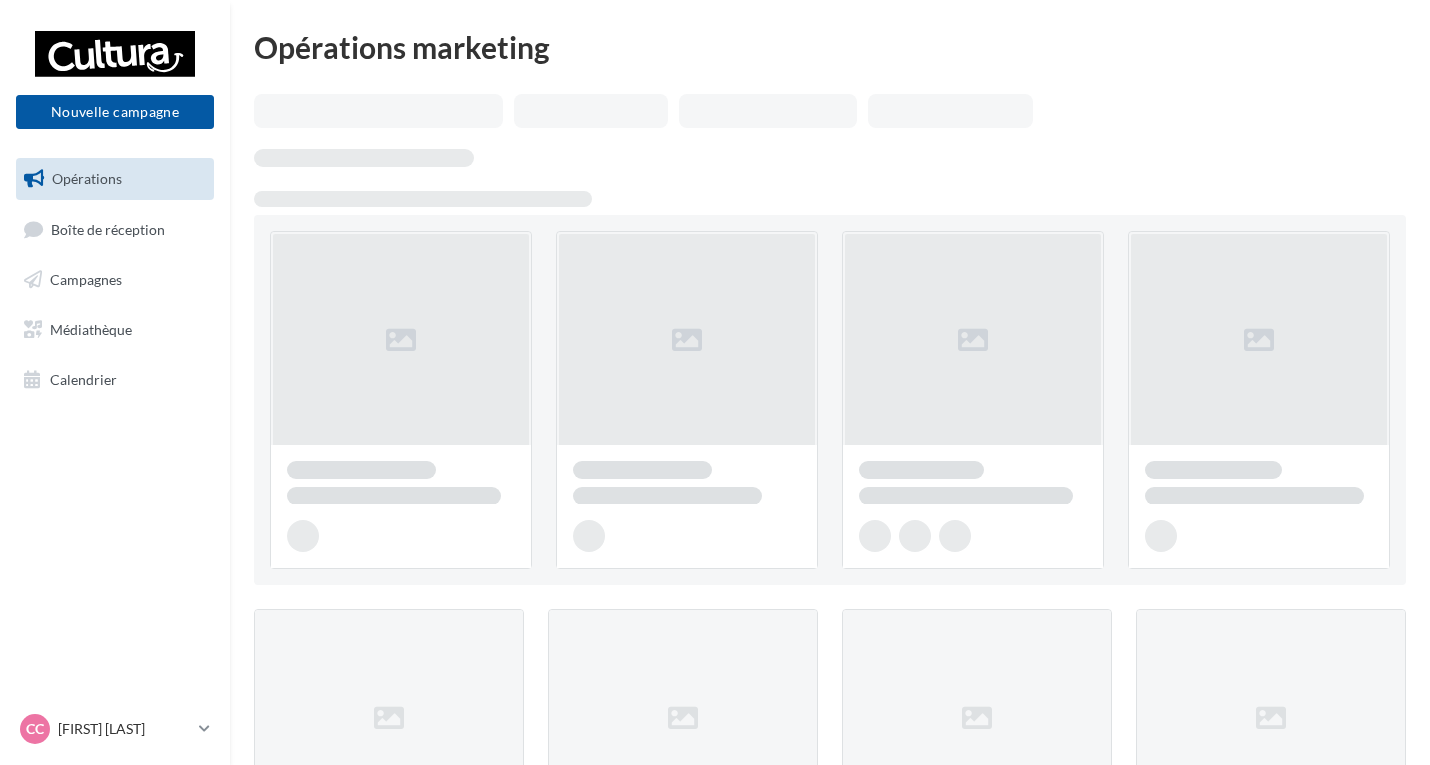scroll, scrollTop: 0, scrollLeft: 0, axis: both 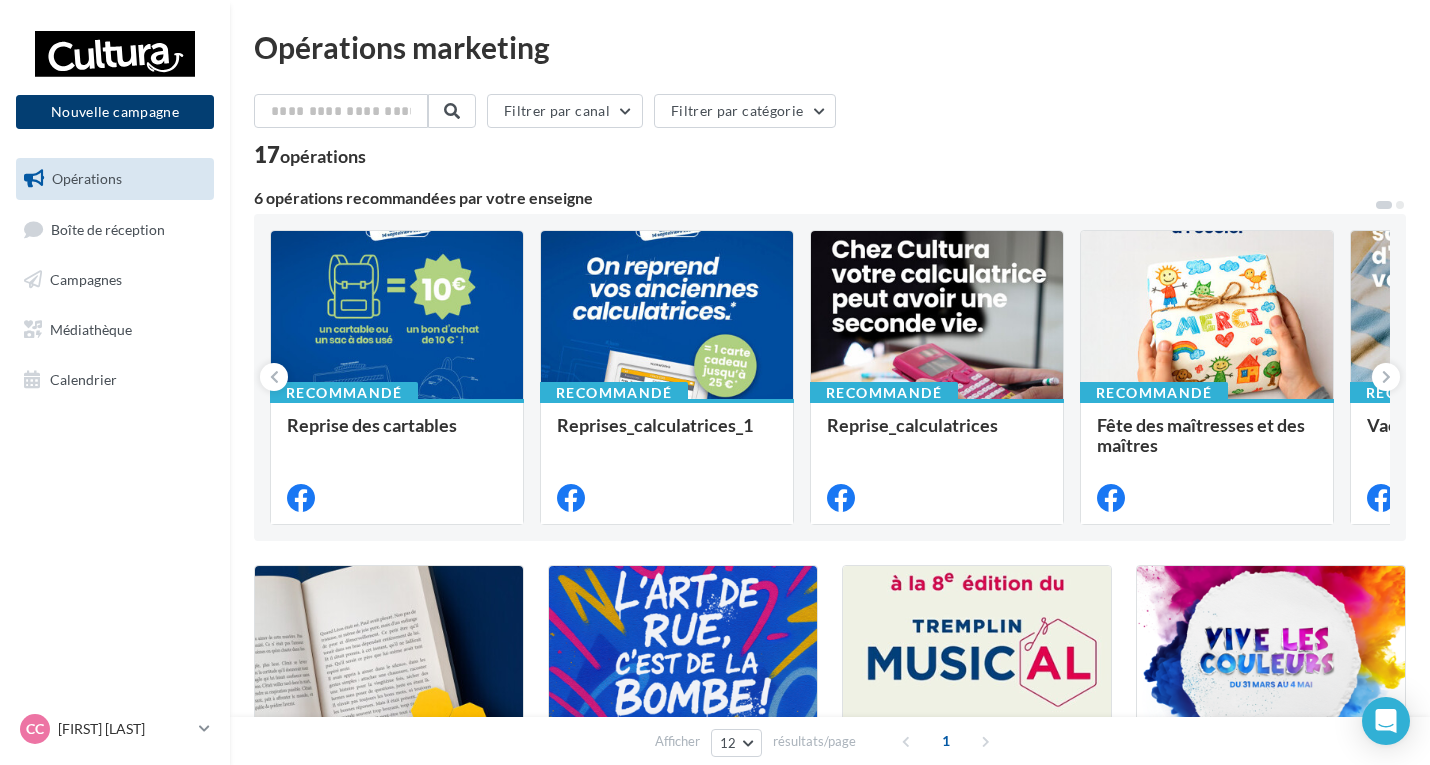 click on "Nouvelle campagne" at bounding box center [115, 112] 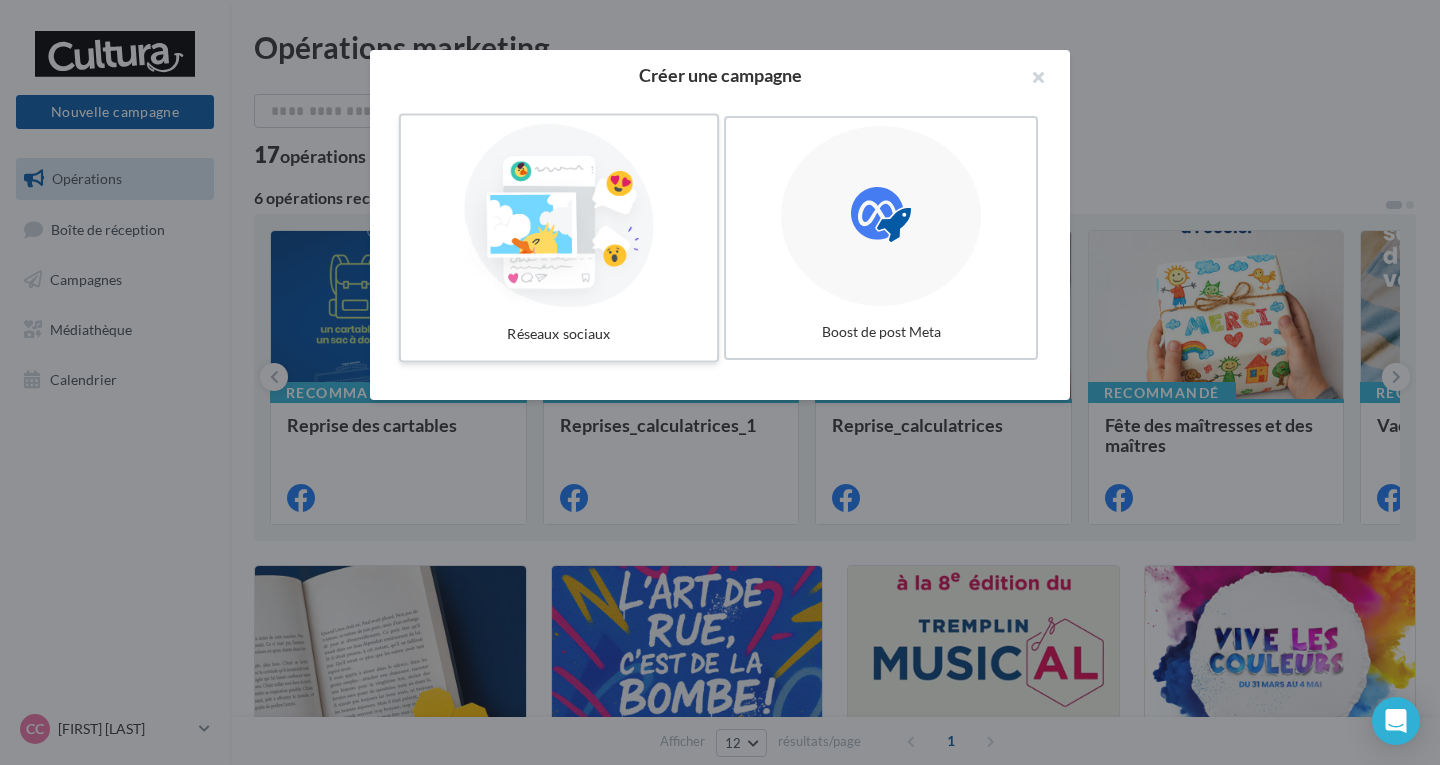 click at bounding box center (559, 216) 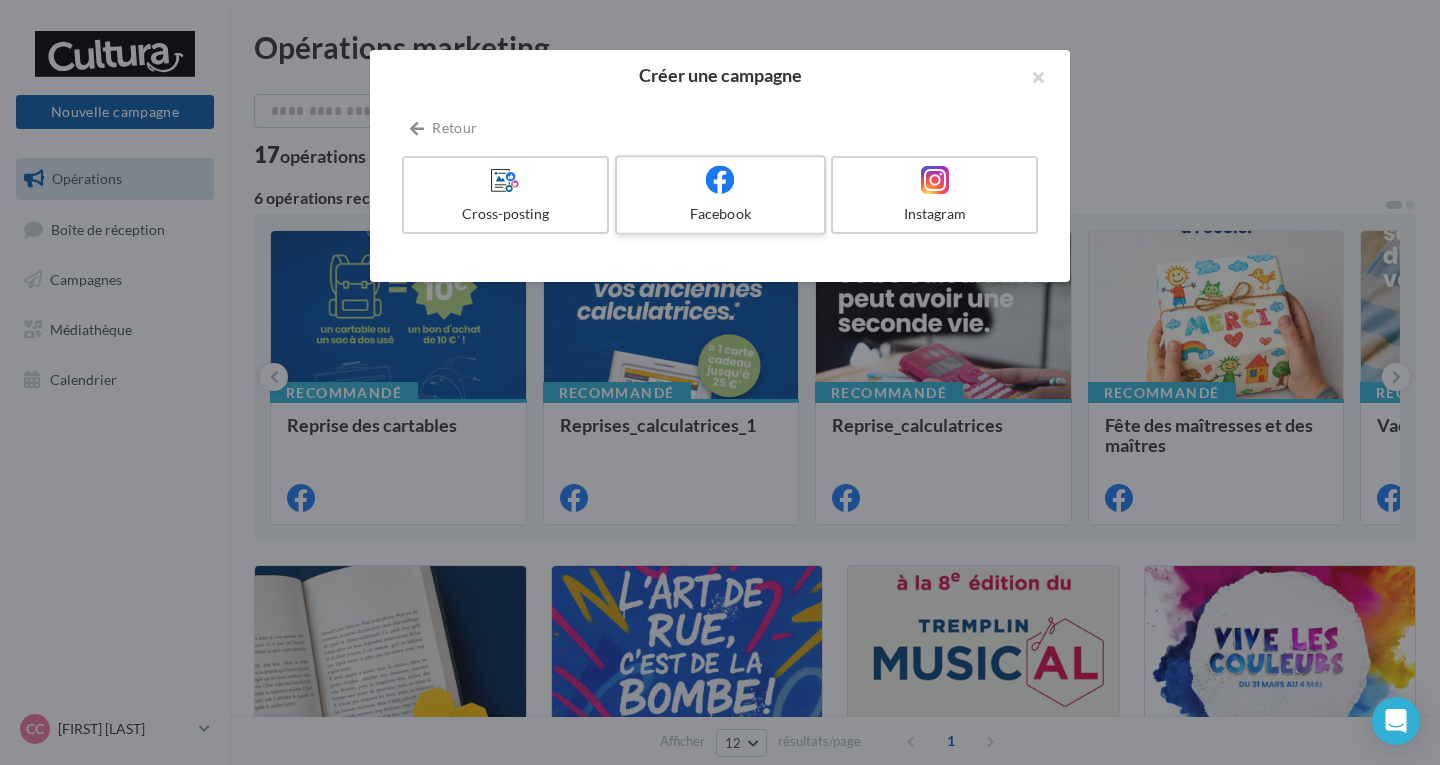 click at bounding box center (720, 180) 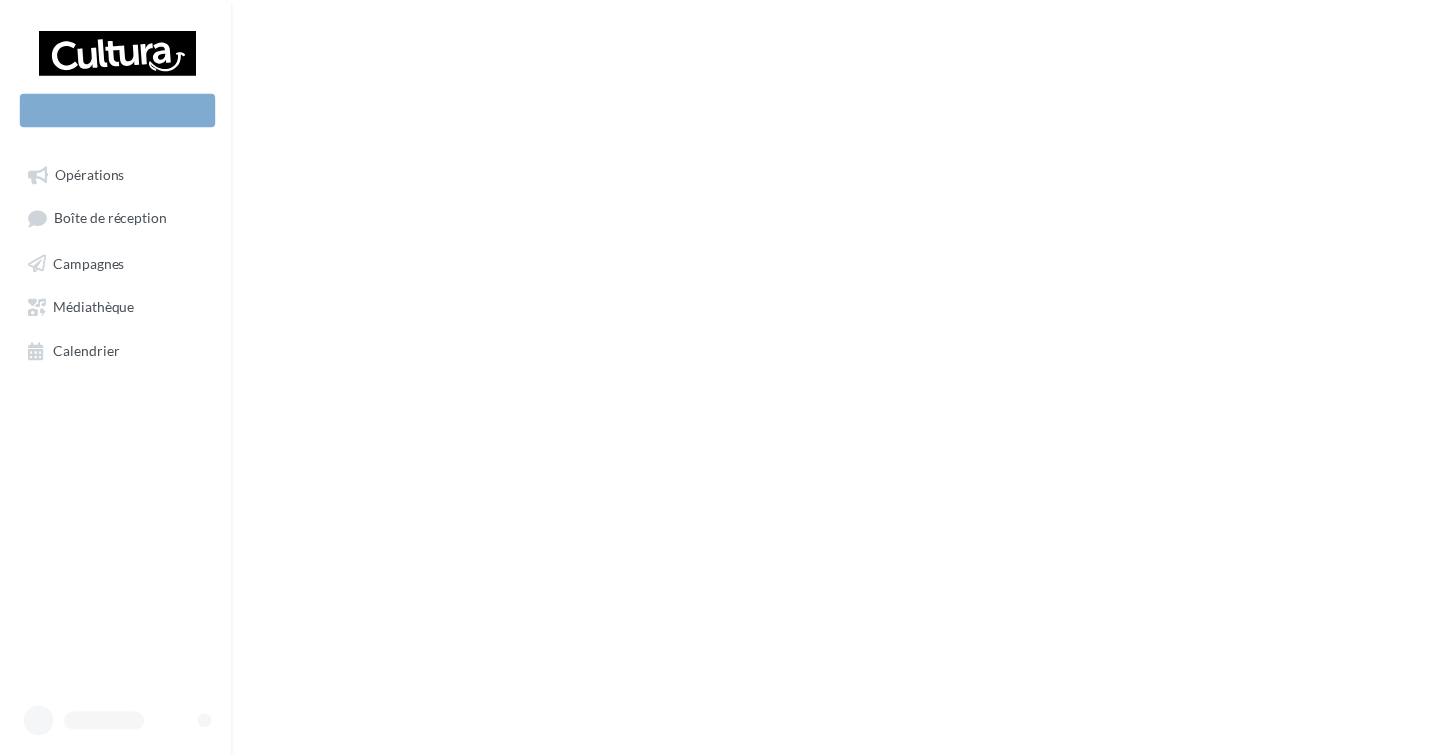scroll, scrollTop: 0, scrollLeft: 0, axis: both 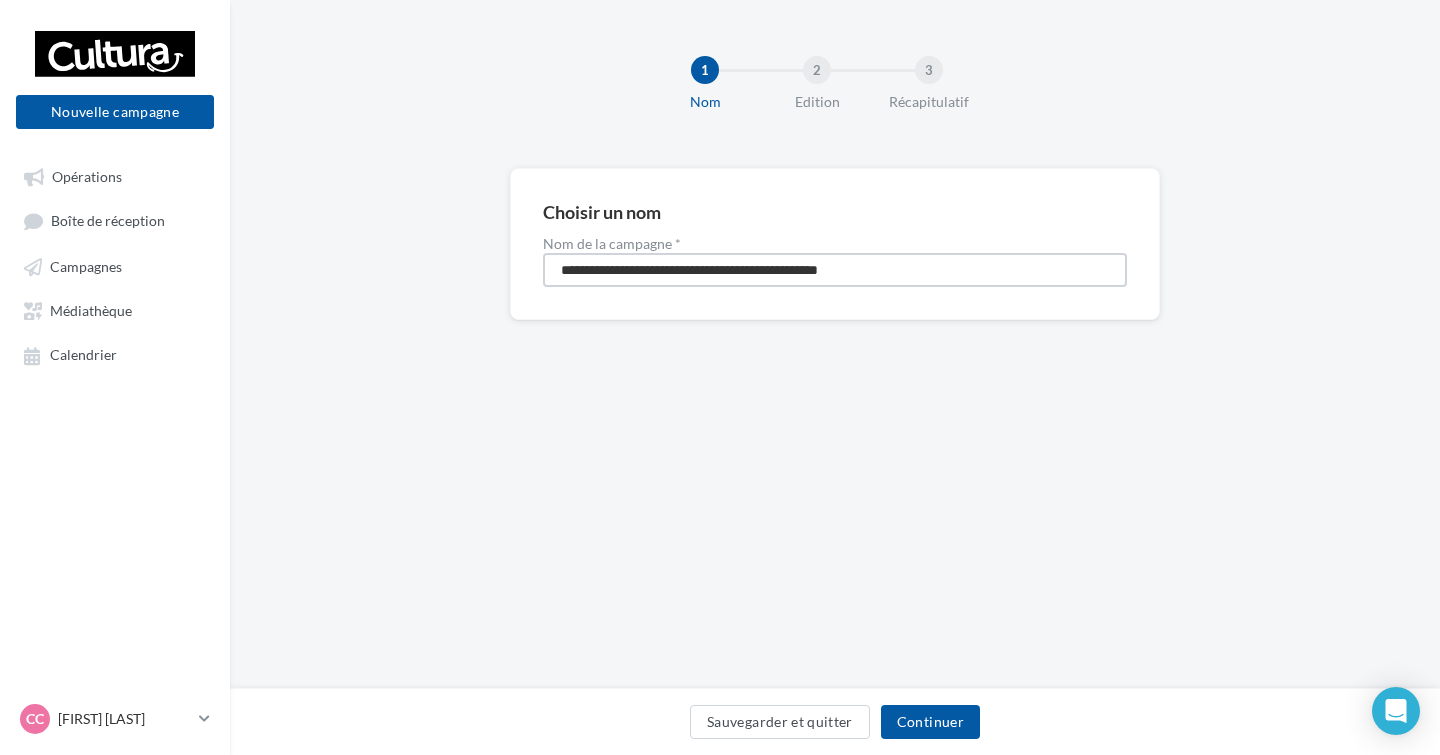 click on "**********" at bounding box center (835, 270) 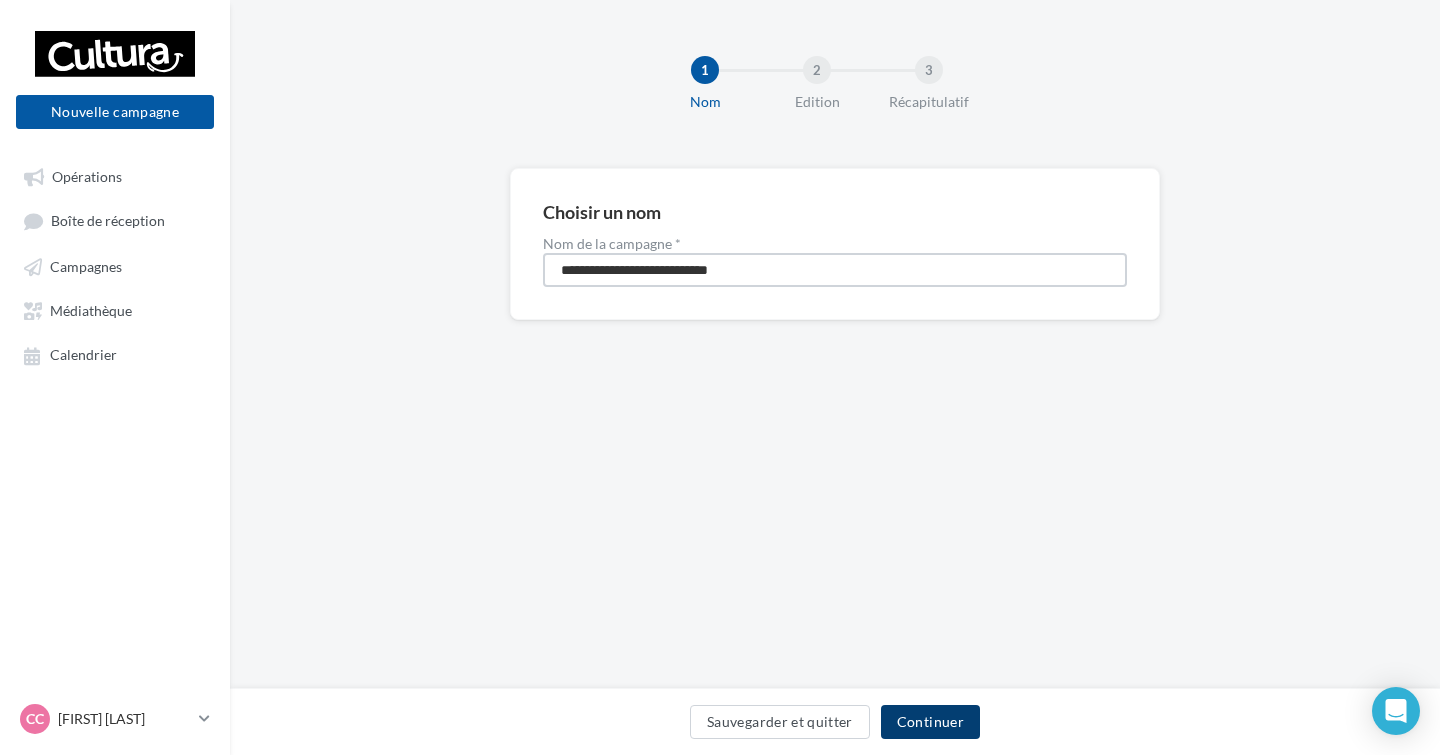 type on "**********" 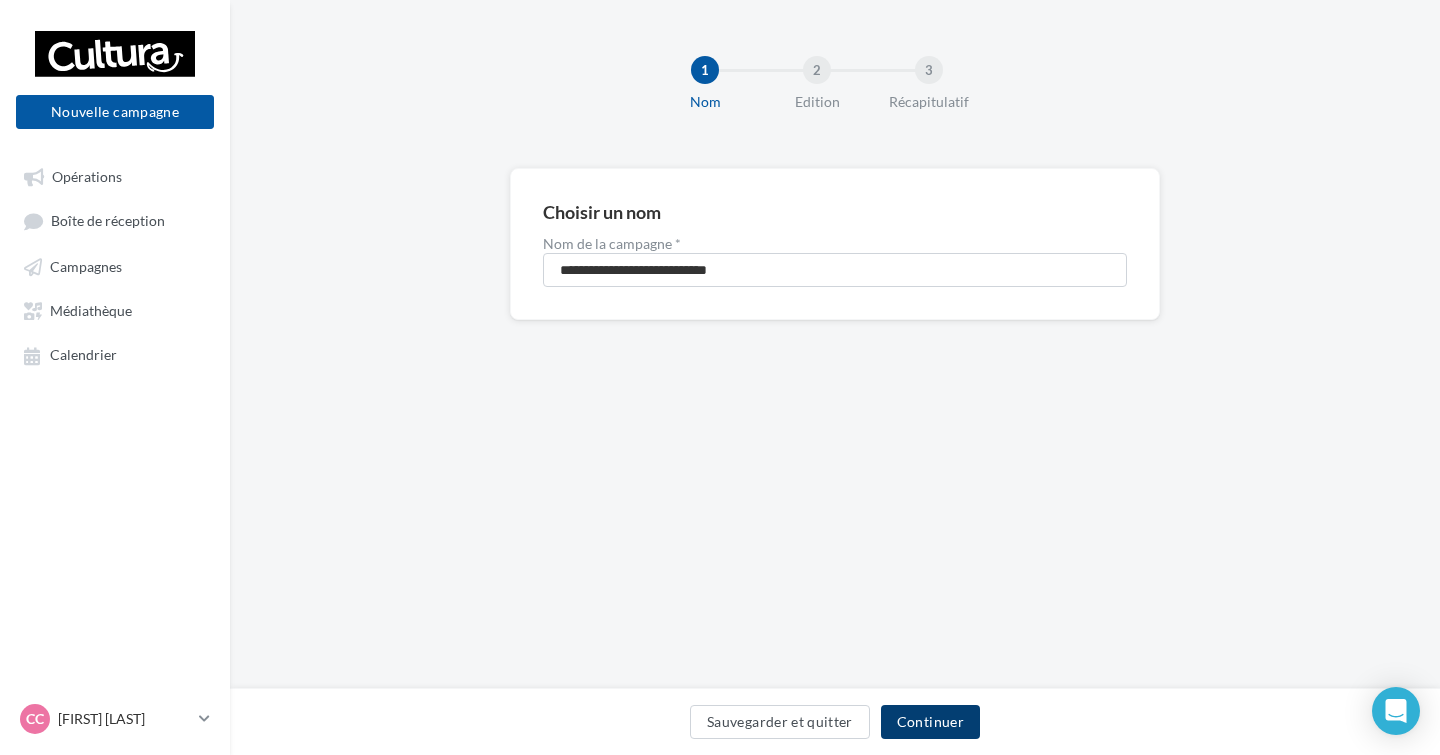 click on "Continuer" at bounding box center (930, 722) 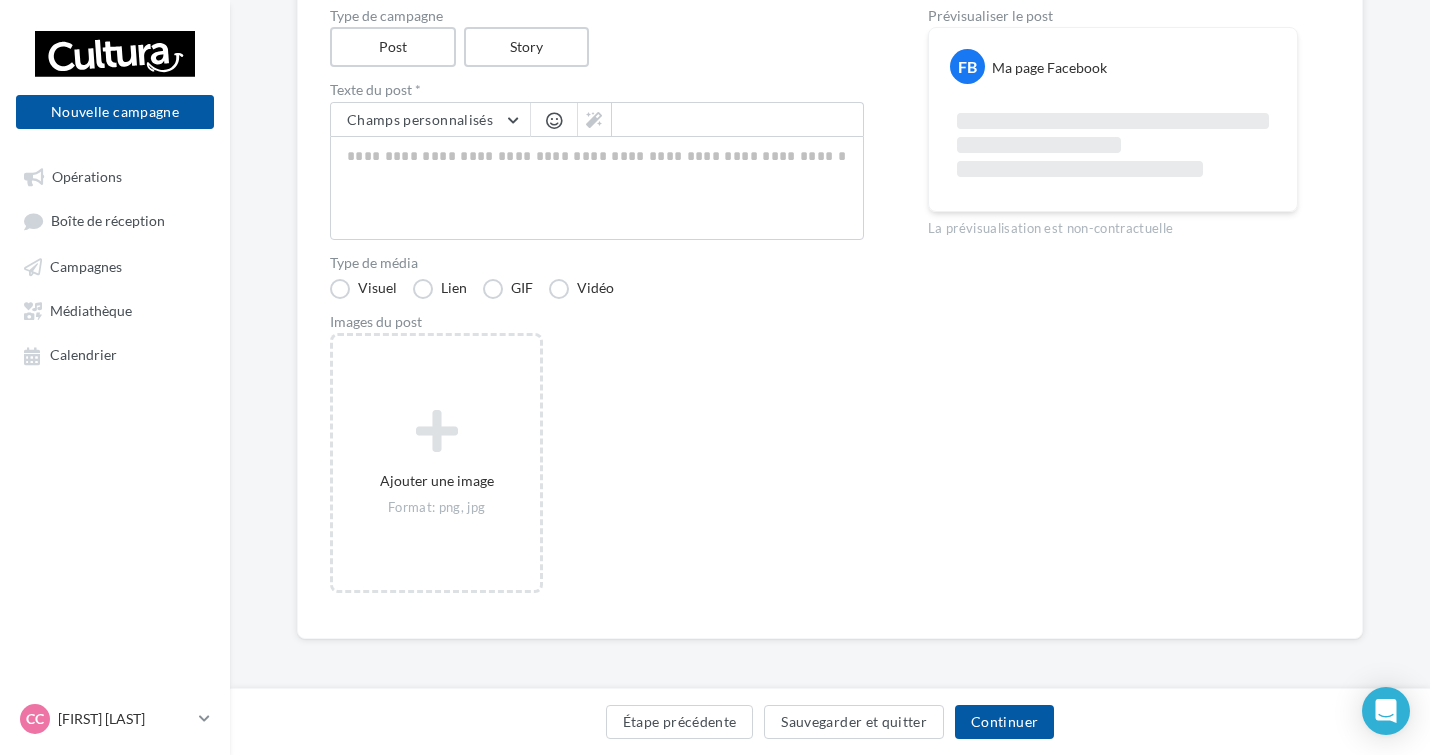 scroll, scrollTop: 228, scrollLeft: 0, axis: vertical 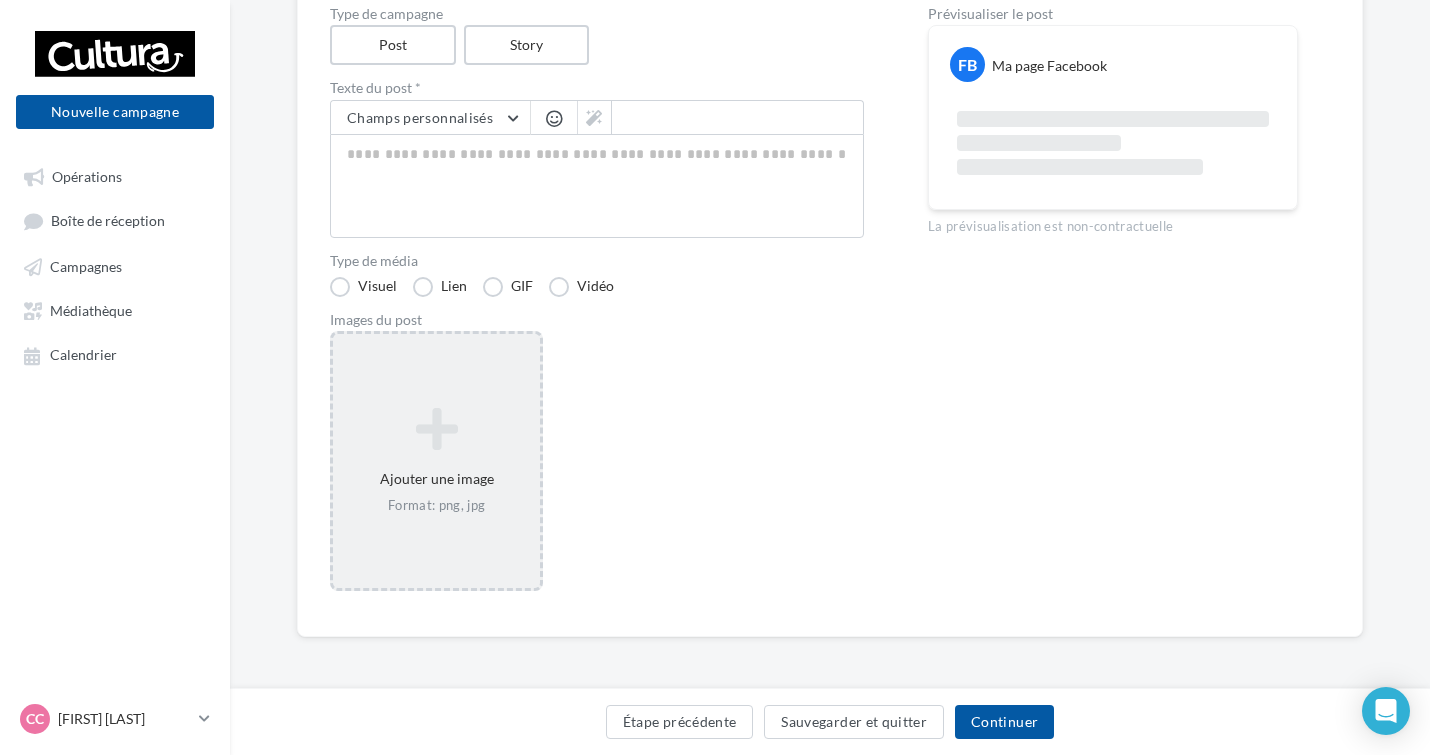 click at bounding box center (436, 429) 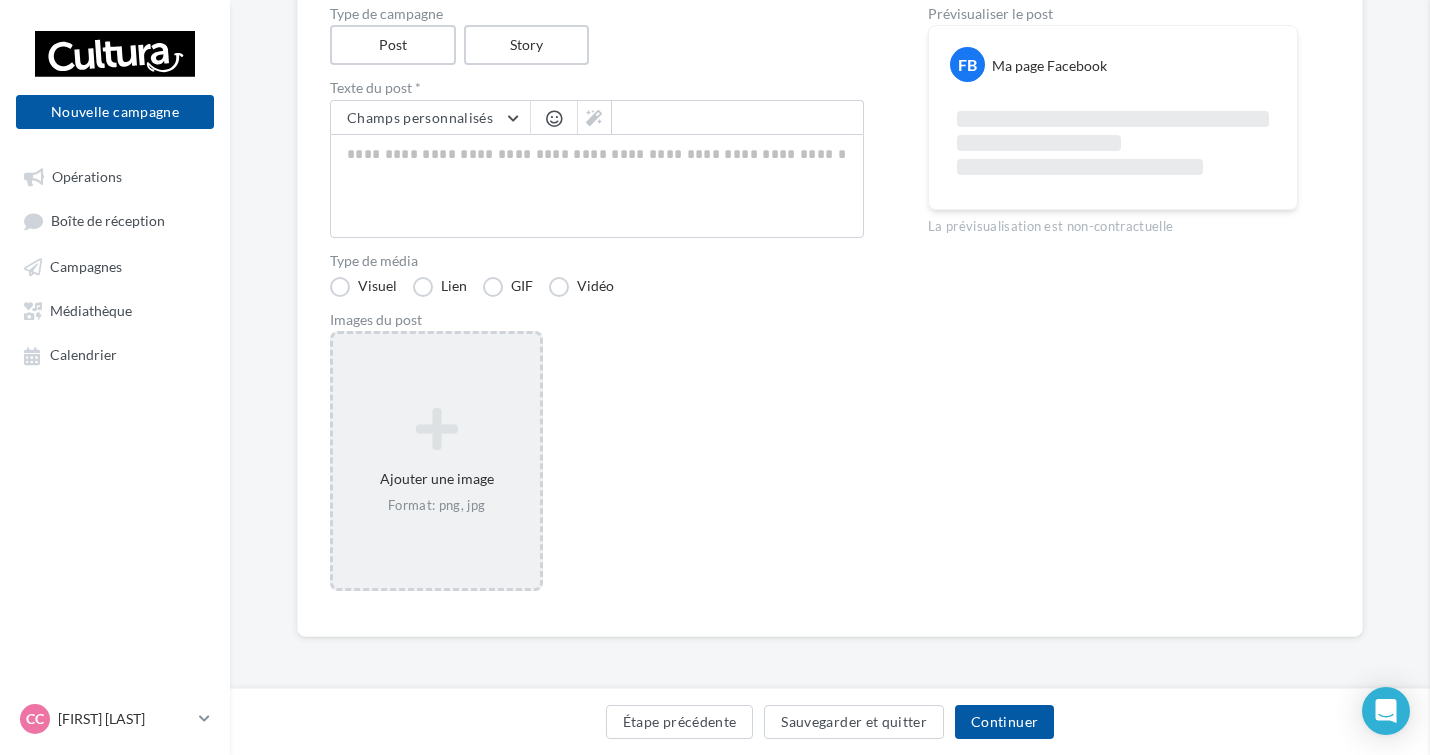 scroll, scrollTop: 218, scrollLeft: 0, axis: vertical 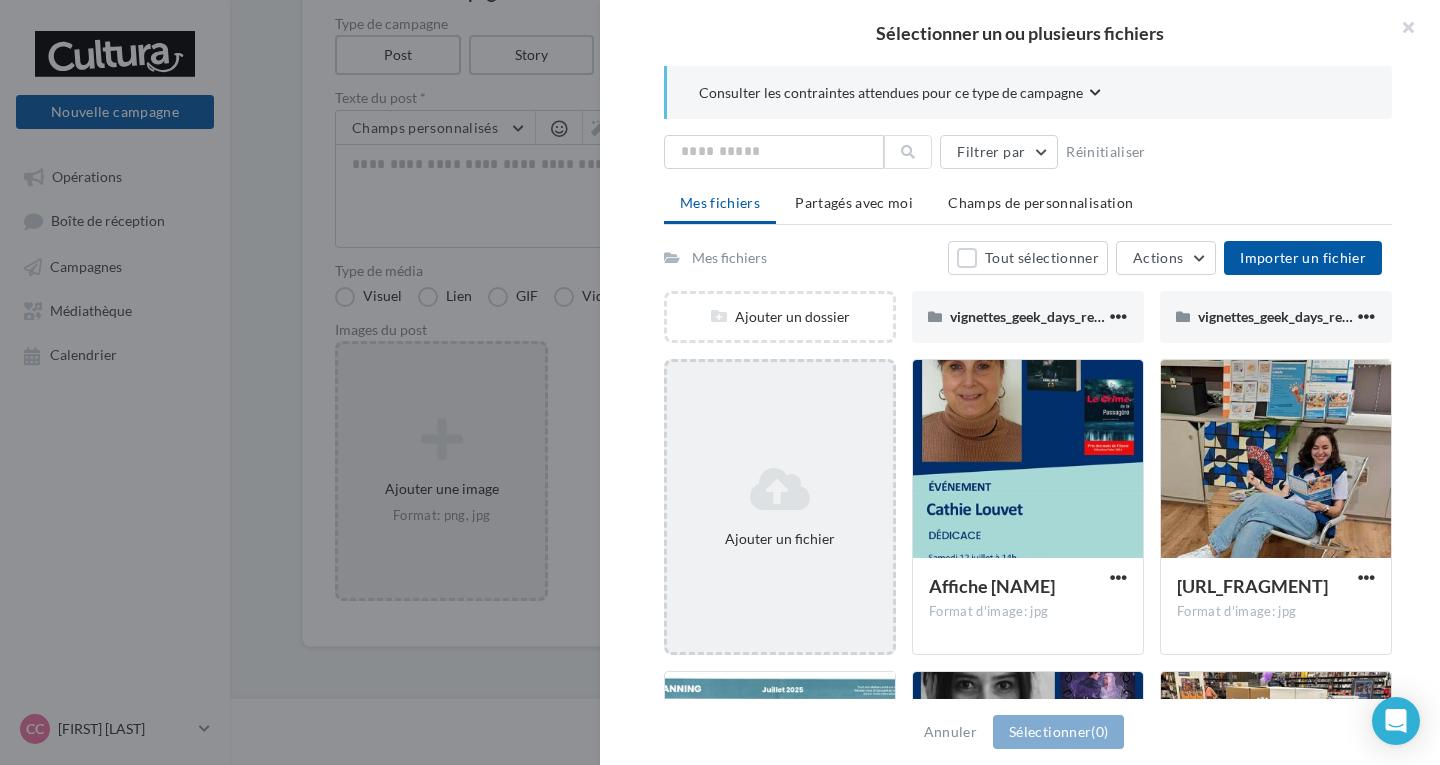 click at bounding box center (780, 489) 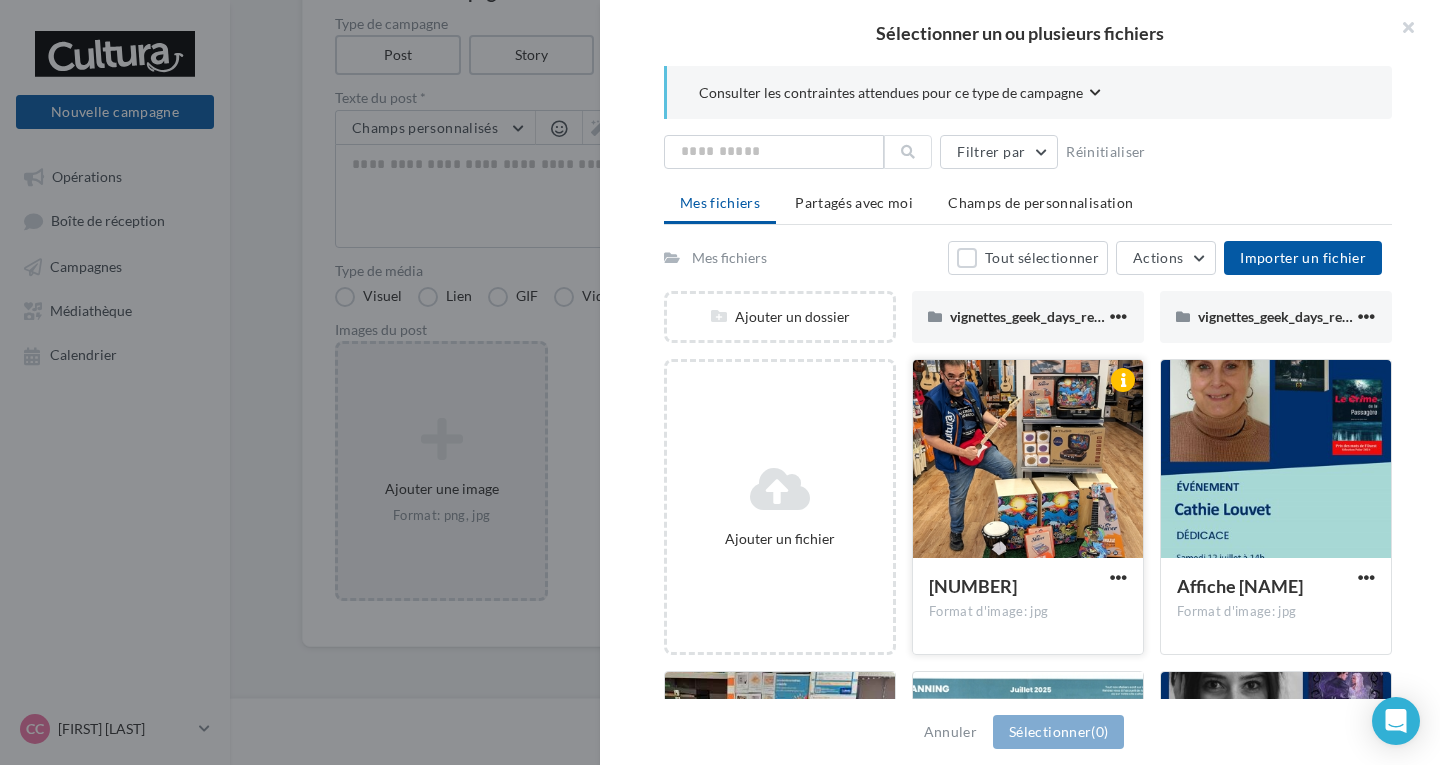 click at bounding box center [1028, 460] 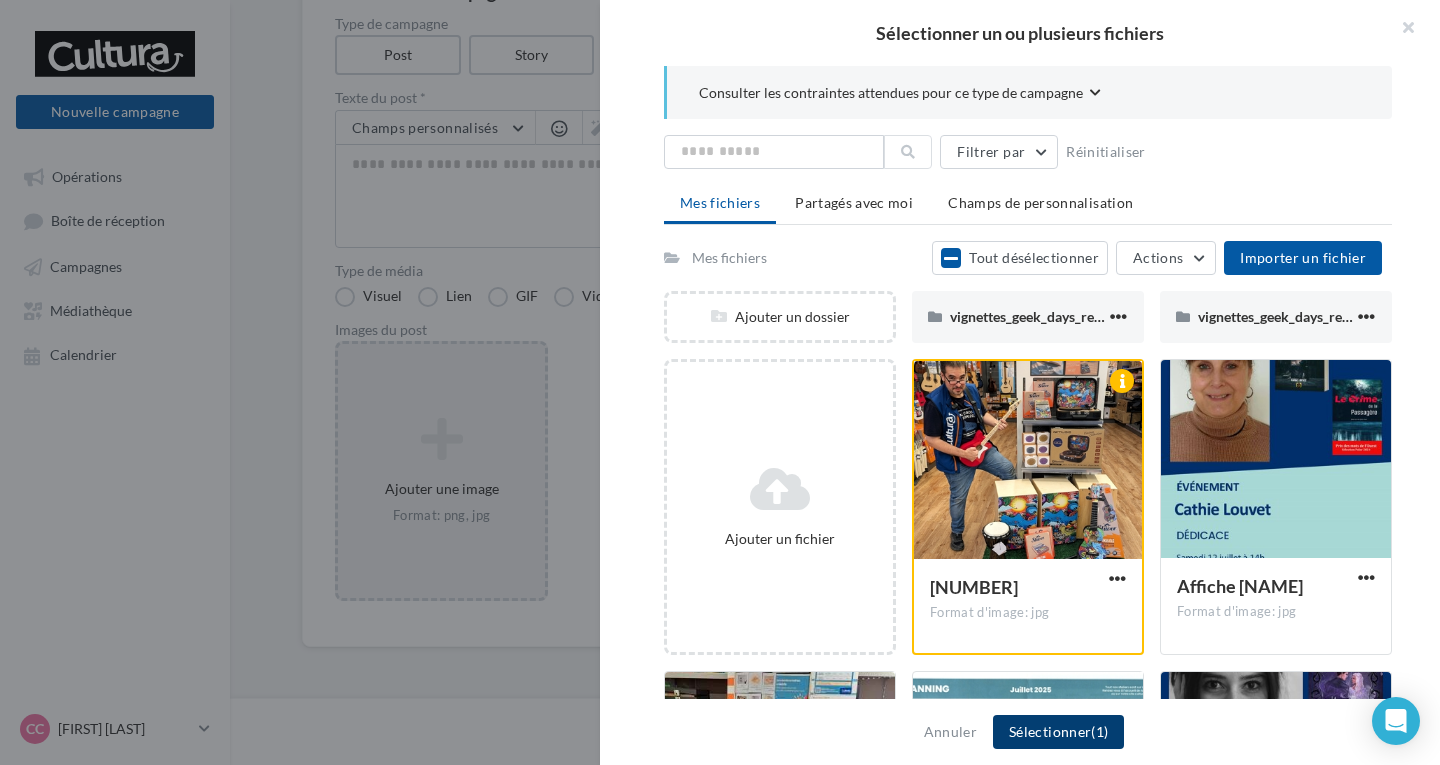 click on "Sélectionner   (1)" at bounding box center [1058, 732] 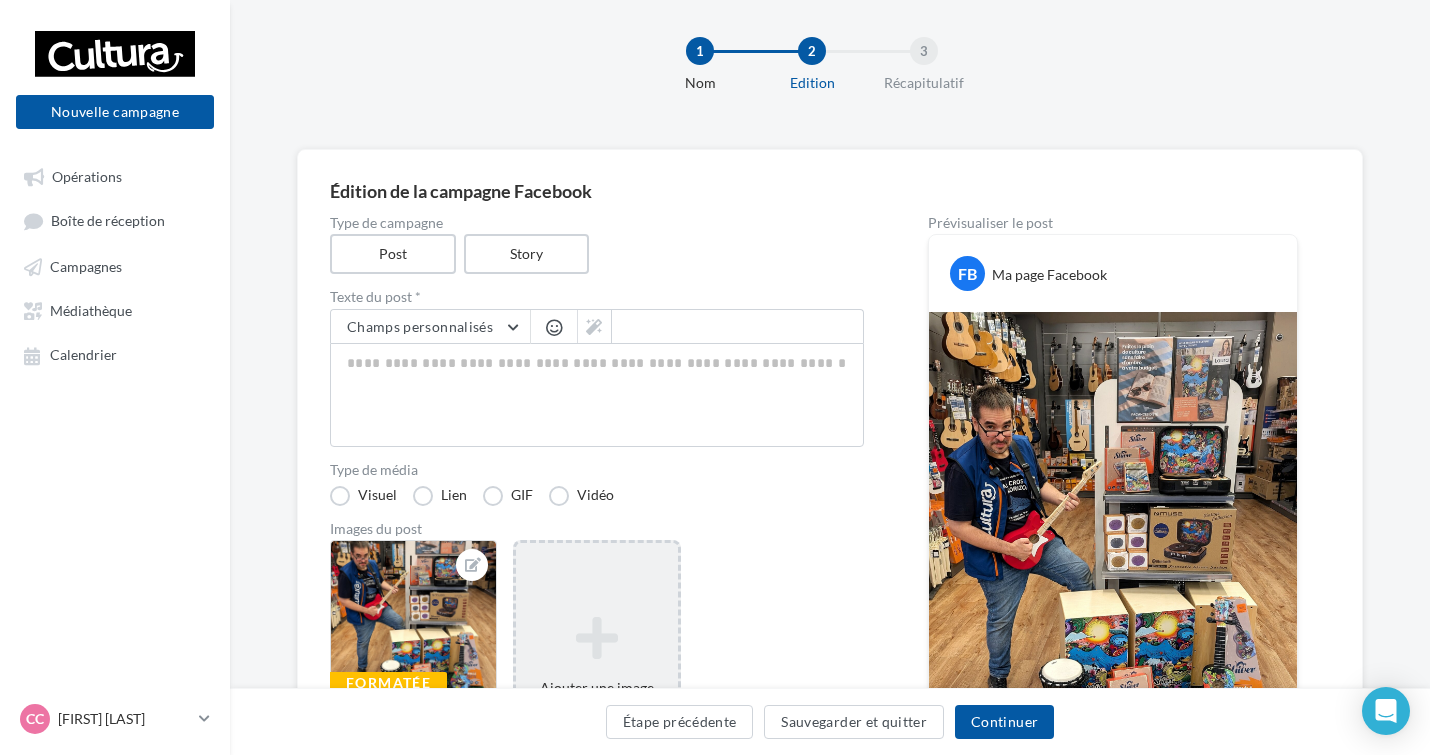scroll, scrollTop: 18, scrollLeft: 0, axis: vertical 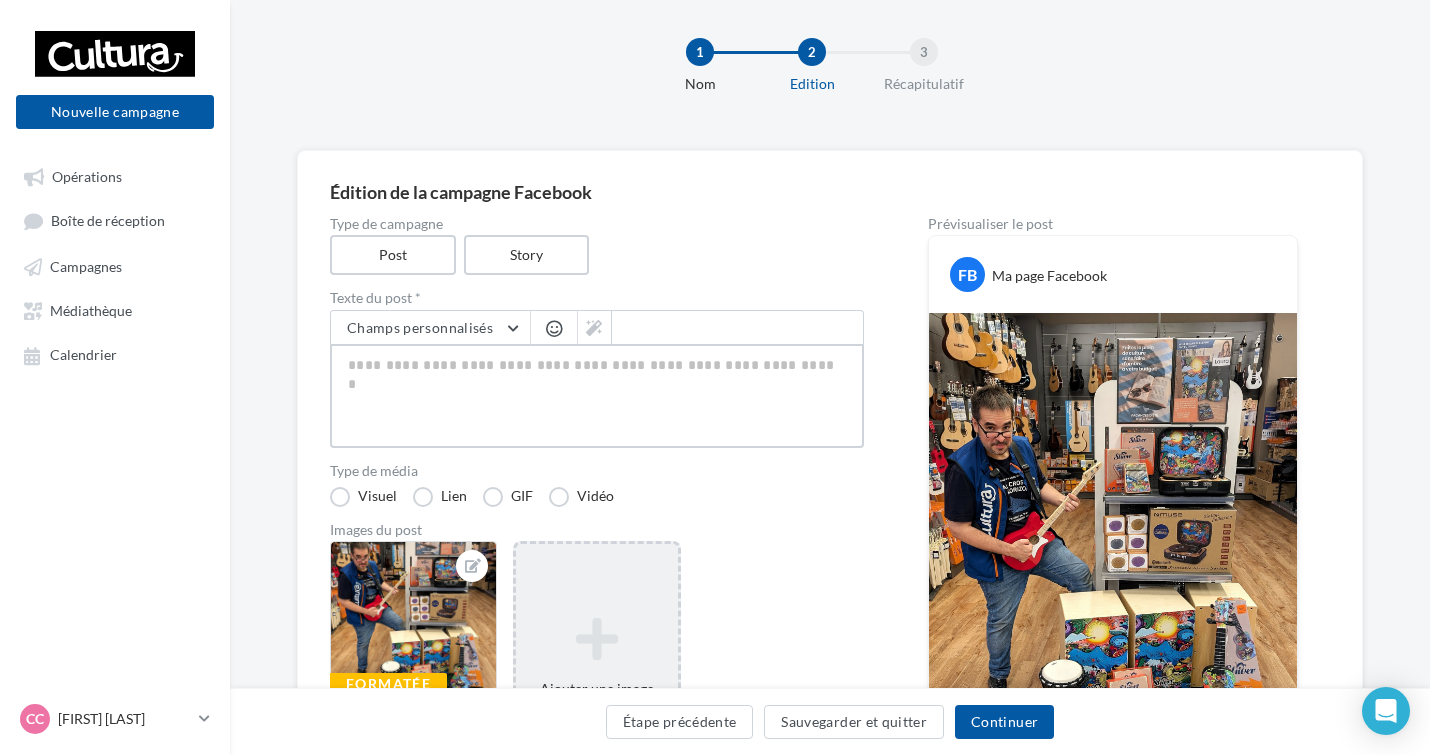 click at bounding box center [597, 396] 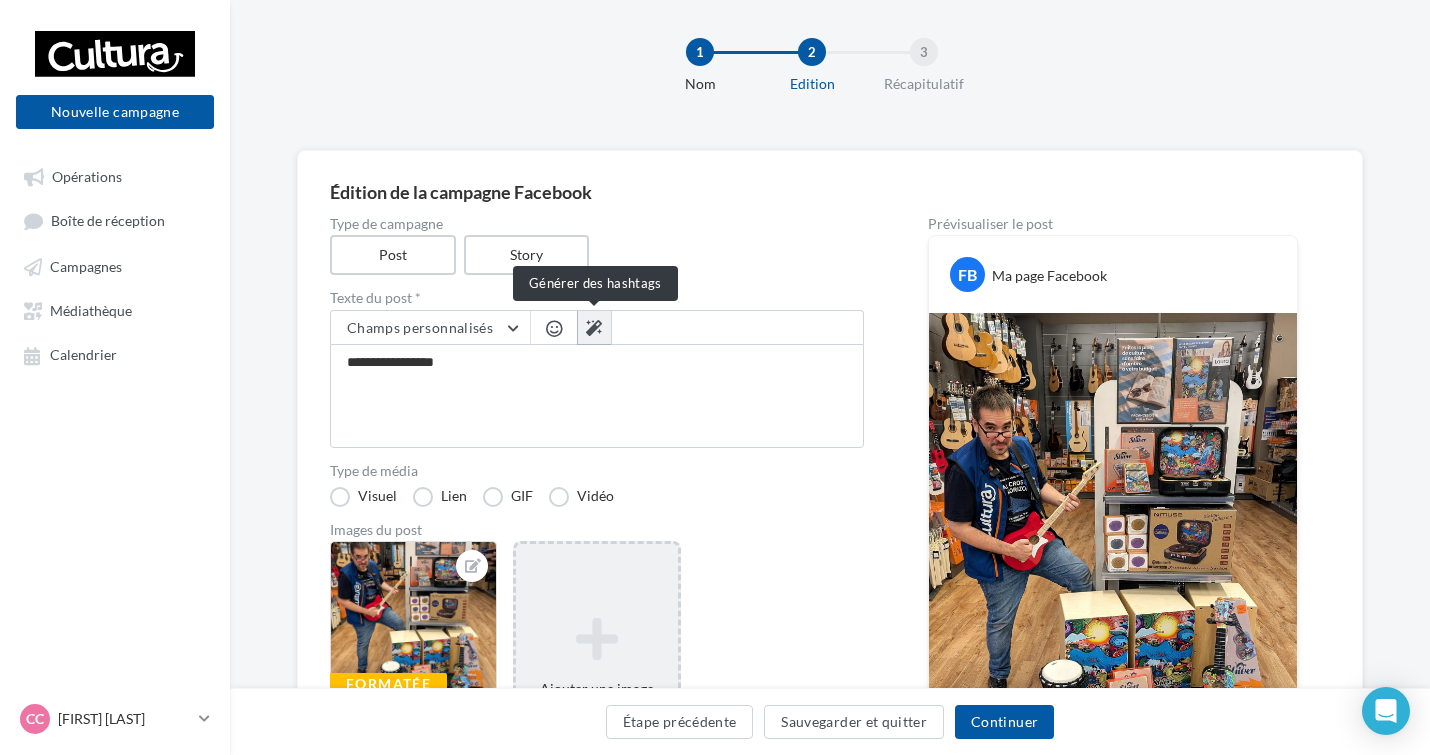 click at bounding box center (594, 328) 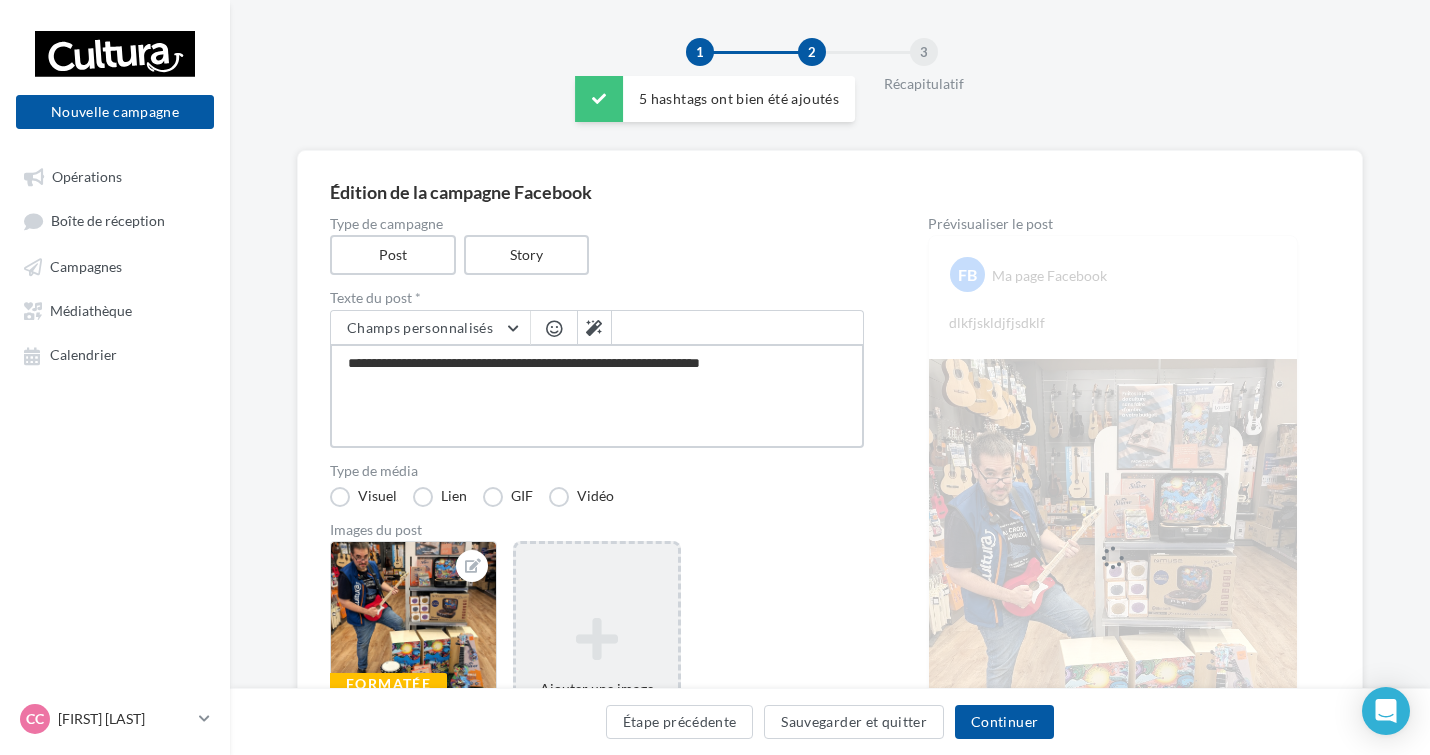 drag, startPoint x: 805, startPoint y: 359, endPoint x: 292, endPoint y: 379, distance: 513.3897 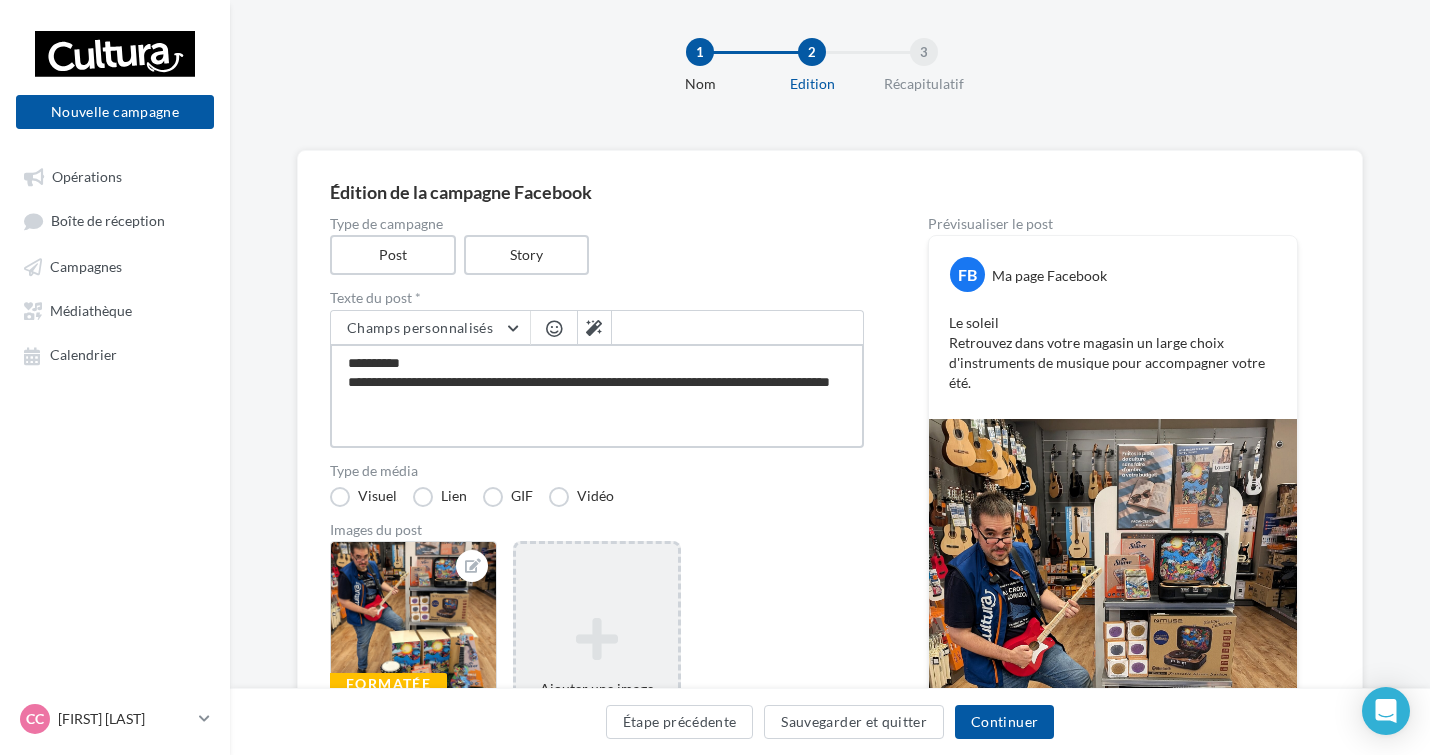 click on "**********" at bounding box center (597, 396) 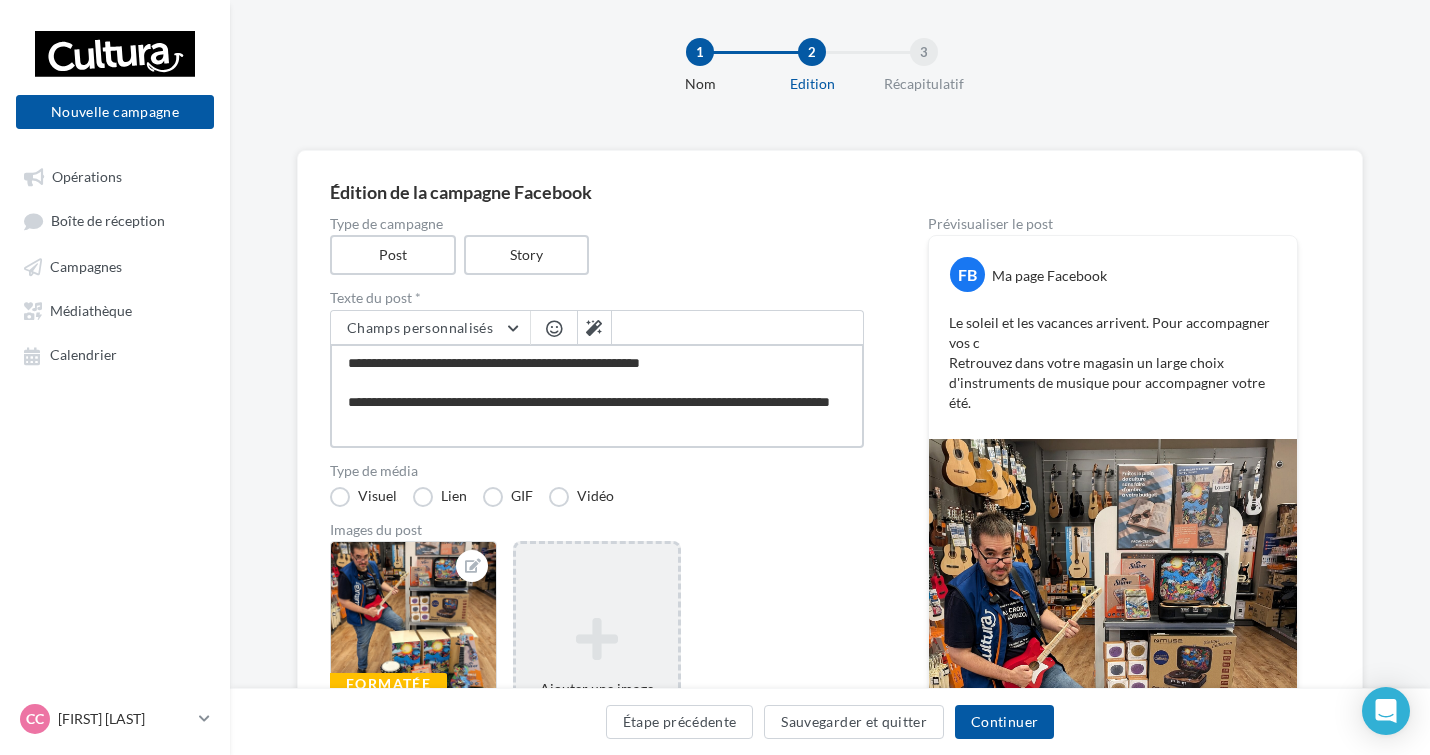 click on "**********" at bounding box center (597, 396) 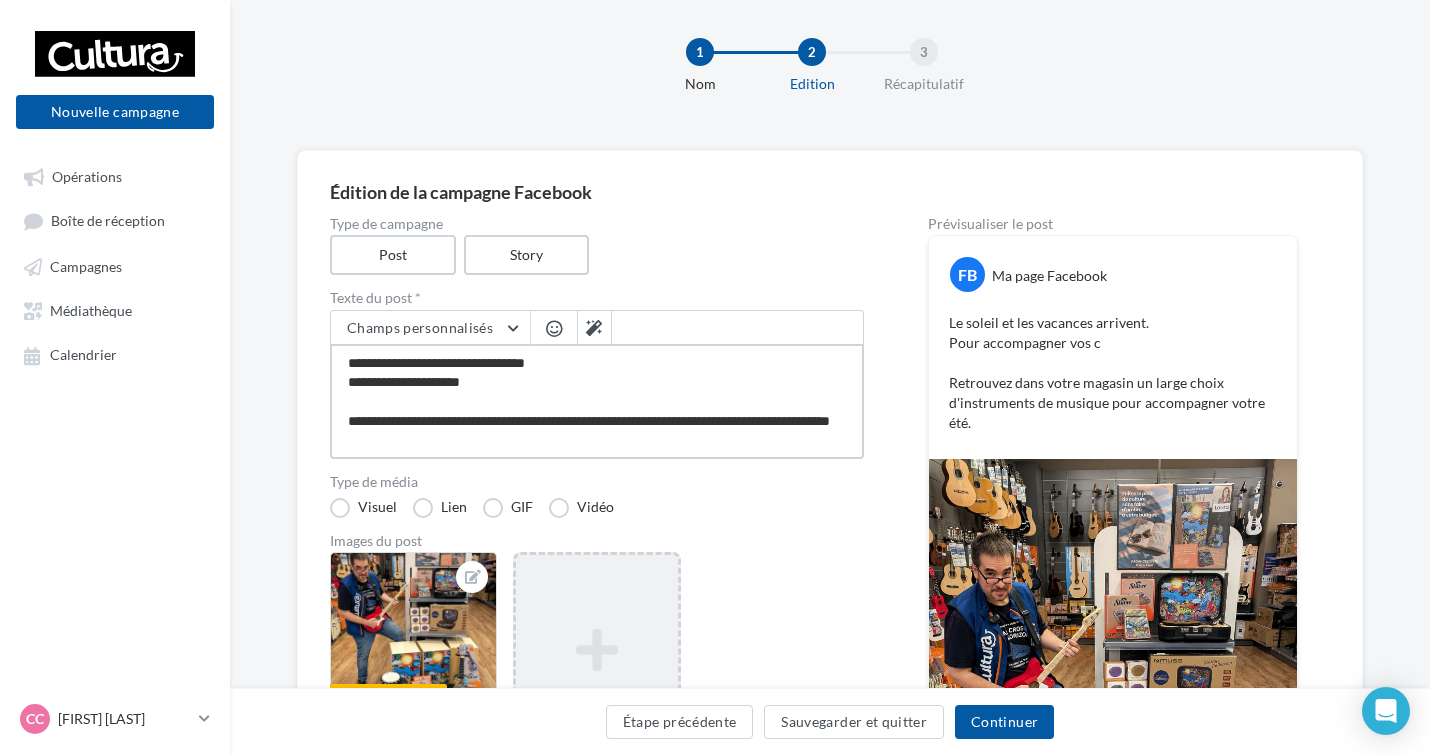 click on "**********" at bounding box center [597, 401] 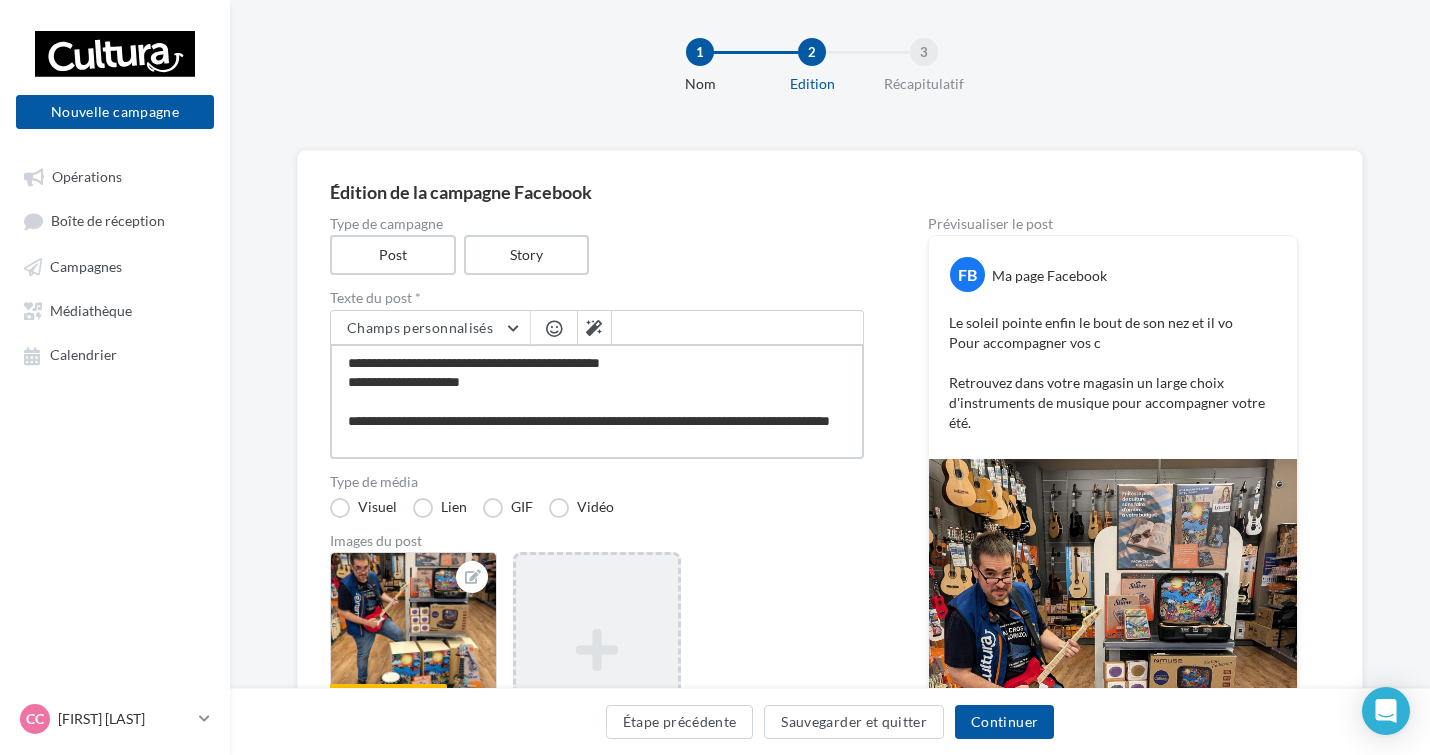 click on "**********" at bounding box center [597, 401] 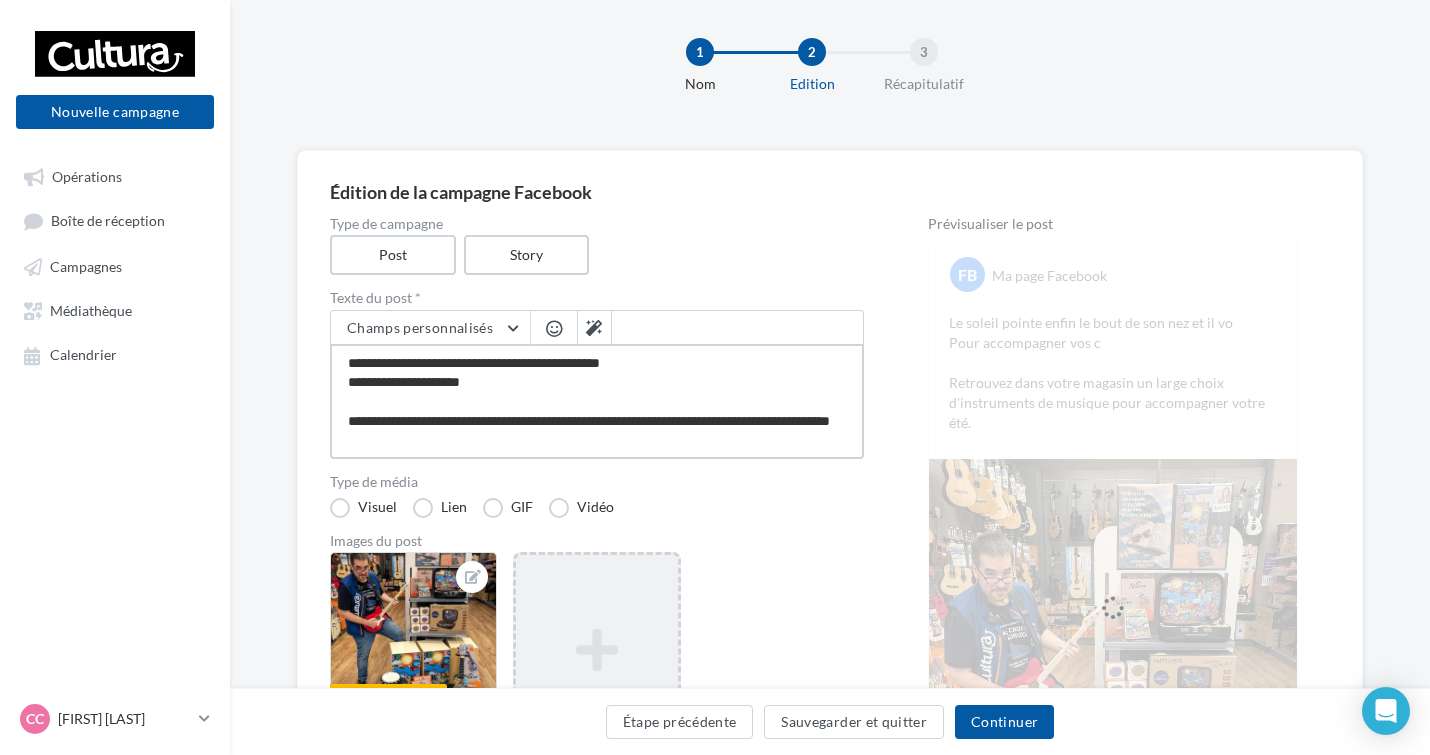 click on "**********" at bounding box center (597, 401) 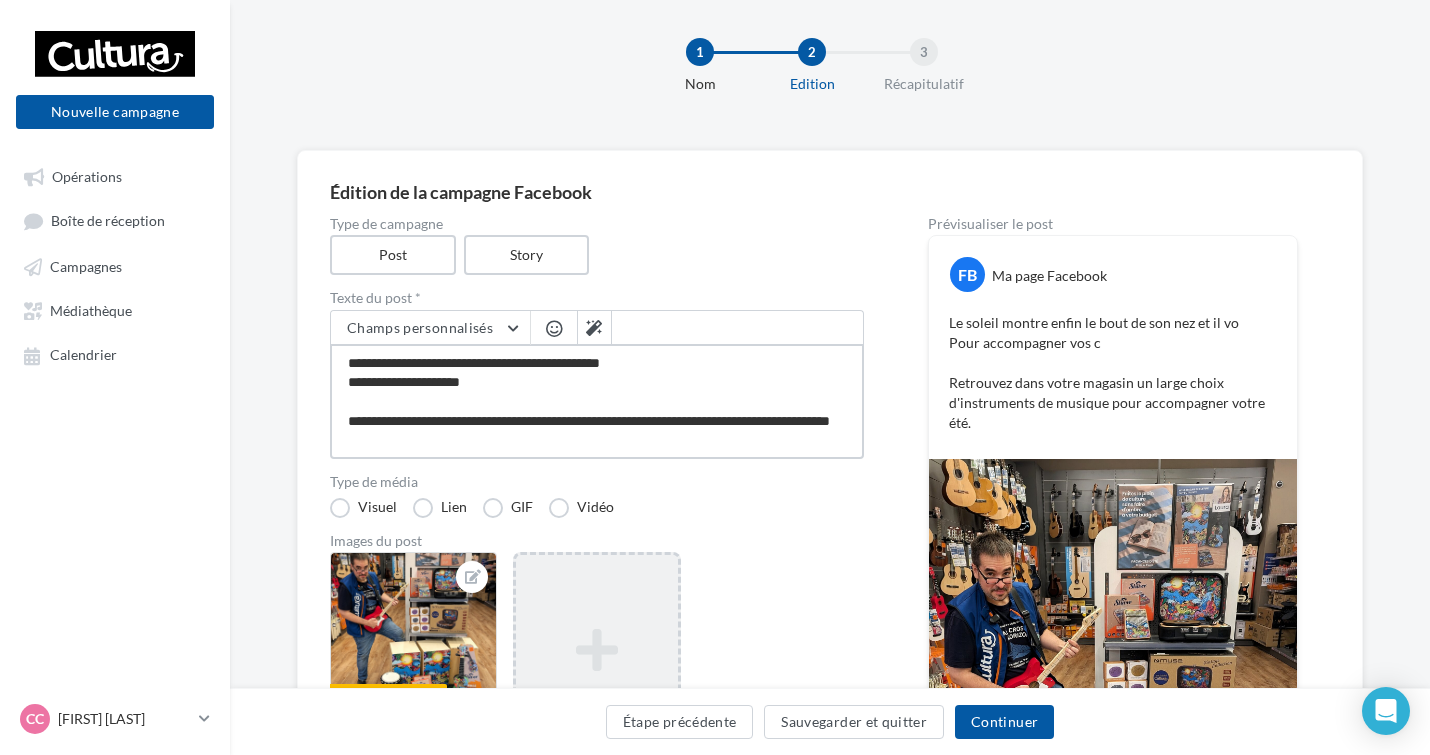 click on "**********" at bounding box center (597, 401) 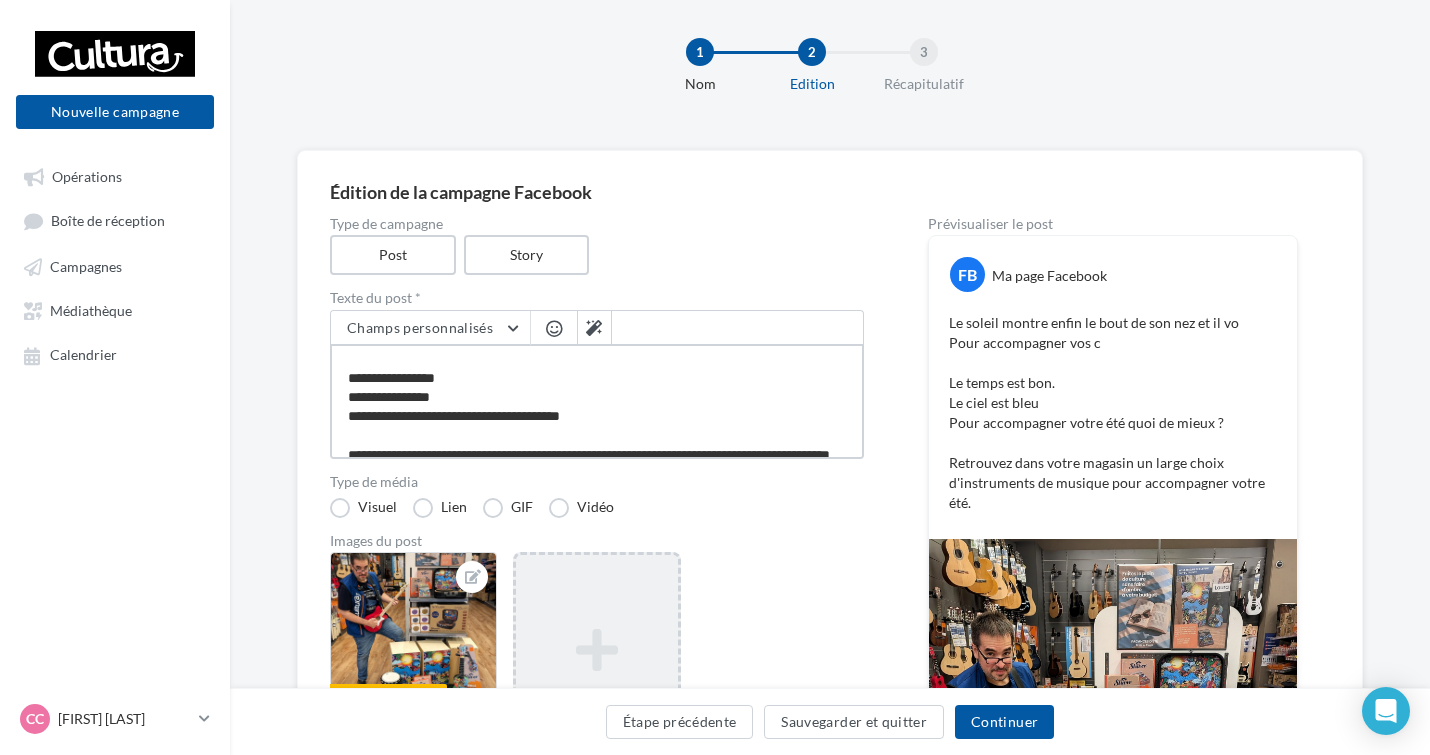 scroll, scrollTop: 78, scrollLeft: 0, axis: vertical 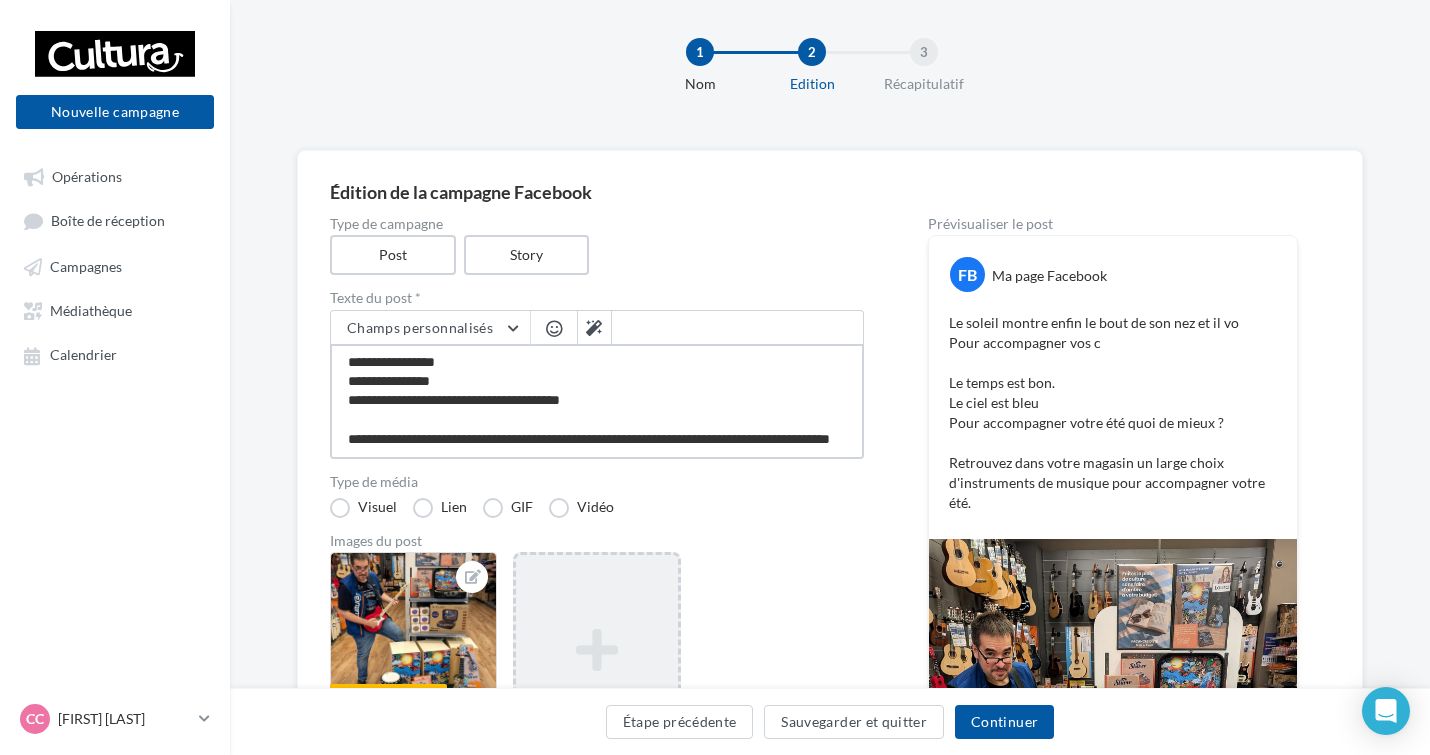 click on "**********" at bounding box center (597, 401) 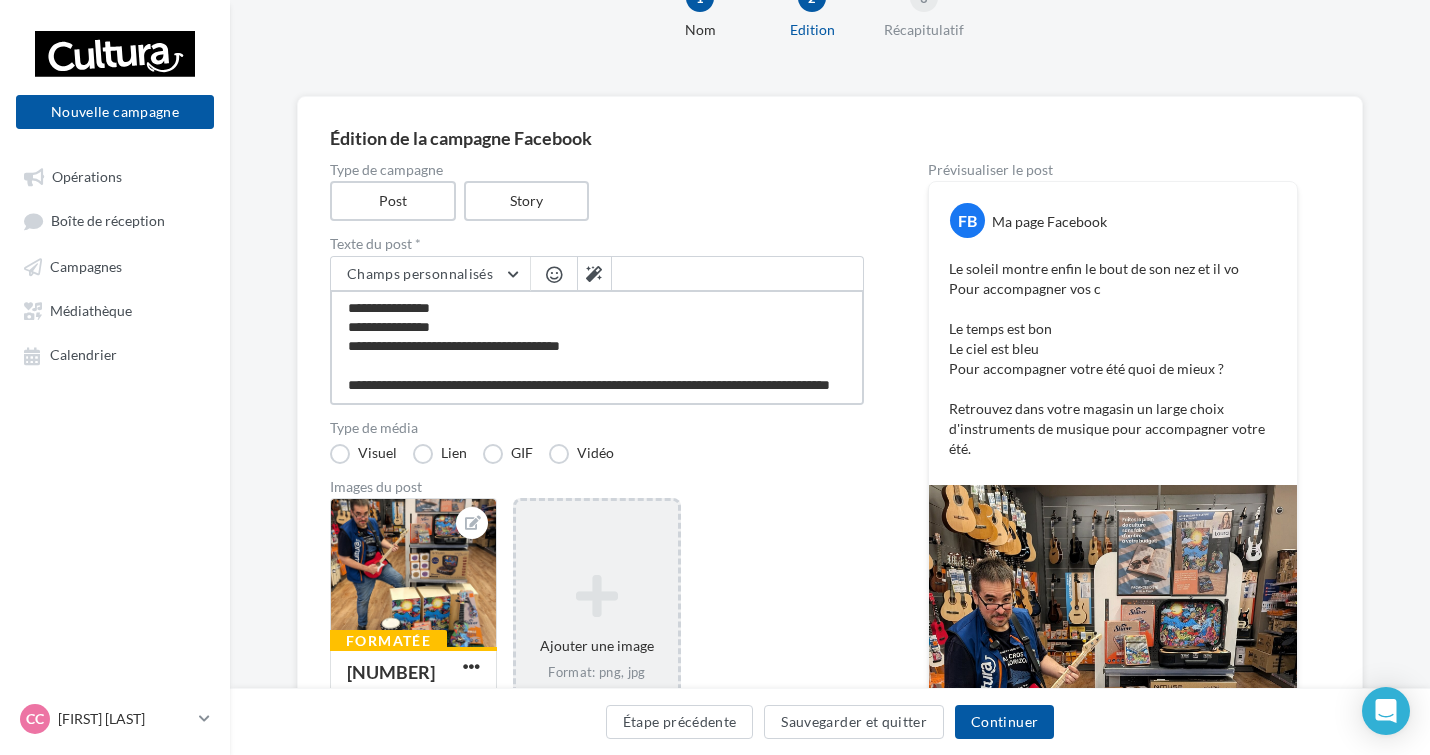 scroll, scrollTop: 118, scrollLeft: 0, axis: vertical 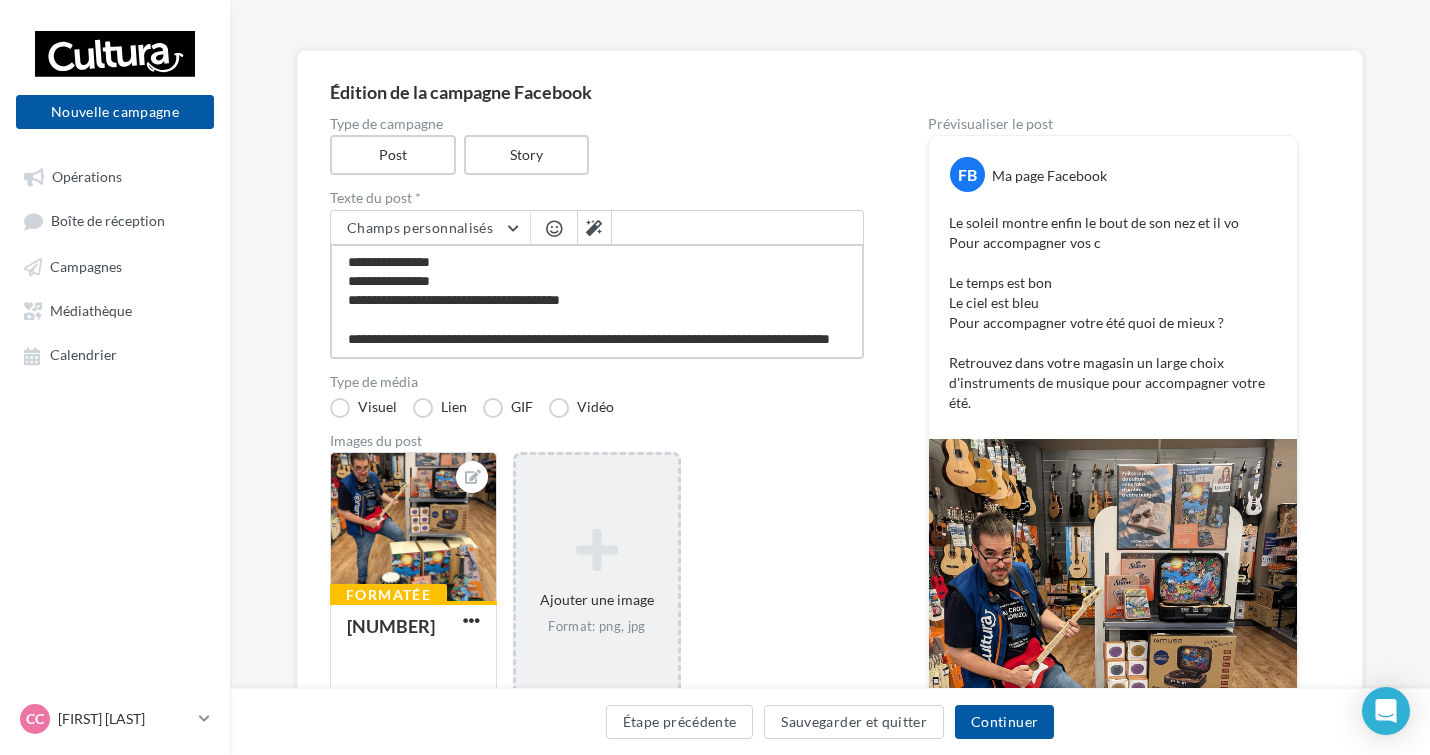 click on "**********" at bounding box center [597, 301] 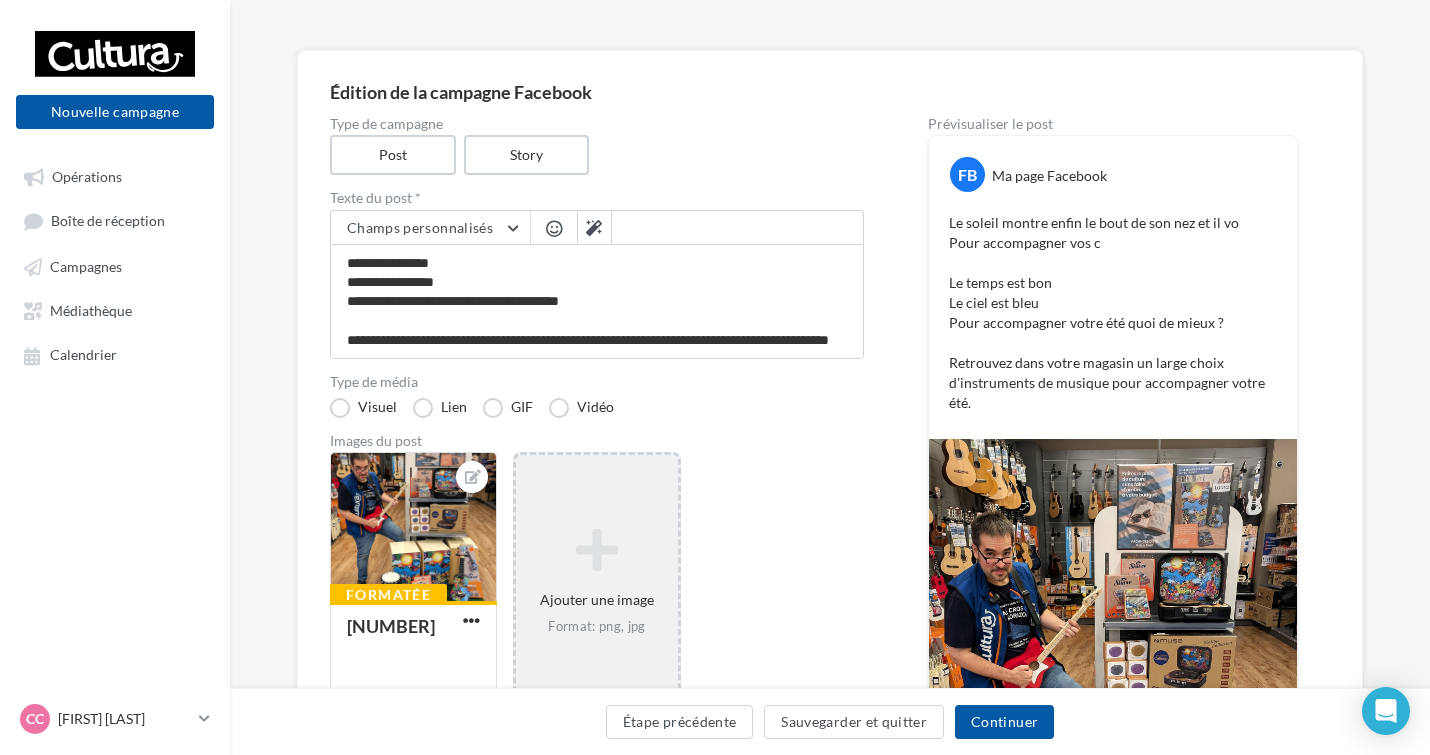 click at bounding box center [554, 230] 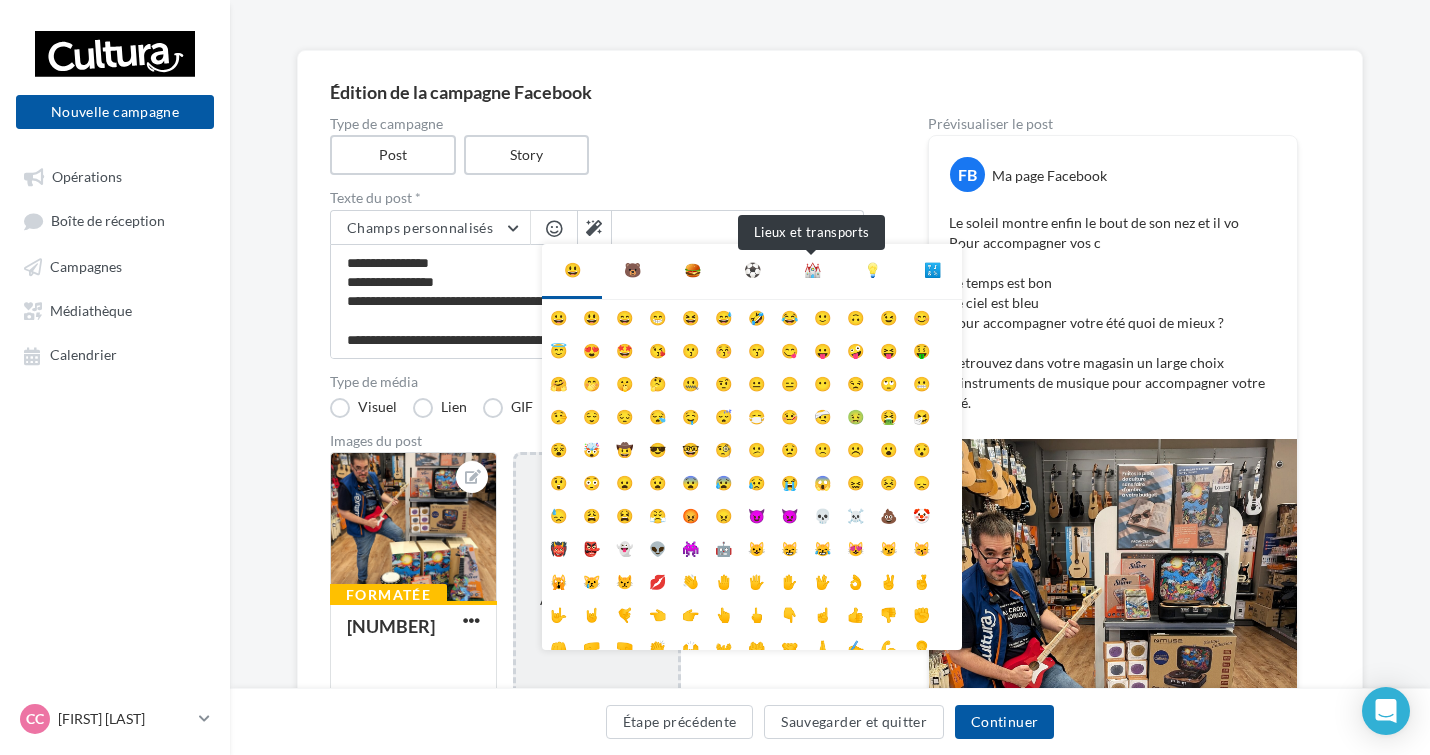 click on "⛪" at bounding box center [812, 270] 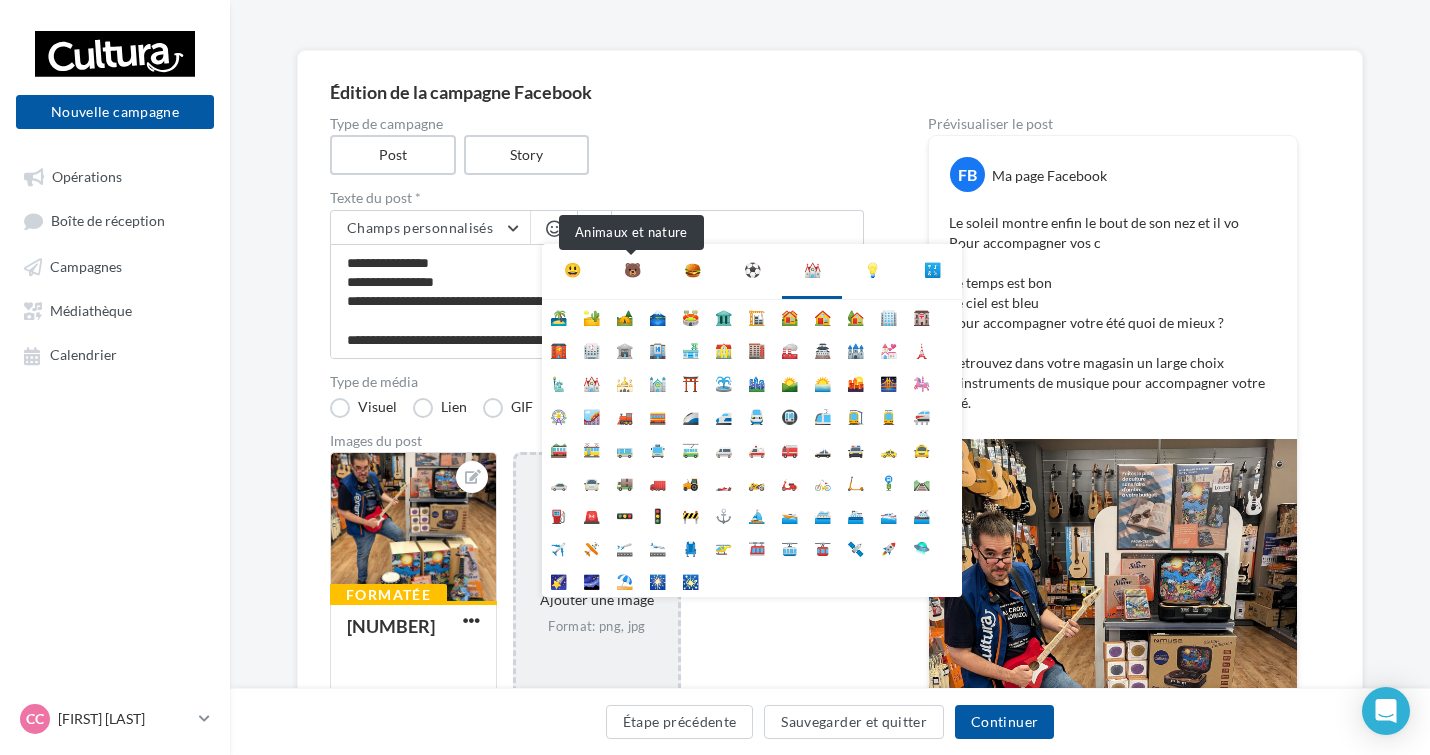 click on "🐻" at bounding box center (632, 270) 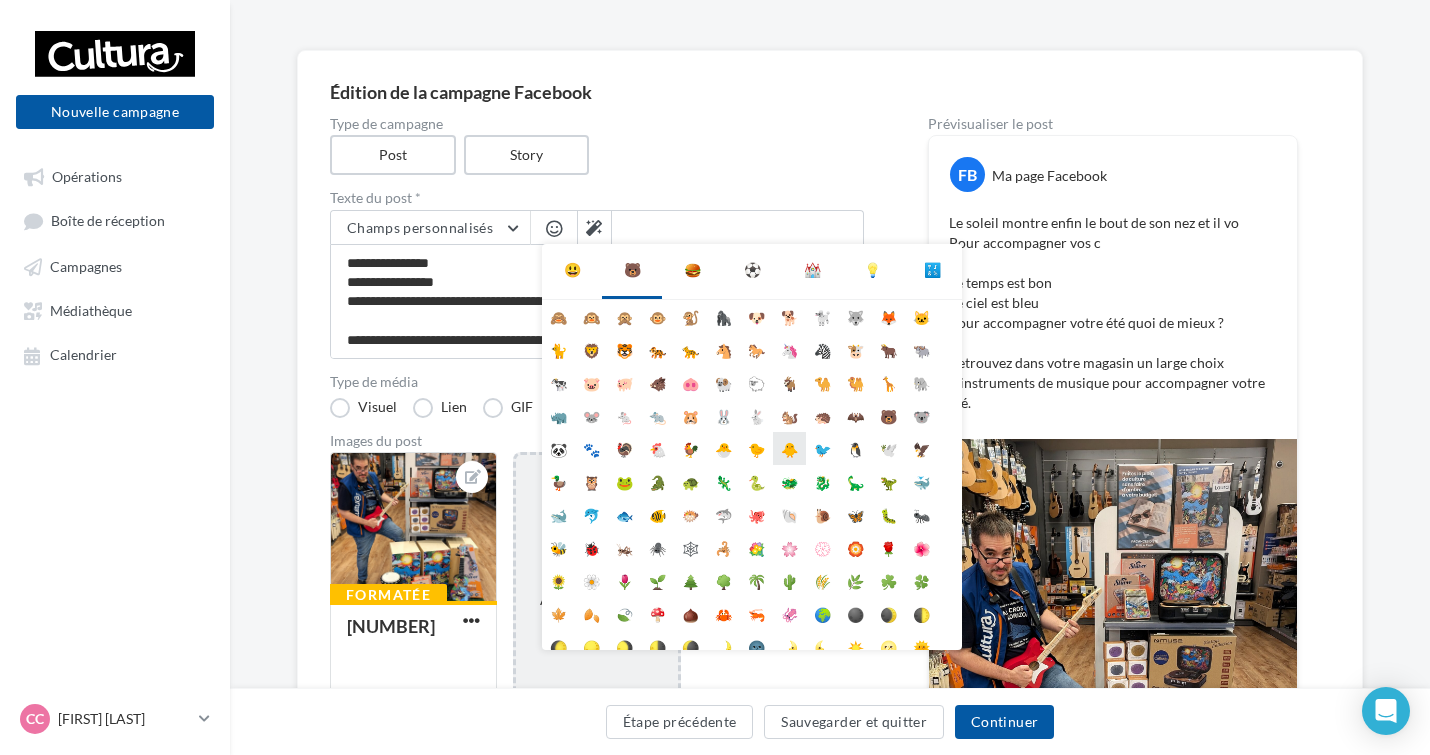 scroll, scrollTop: 100, scrollLeft: 0, axis: vertical 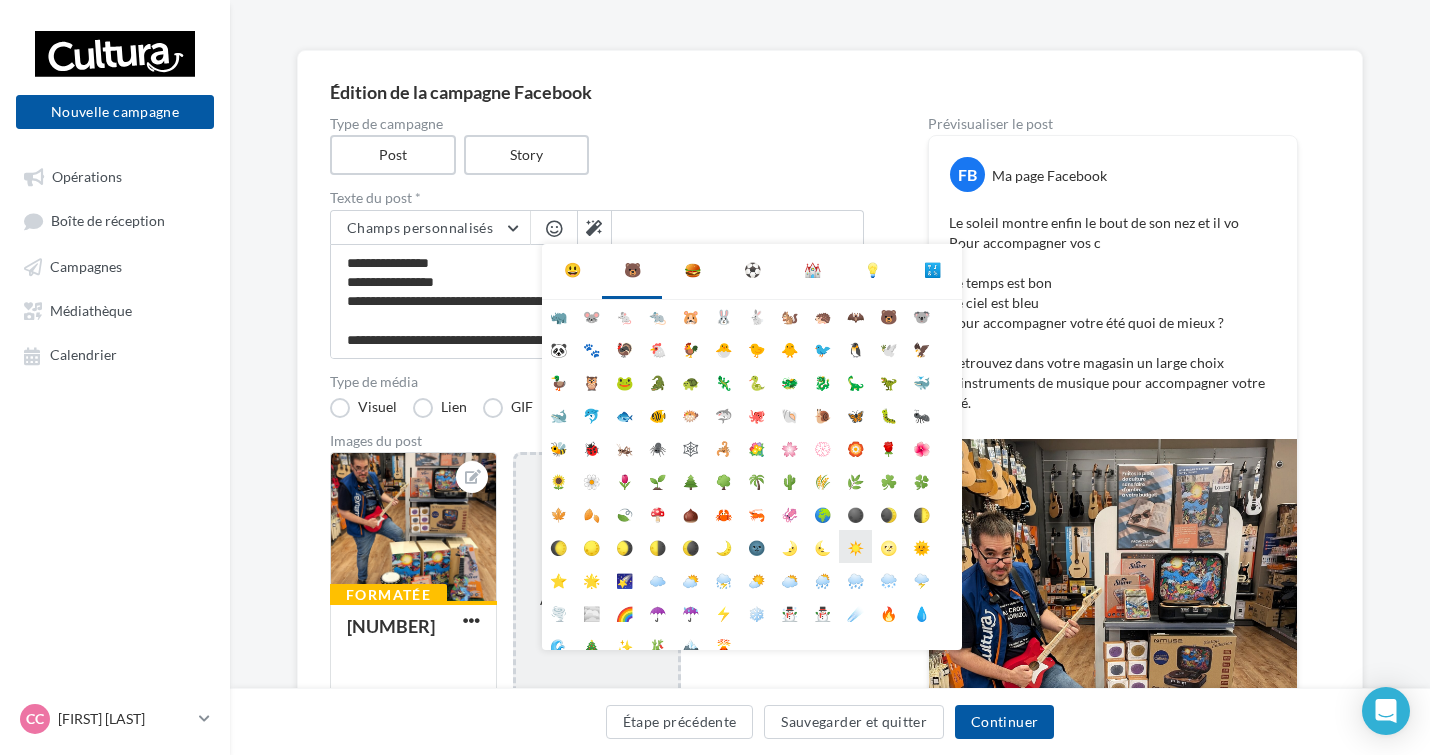 click on "☀️" at bounding box center (855, 546) 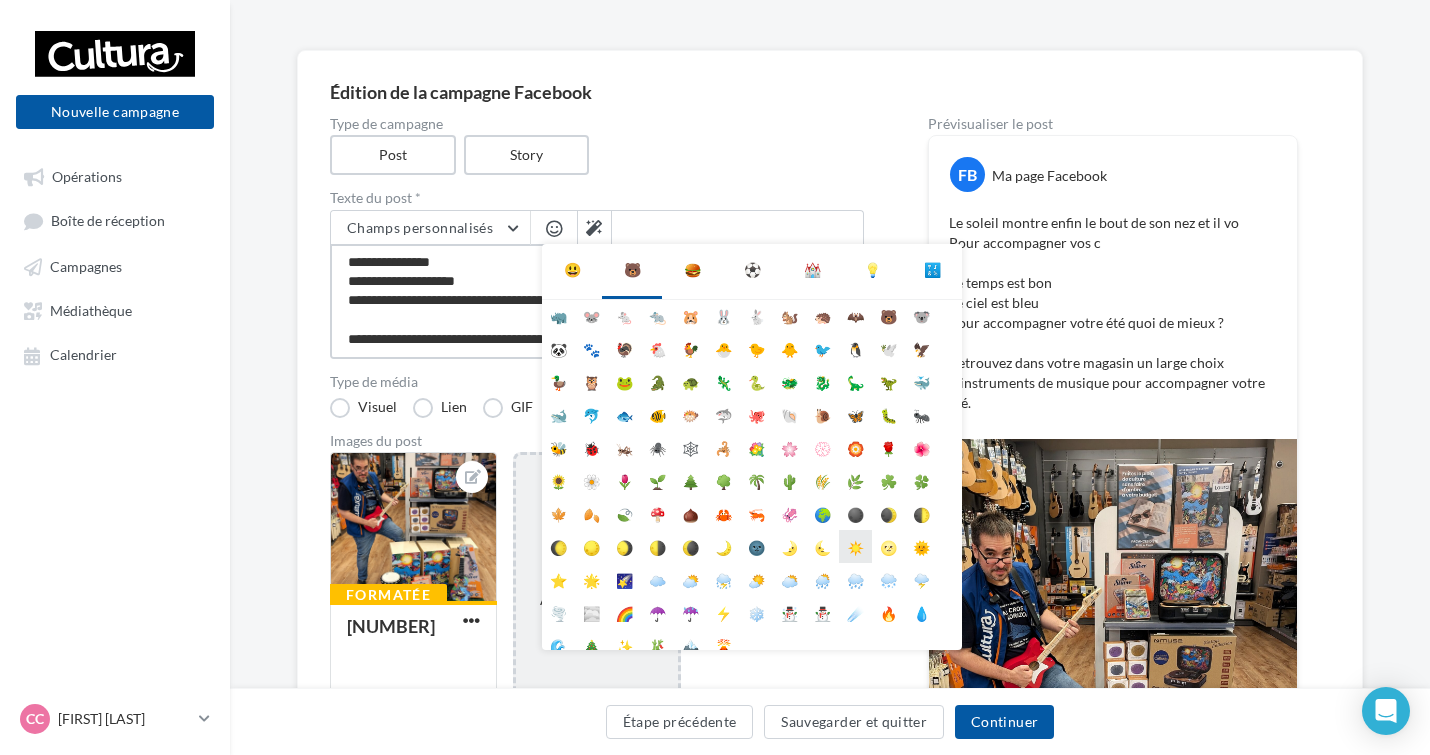 scroll, scrollTop: 78, scrollLeft: 0, axis: vertical 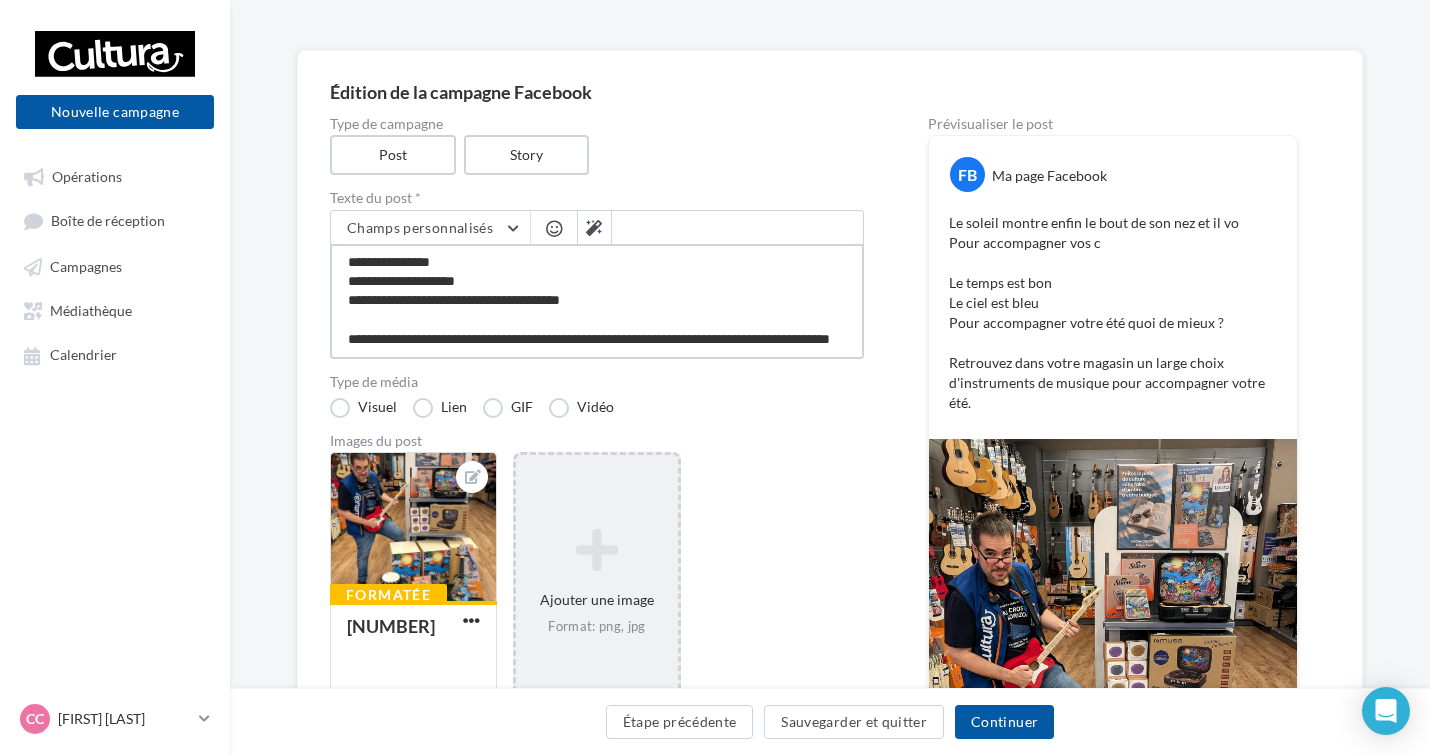 click on "**********" at bounding box center [597, 301] 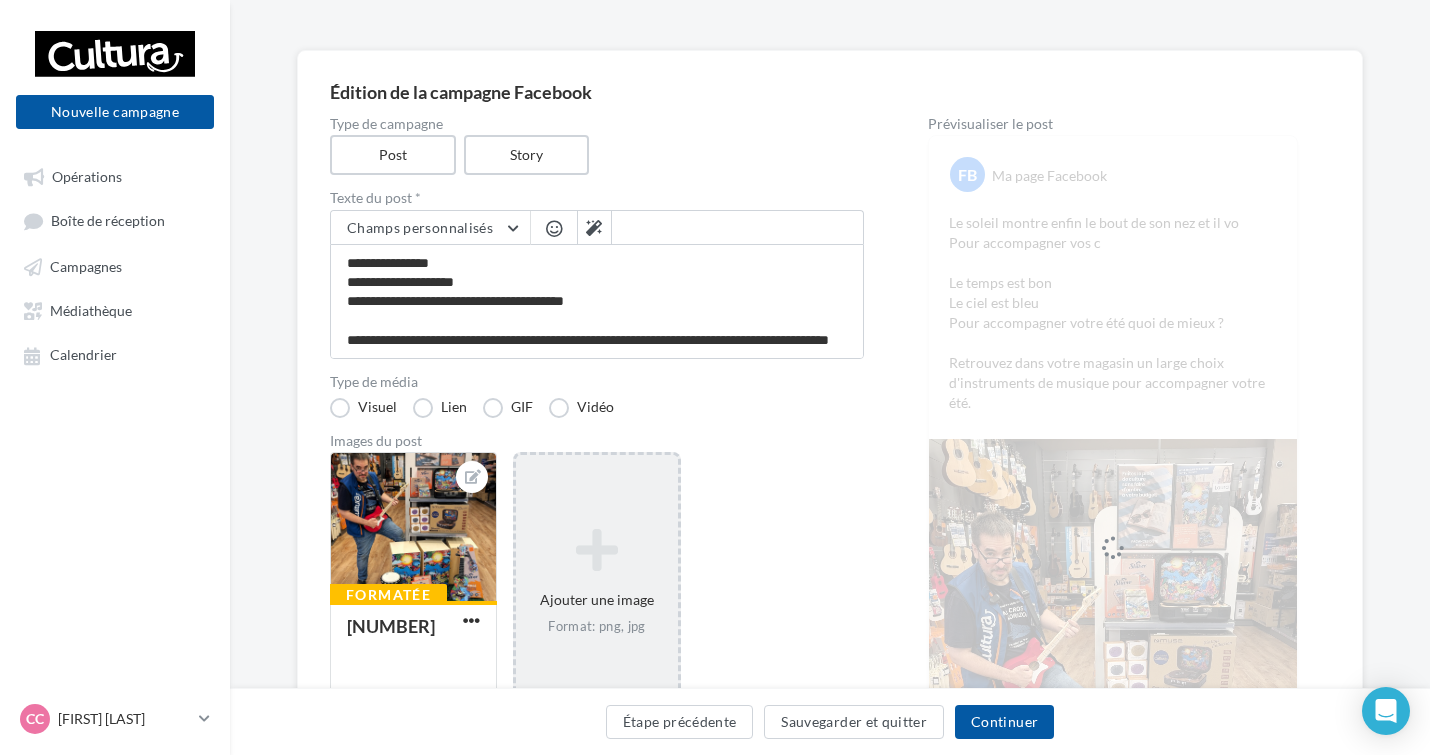 click at bounding box center (554, 228) 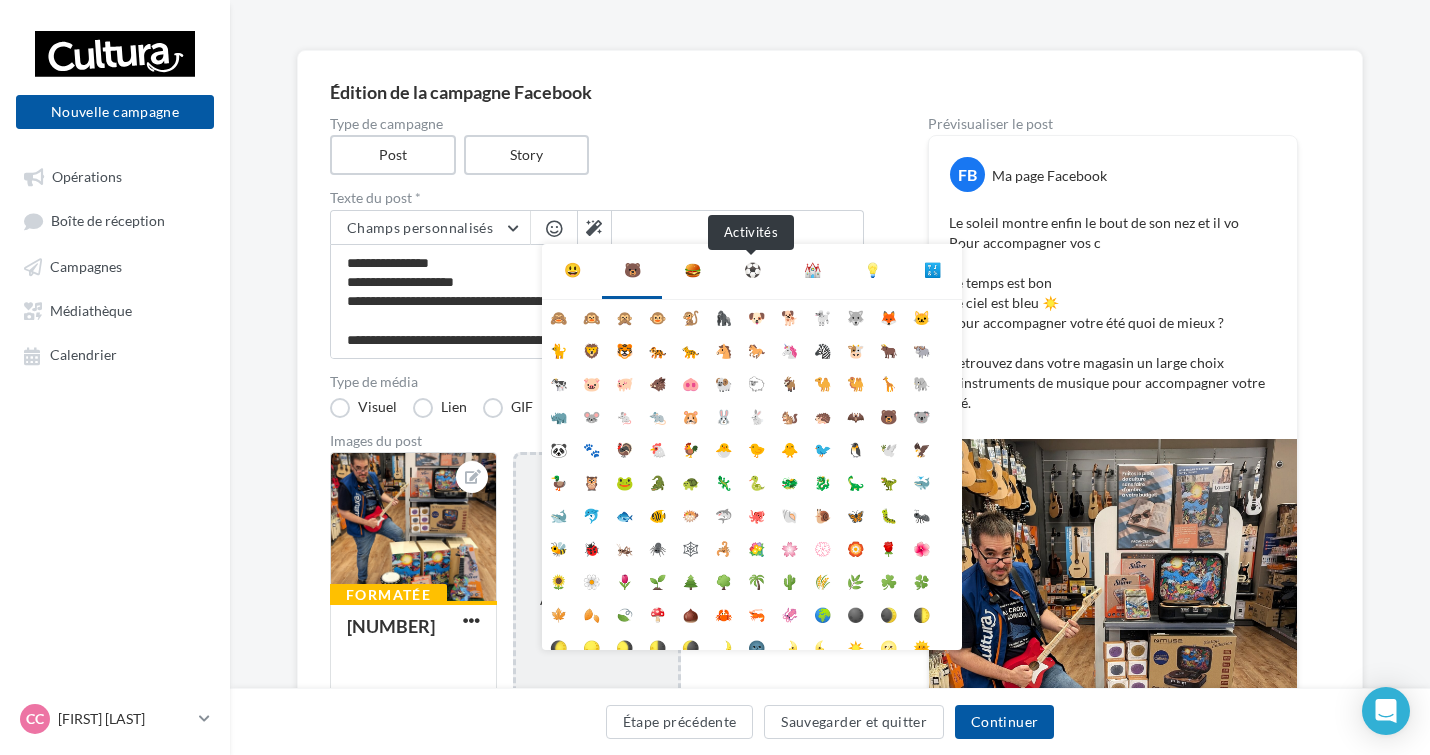 click on "⚽" at bounding box center [752, 270] 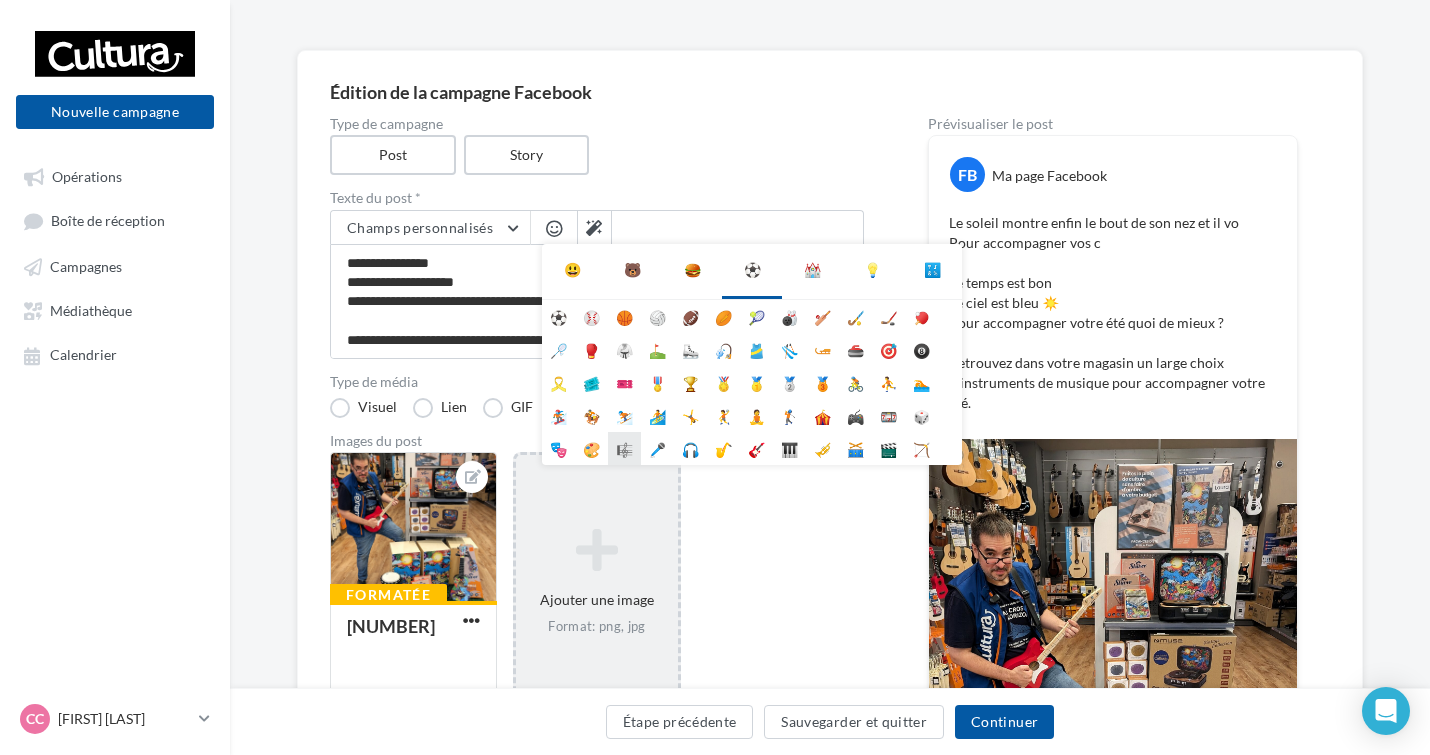 click on "🎼" at bounding box center [624, 448] 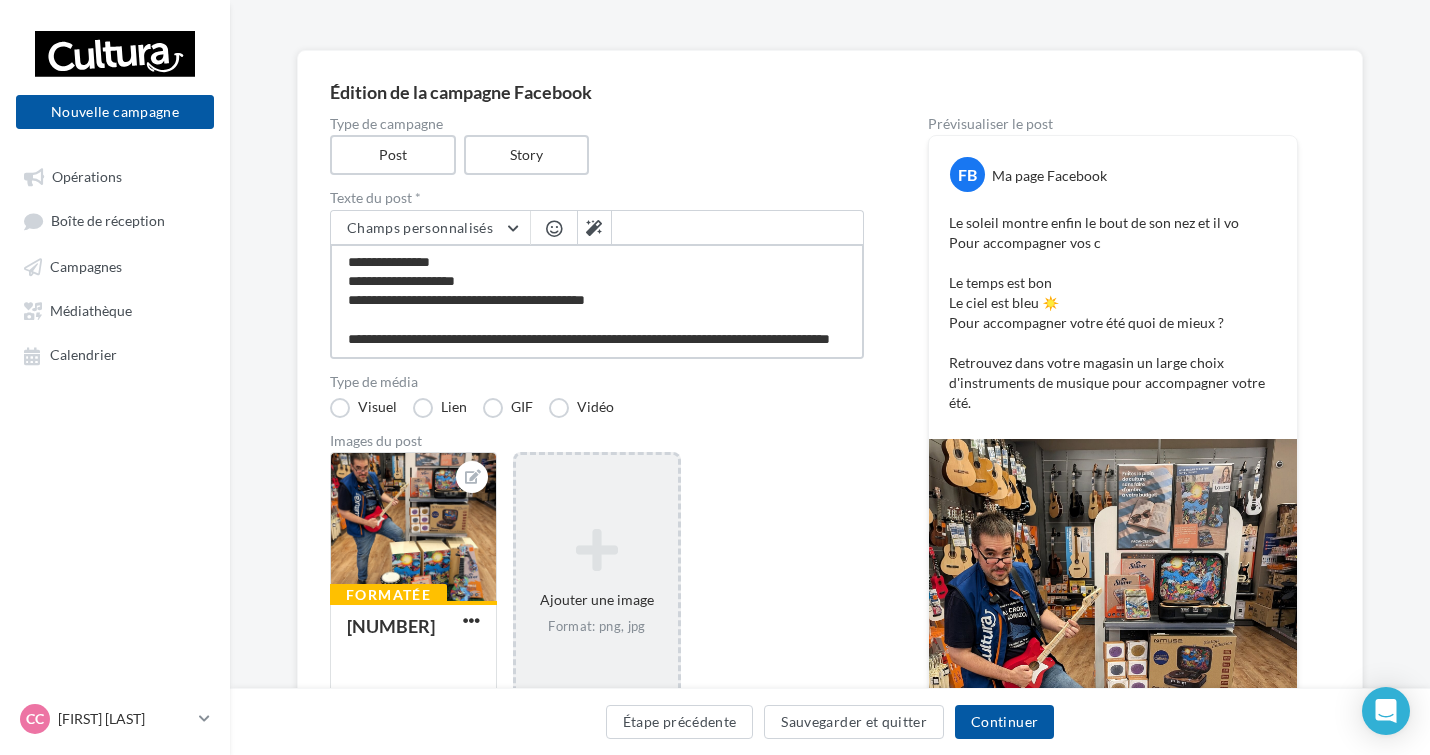 scroll, scrollTop: 78, scrollLeft: 0, axis: vertical 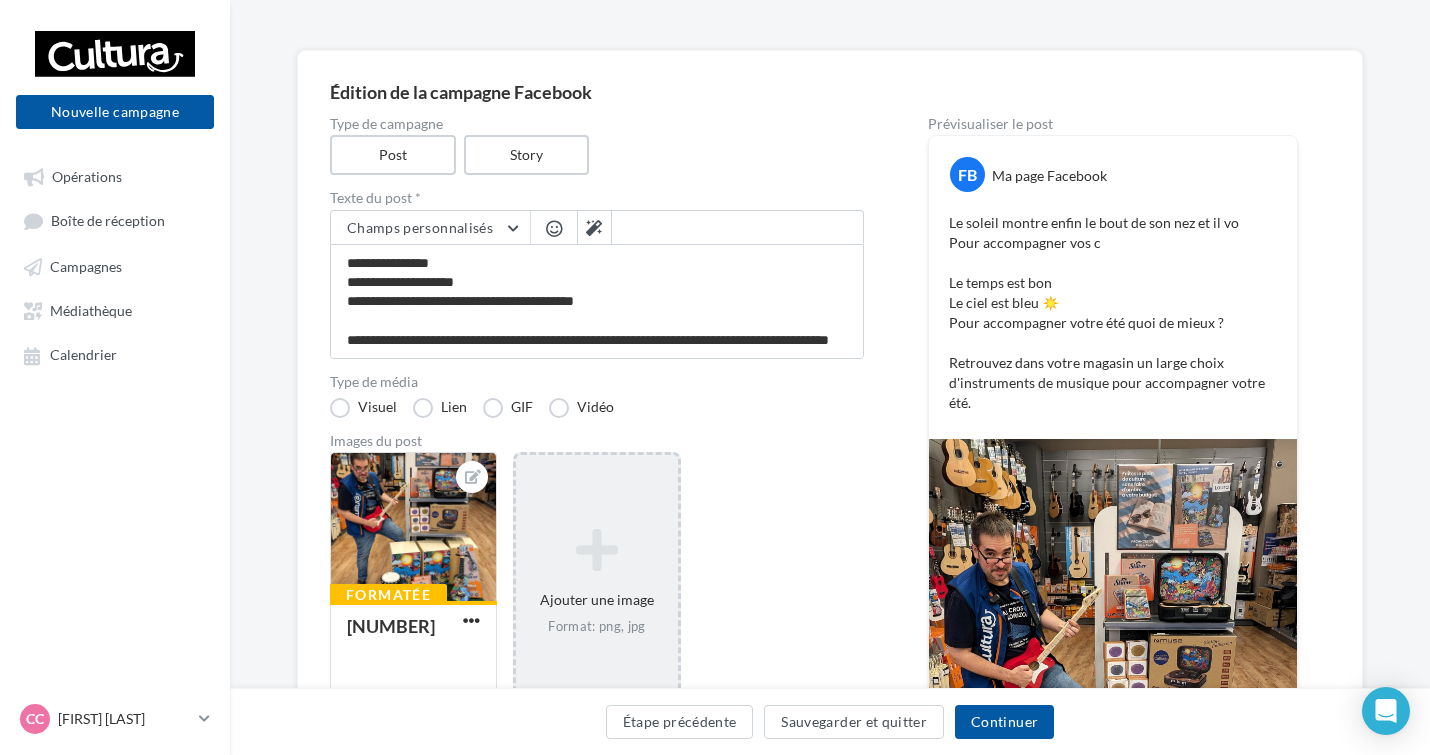 click at bounding box center [554, 228] 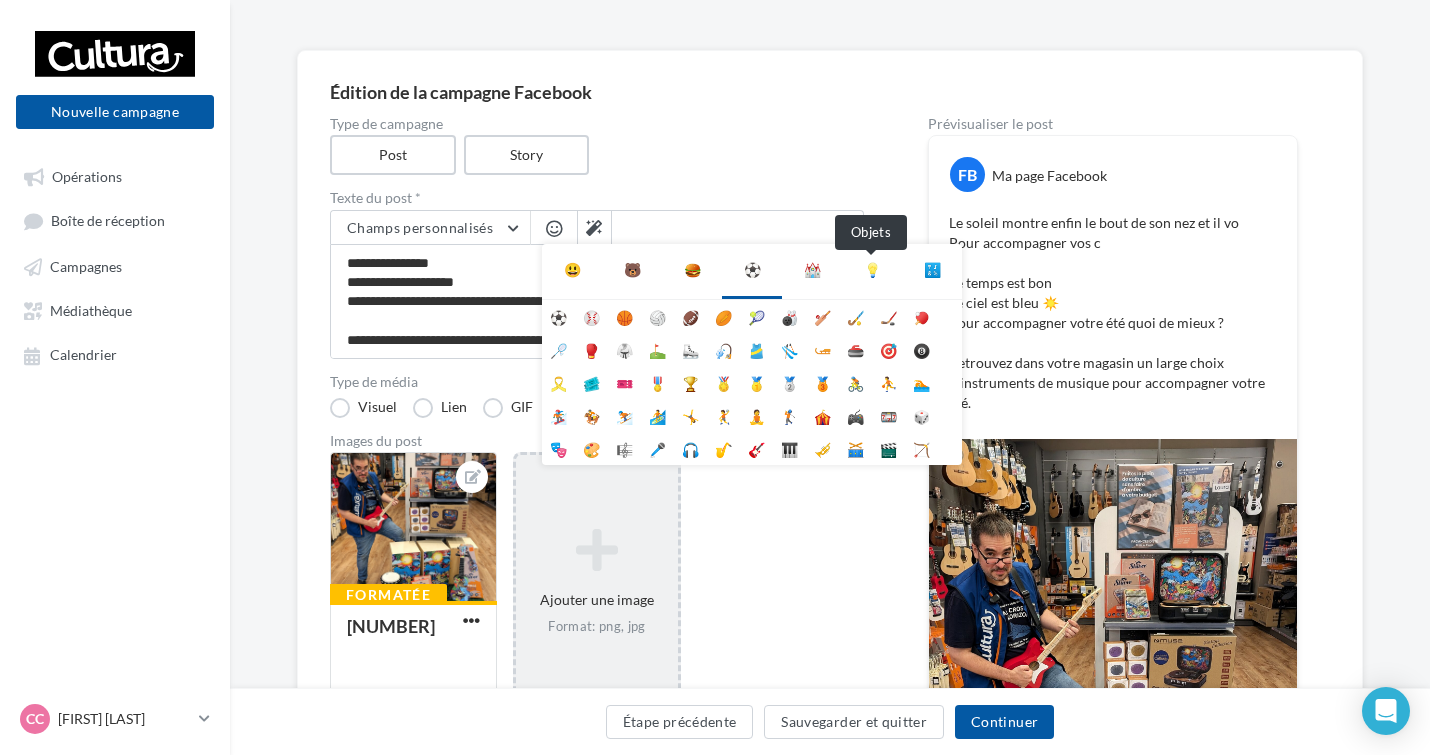 click on "💡" at bounding box center [872, 270] 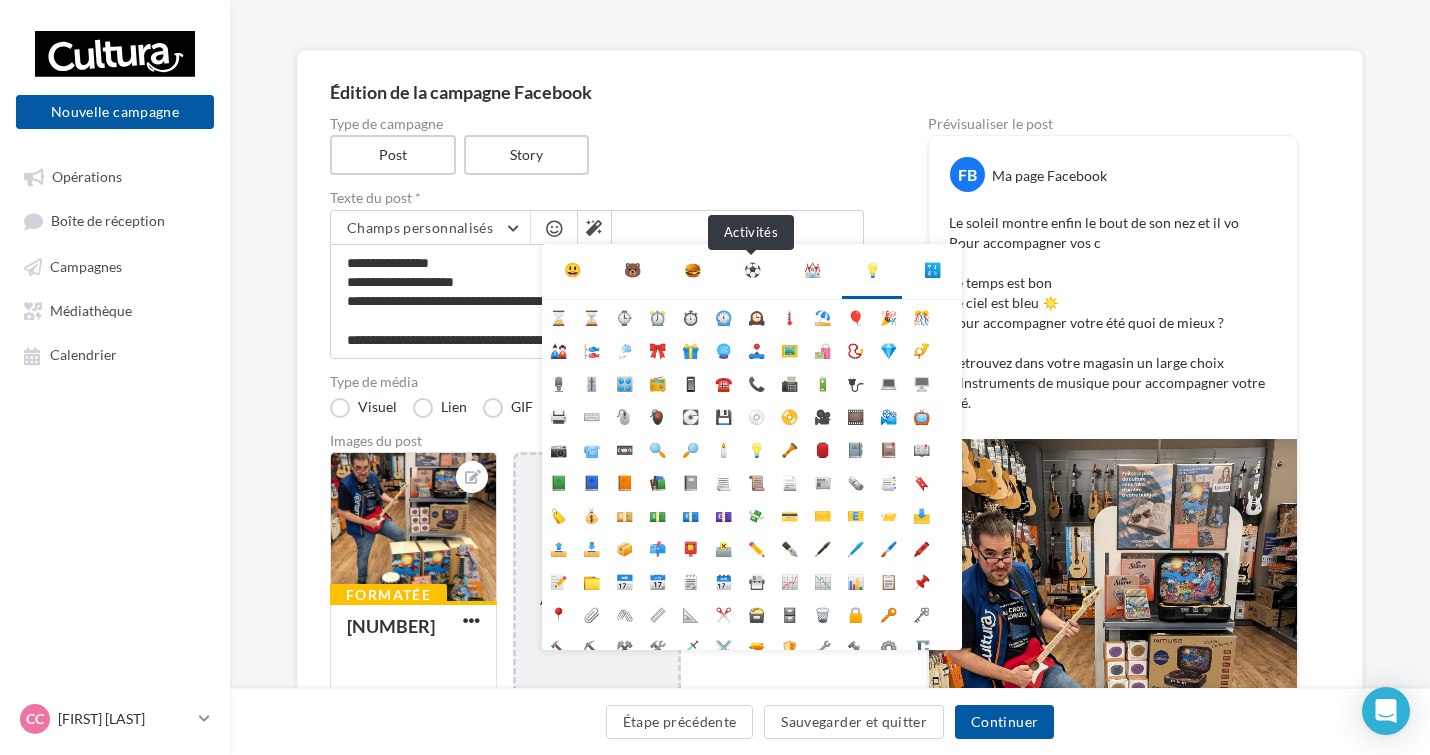 click on "⚽" at bounding box center (752, 270) 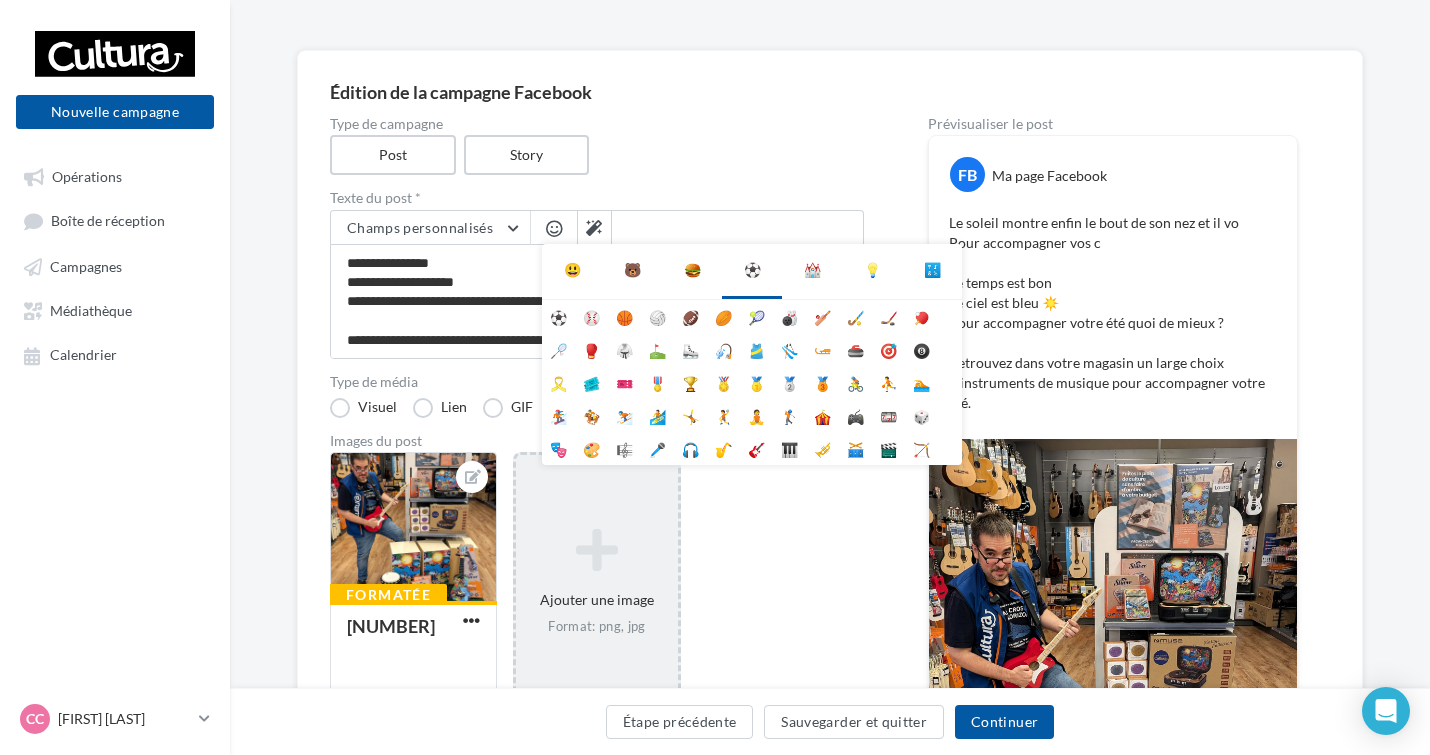 click on "Type de campagne
Post
Story" at bounding box center [597, 146] 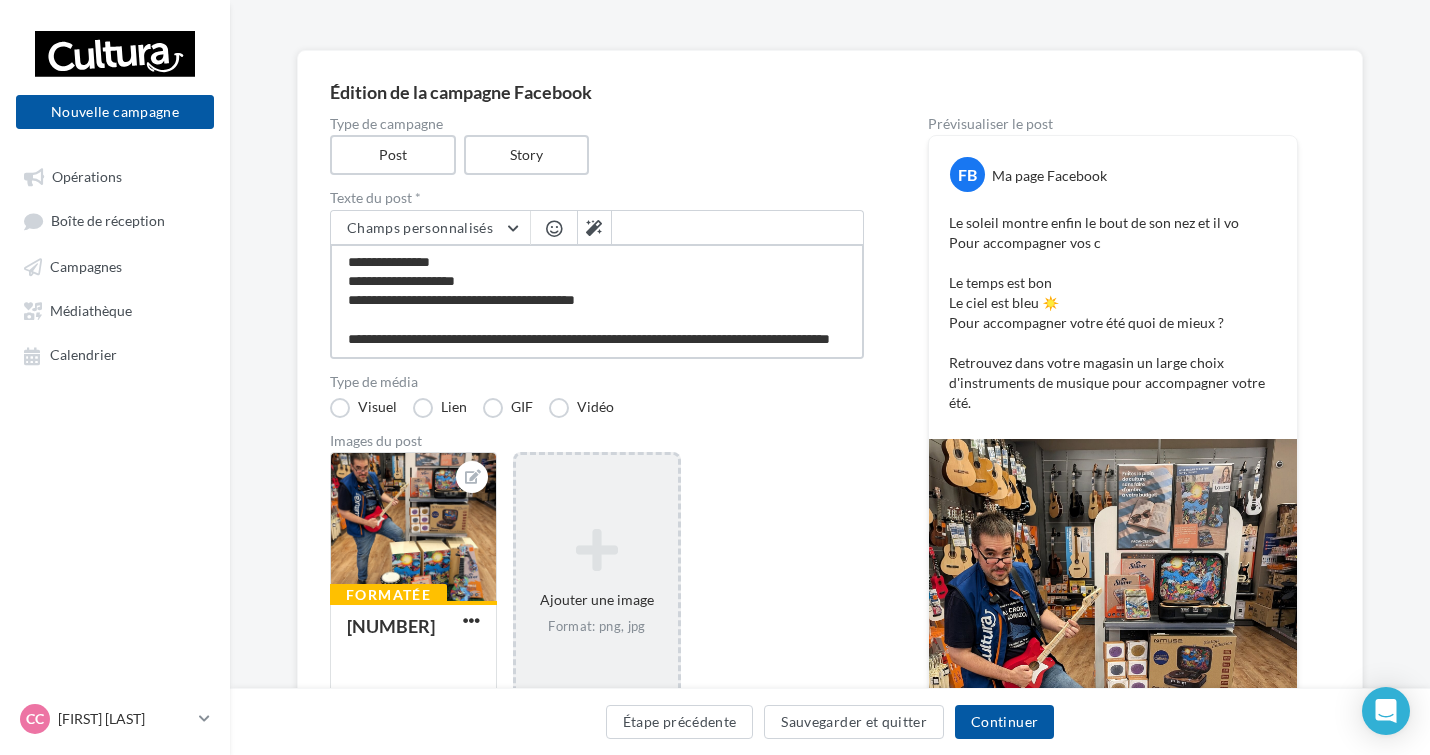 scroll, scrollTop: 78, scrollLeft: 0, axis: vertical 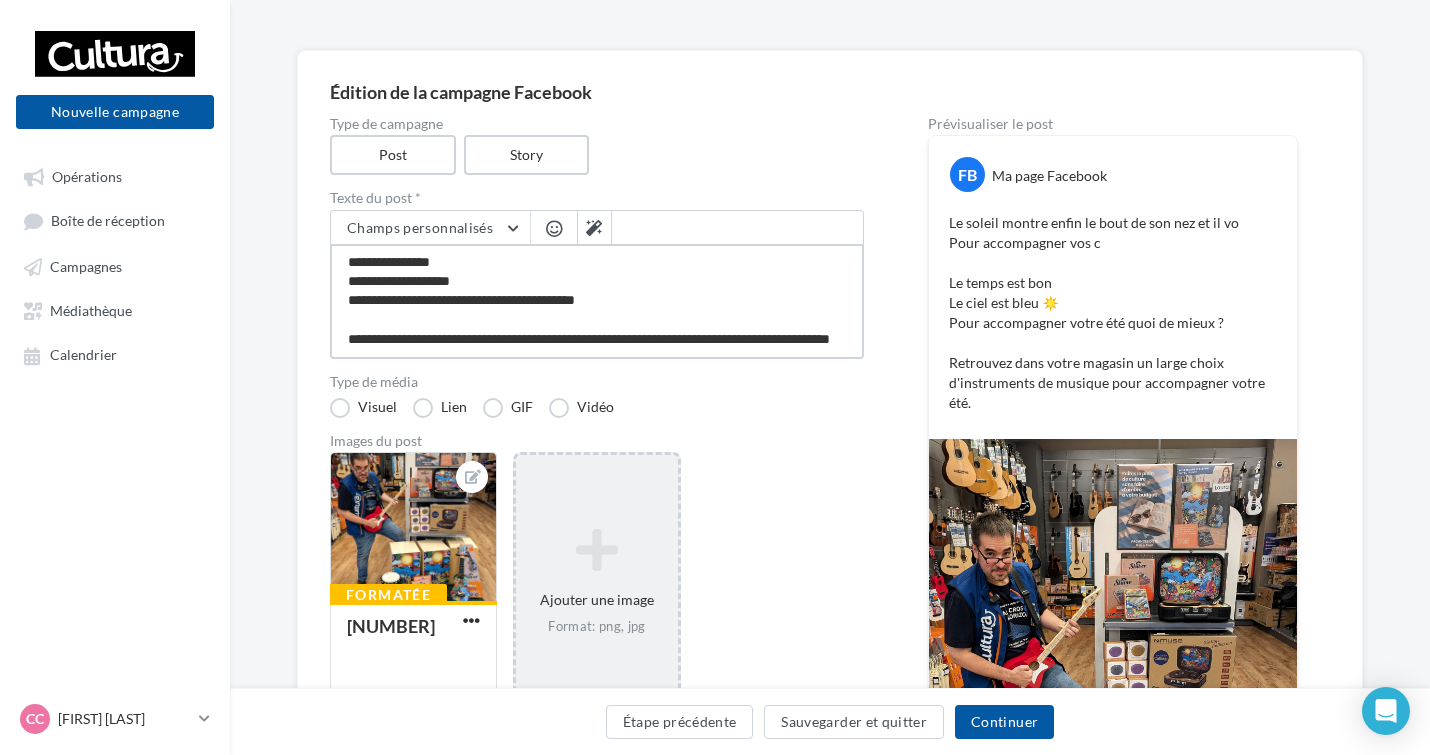 drag, startPoint x: 510, startPoint y: 344, endPoint x: 344, endPoint y: 342, distance: 166.01205 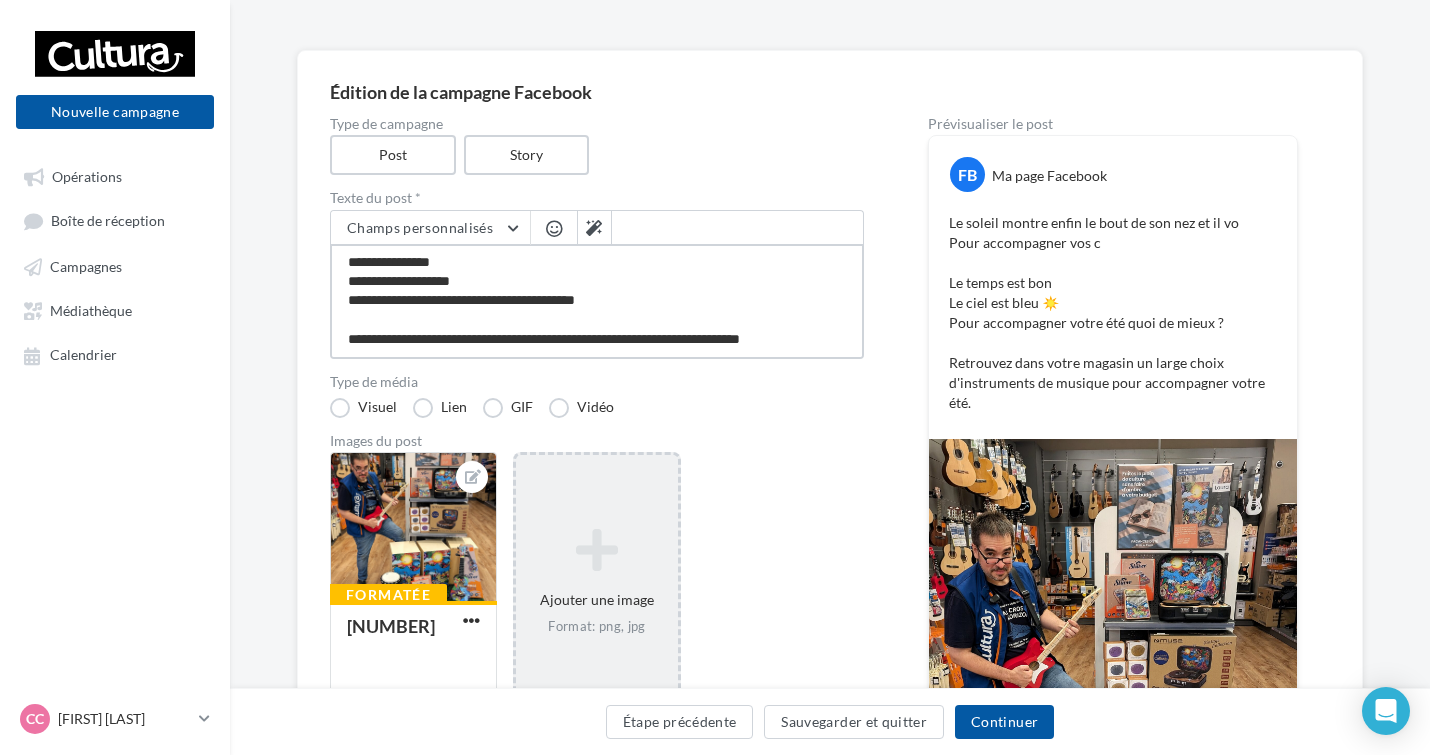 scroll, scrollTop: 69, scrollLeft: 0, axis: vertical 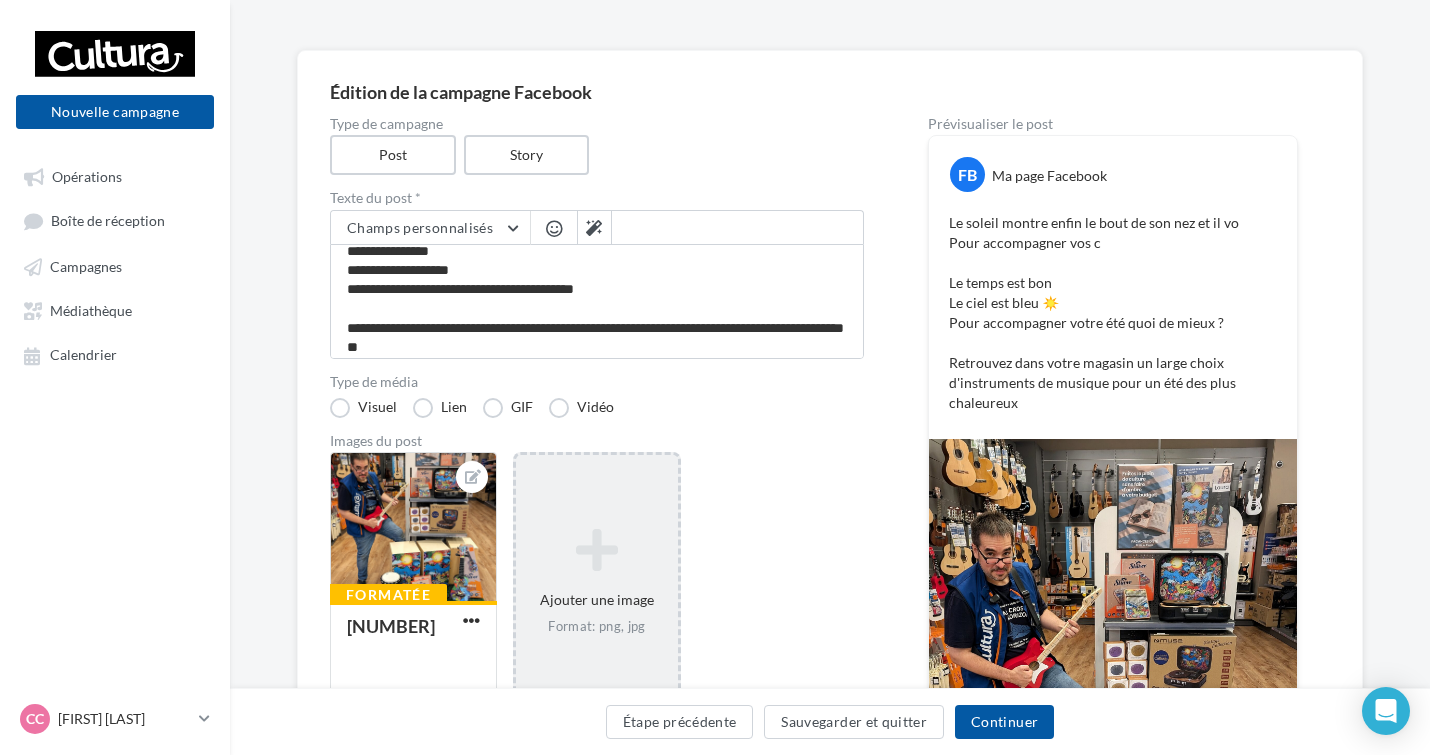 click at bounding box center (554, 228) 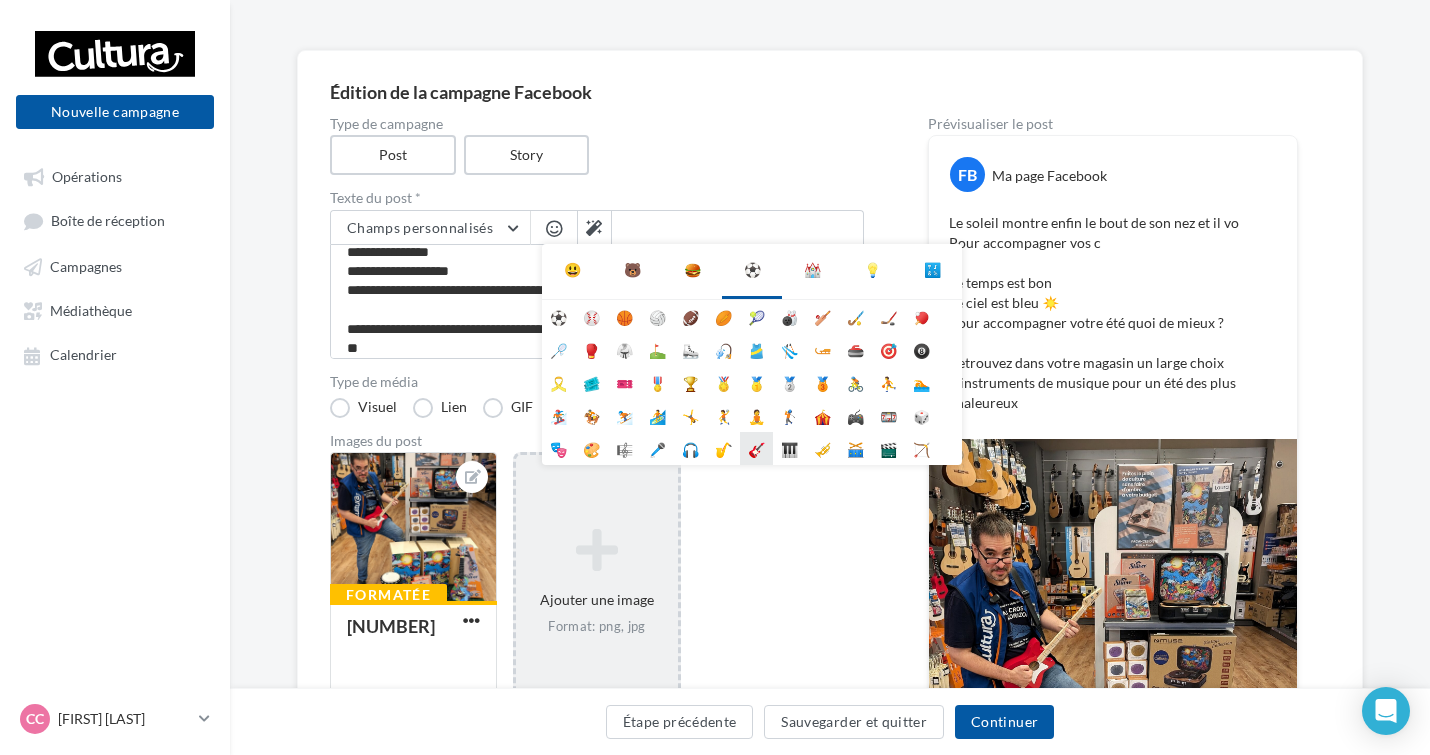click on "🎸" at bounding box center (756, 448) 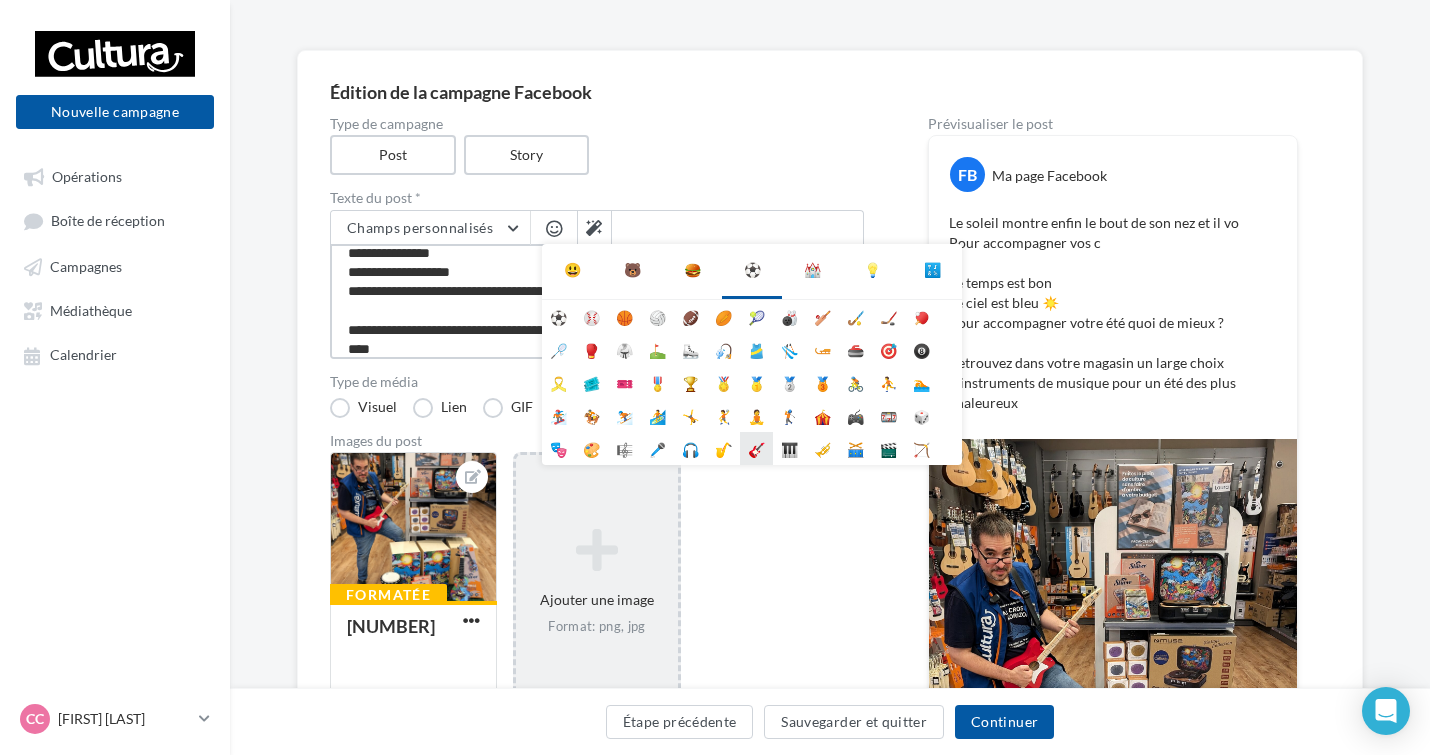 scroll, scrollTop: 69, scrollLeft: 0, axis: vertical 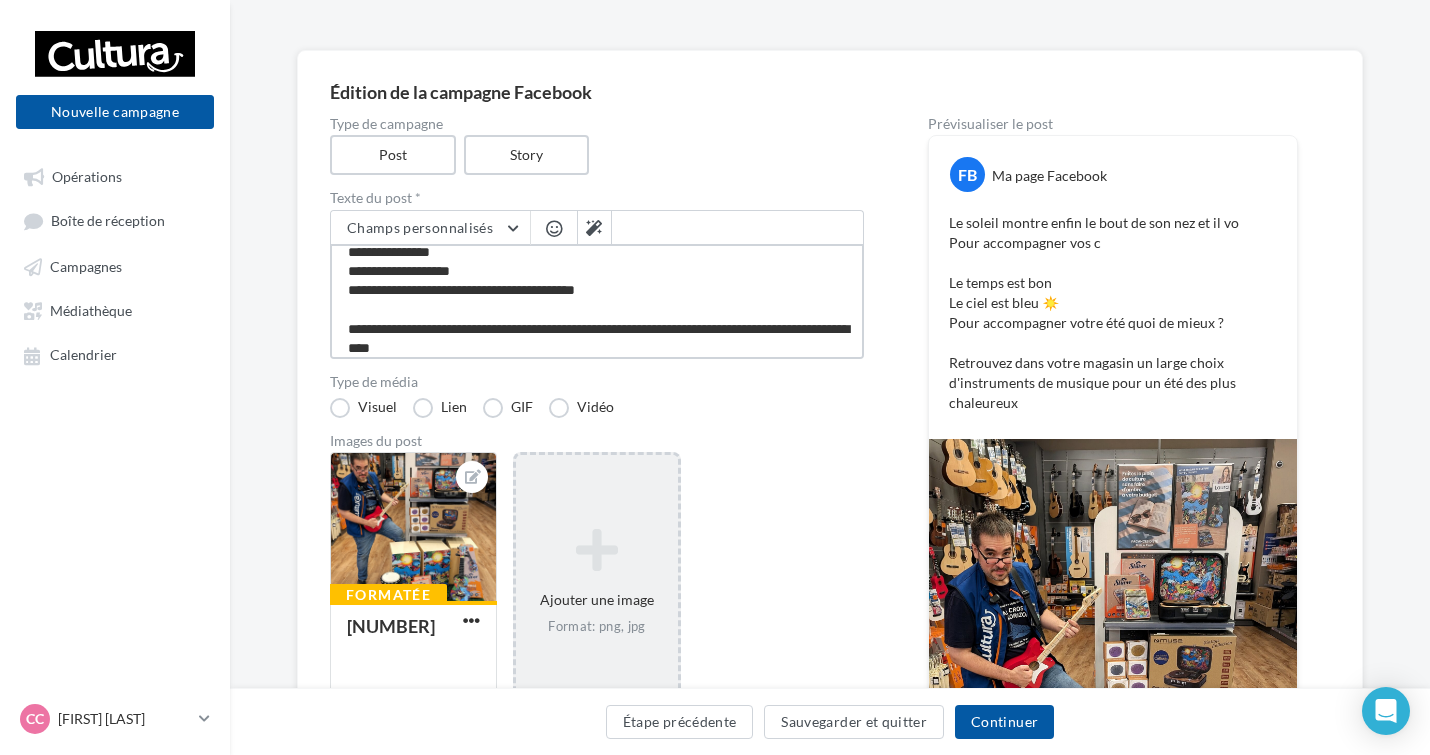 click on "**********" at bounding box center (597, 301) 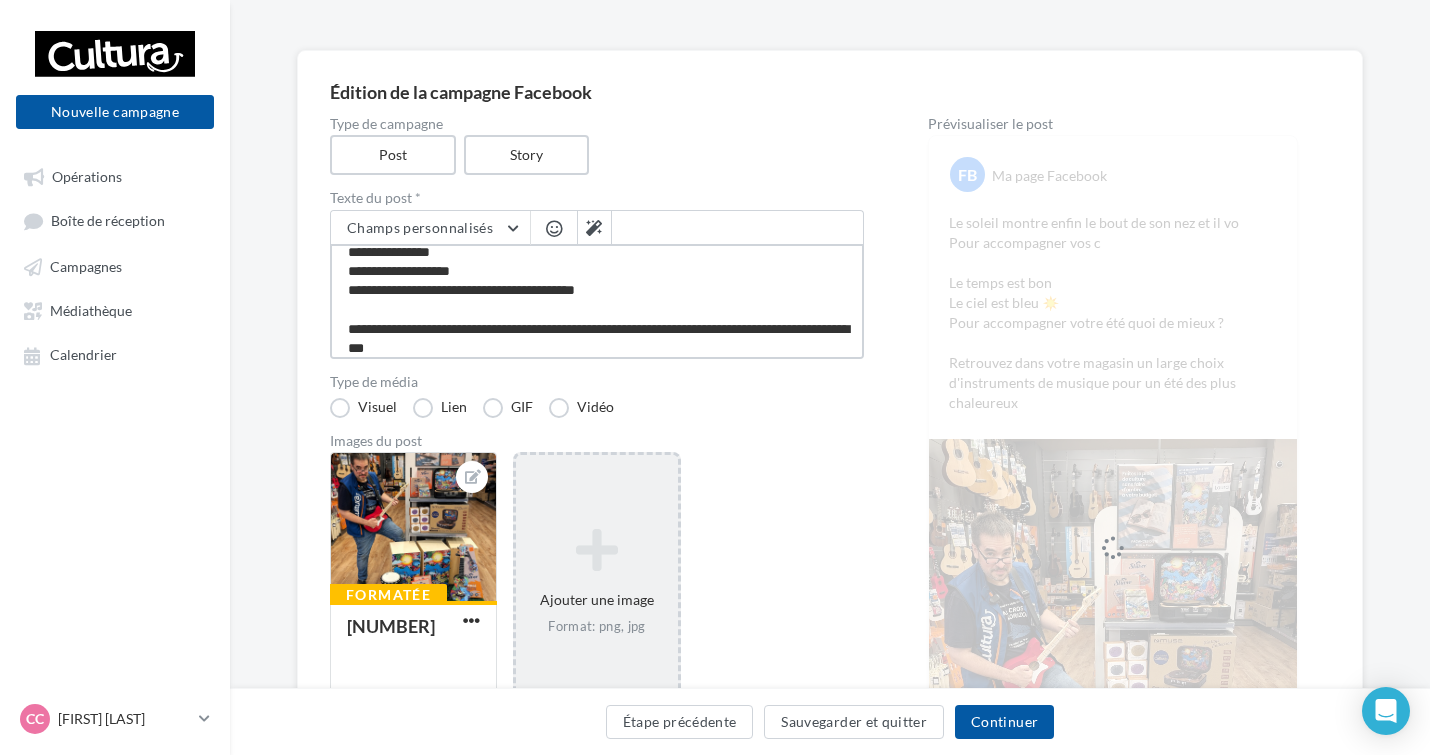 drag, startPoint x: 468, startPoint y: 277, endPoint x: 436, endPoint y: 271, distance: 32.55764 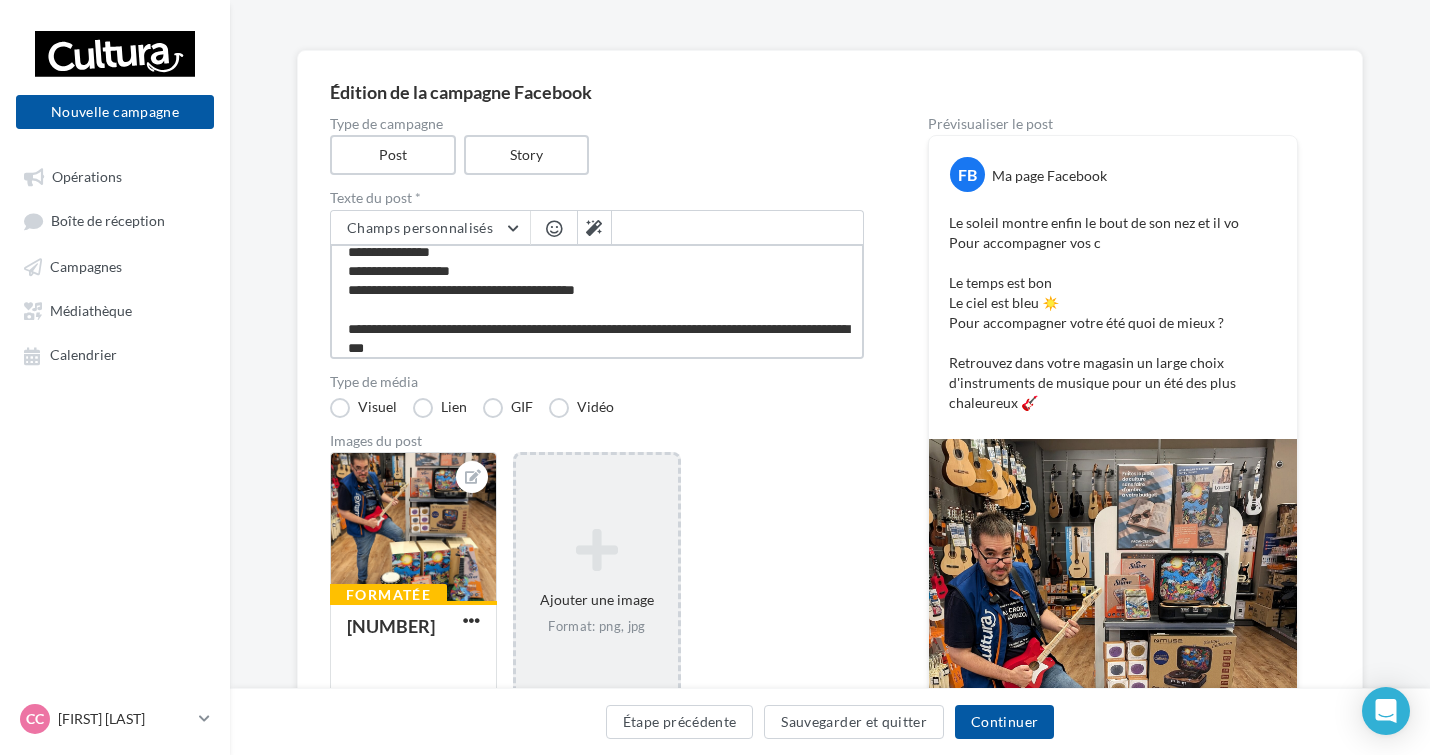 click on "**********" at bounding box center [597, 301] 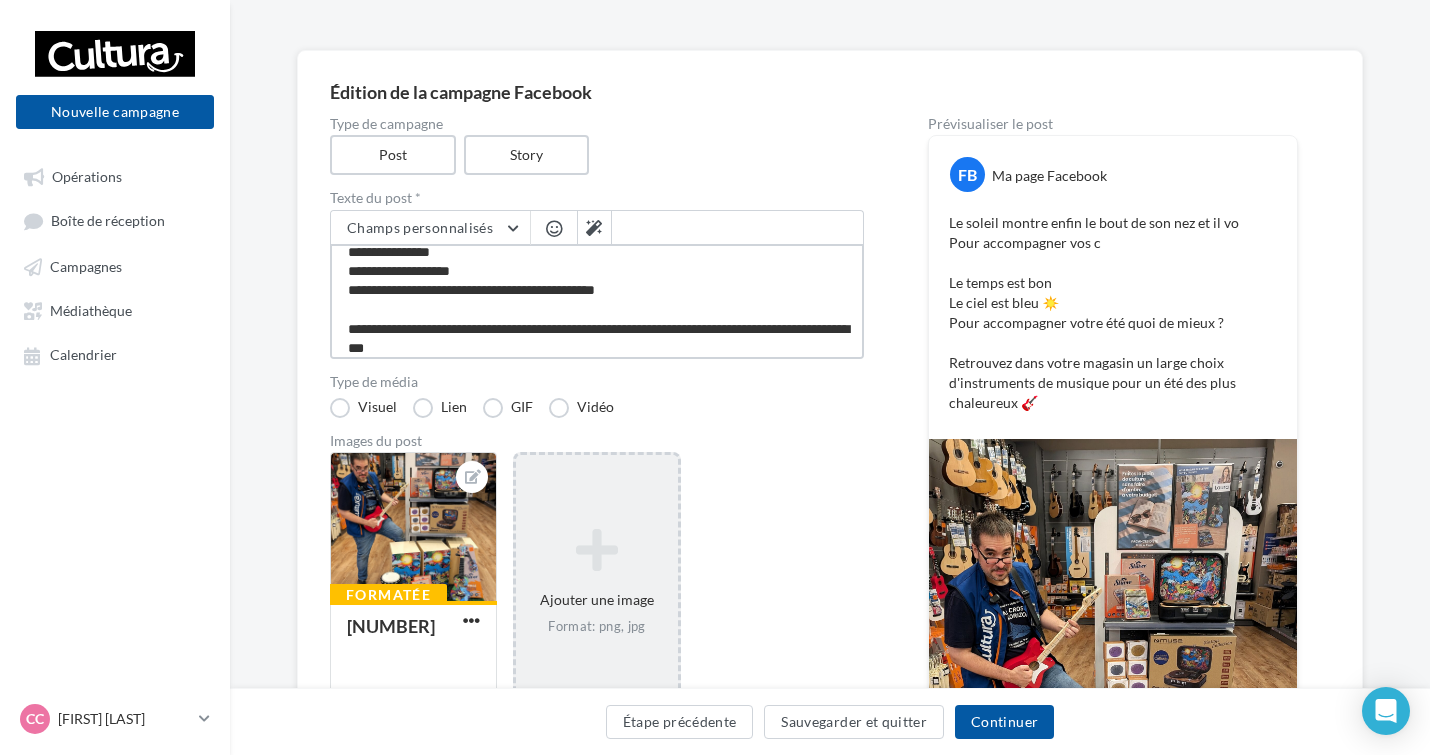 click on "**********" at bounding box center [597, 301] 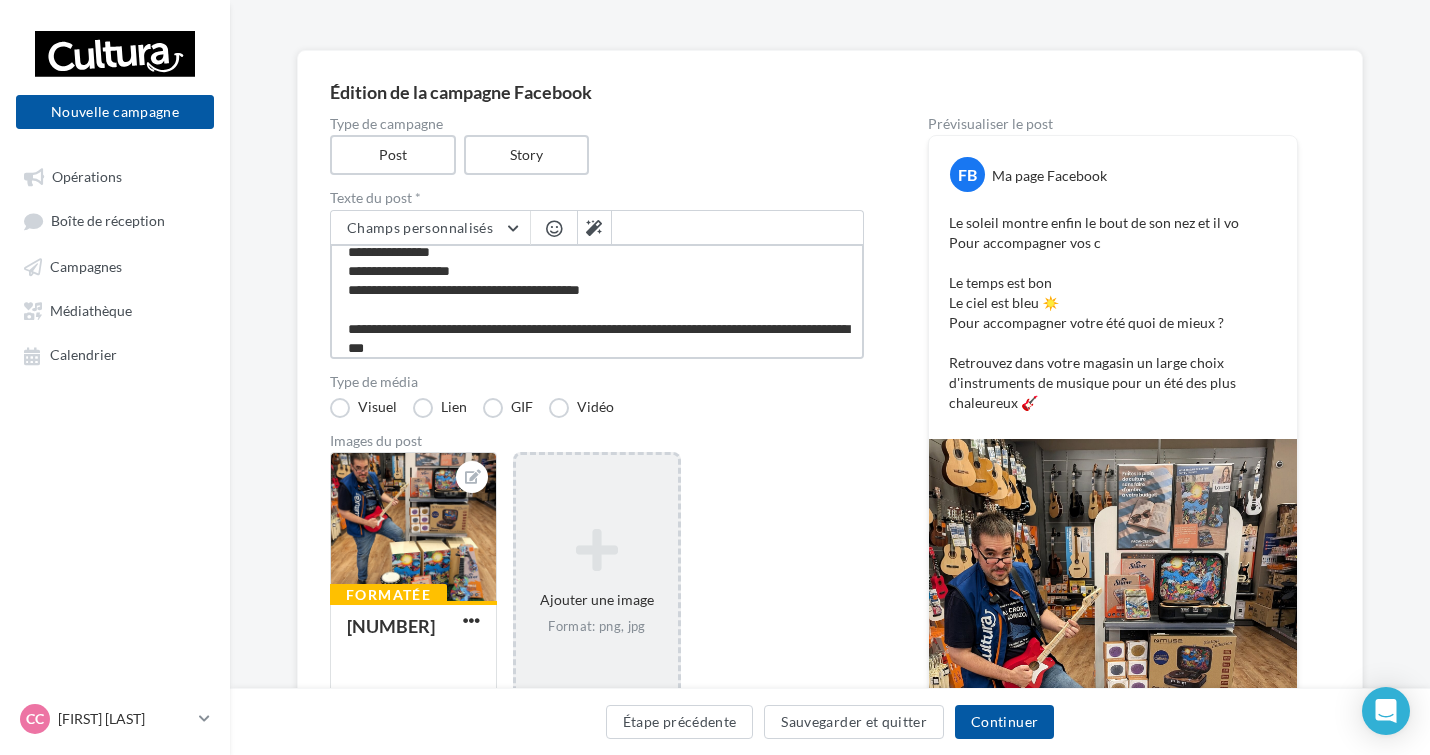 click on "**********" at bounding box center [597, 301] 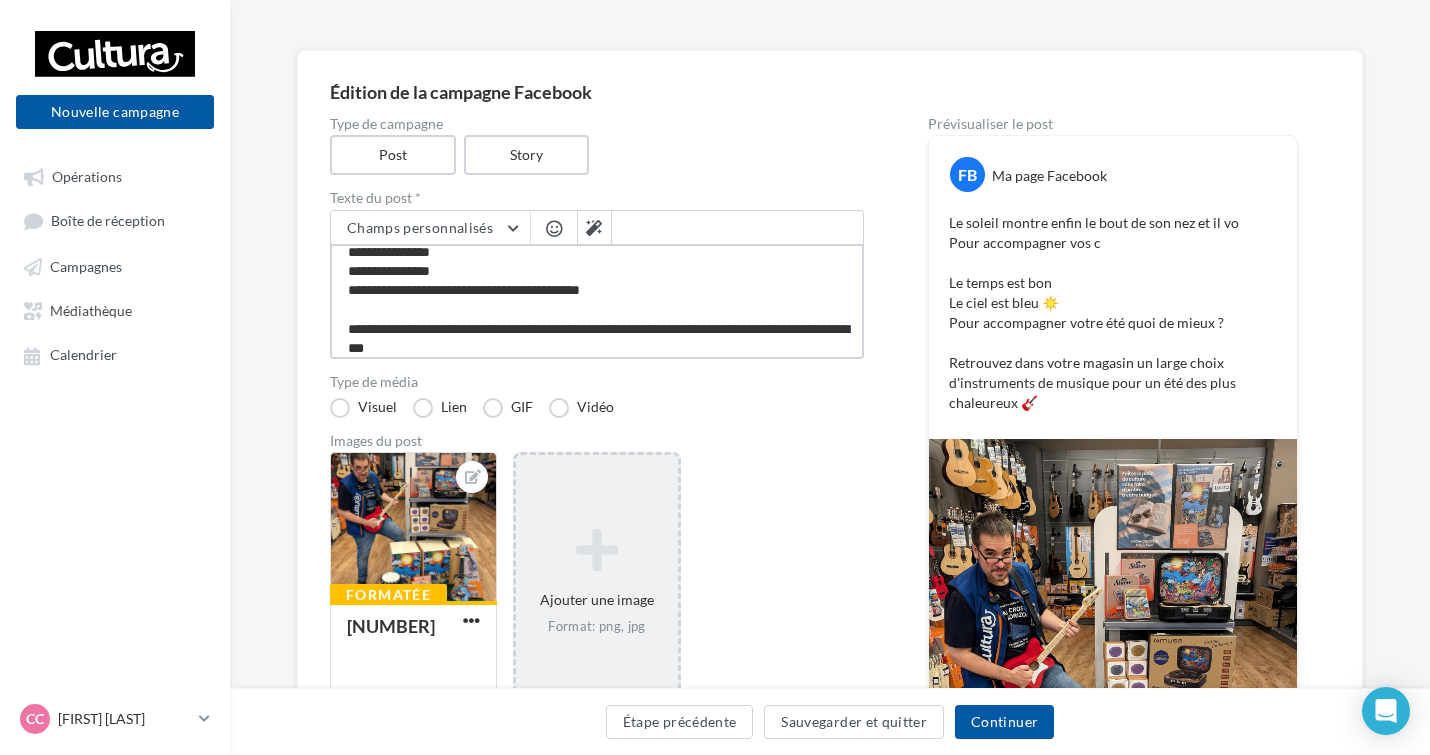 click on "**********" at bounding box center (597, 301) 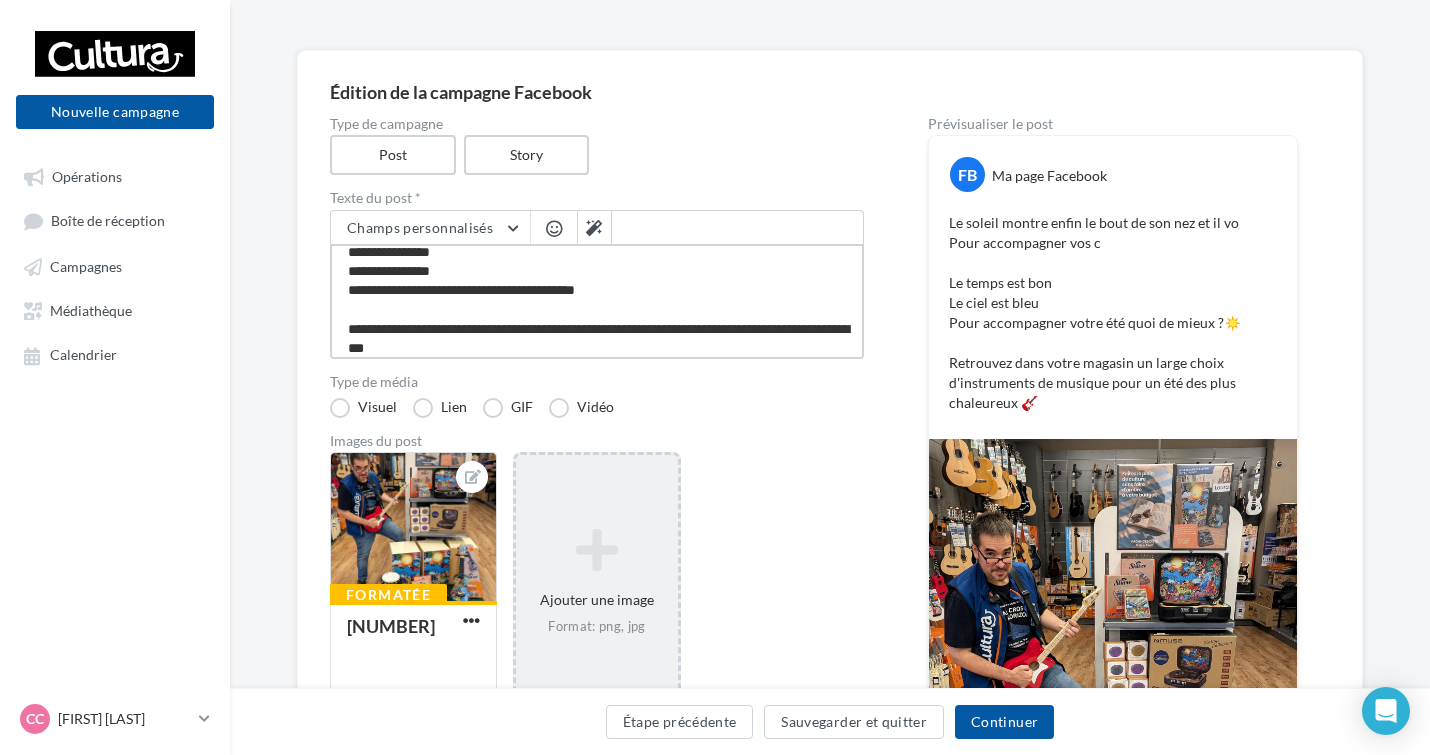 click on "**********" at bounding box center [597, 301] 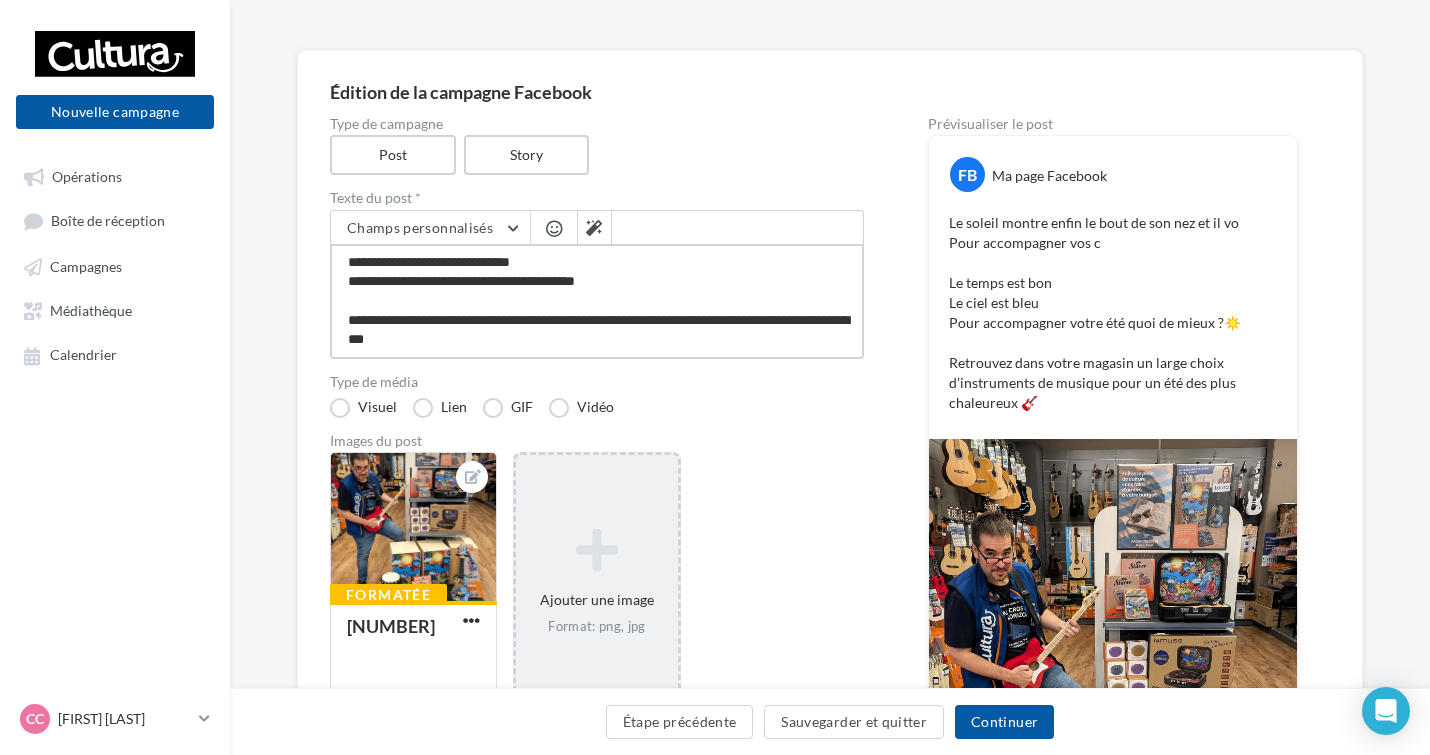 scroll, scrollTop: 59, scrollLeft: 0, axis: vertical 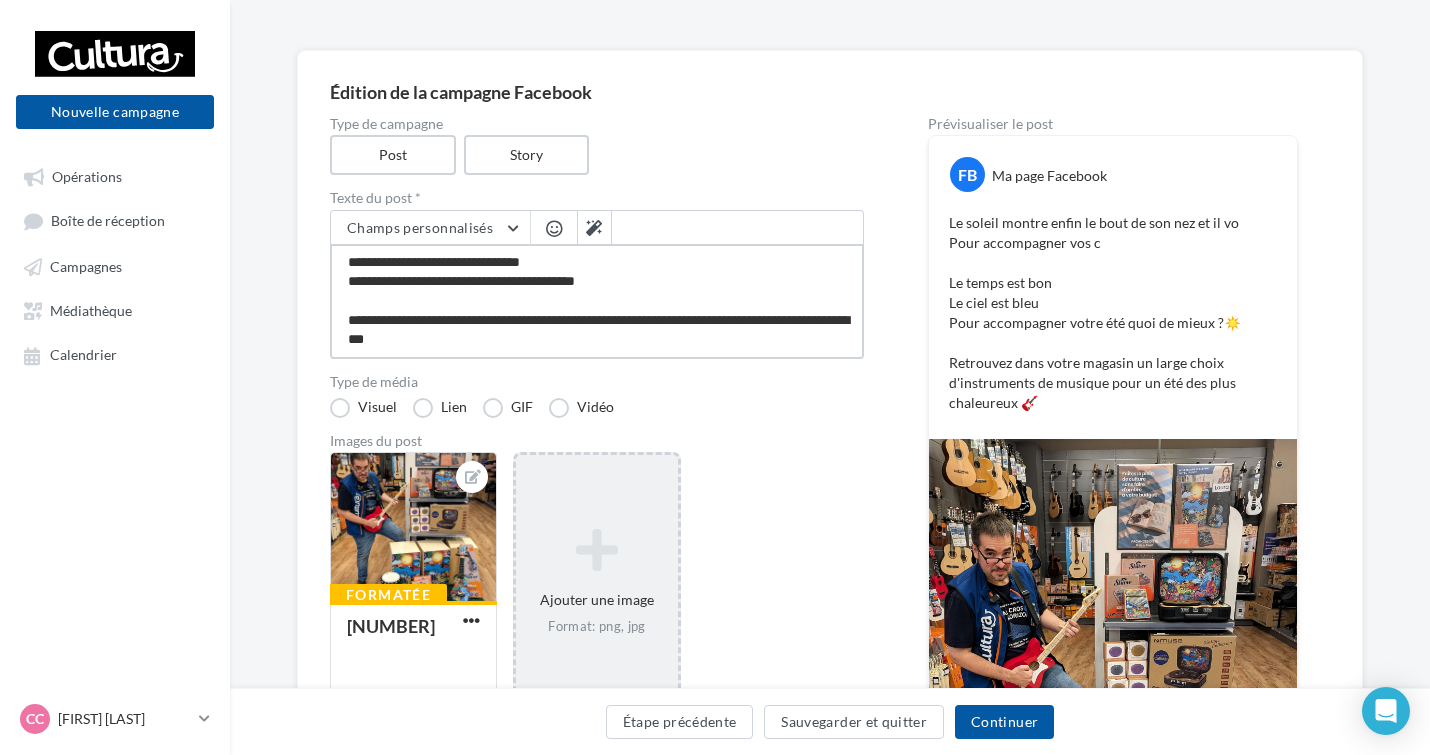 click on "**********" at bounding box center [597, 301] 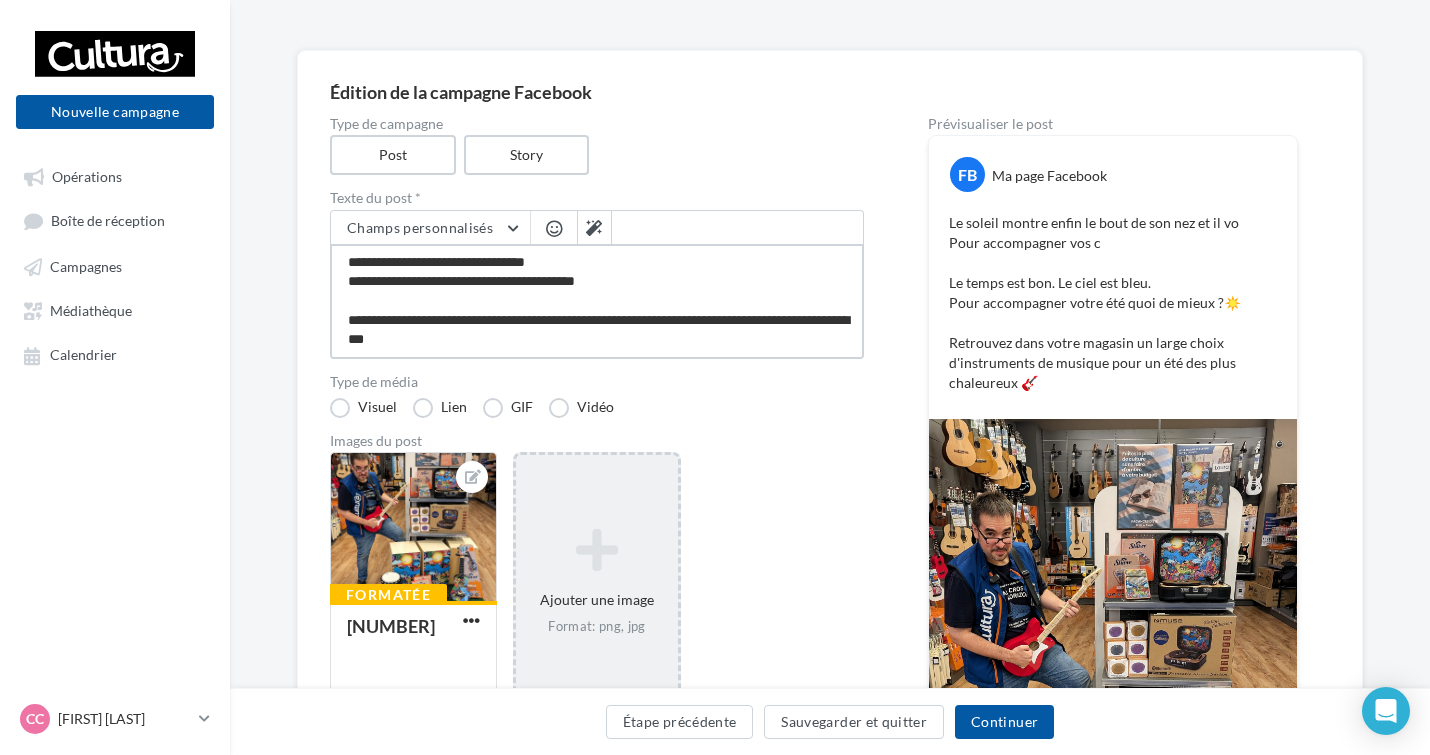 click on "**********" at bounding box center (597, 301) 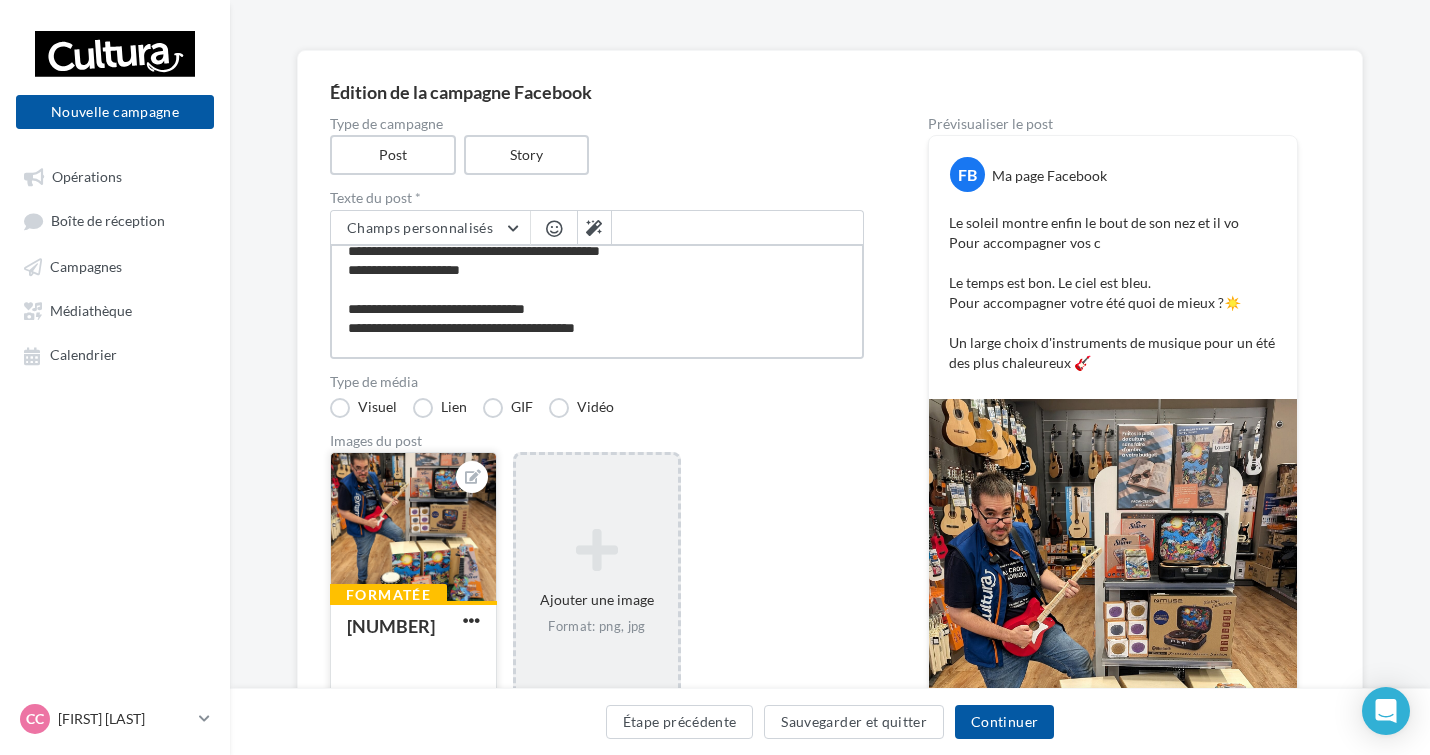 scroll, scrollTop: 31, scrollLeft: 0, axis: vertical 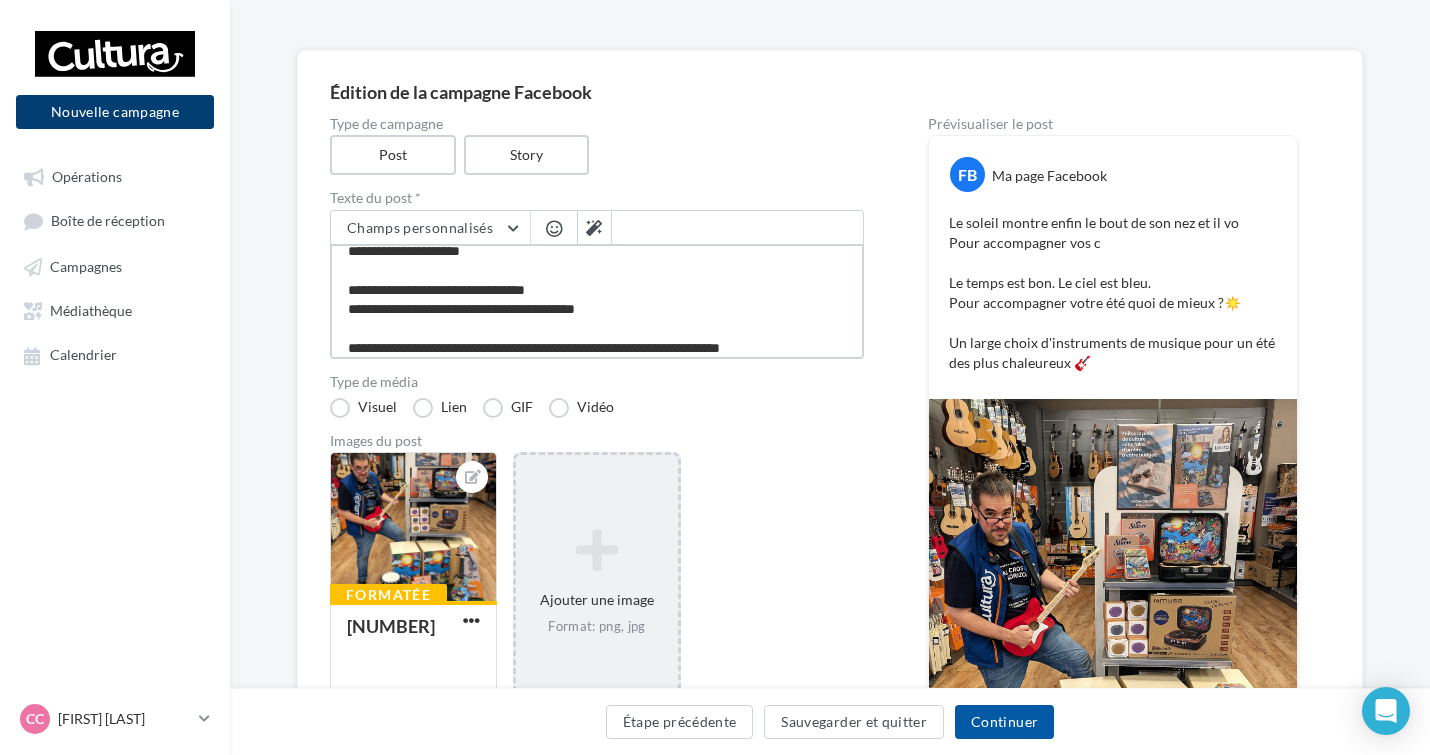 drag, startPoint x: 356, startPoint y: 270, endPoint x: 203, endPoint y: 127, distance: 209.42302 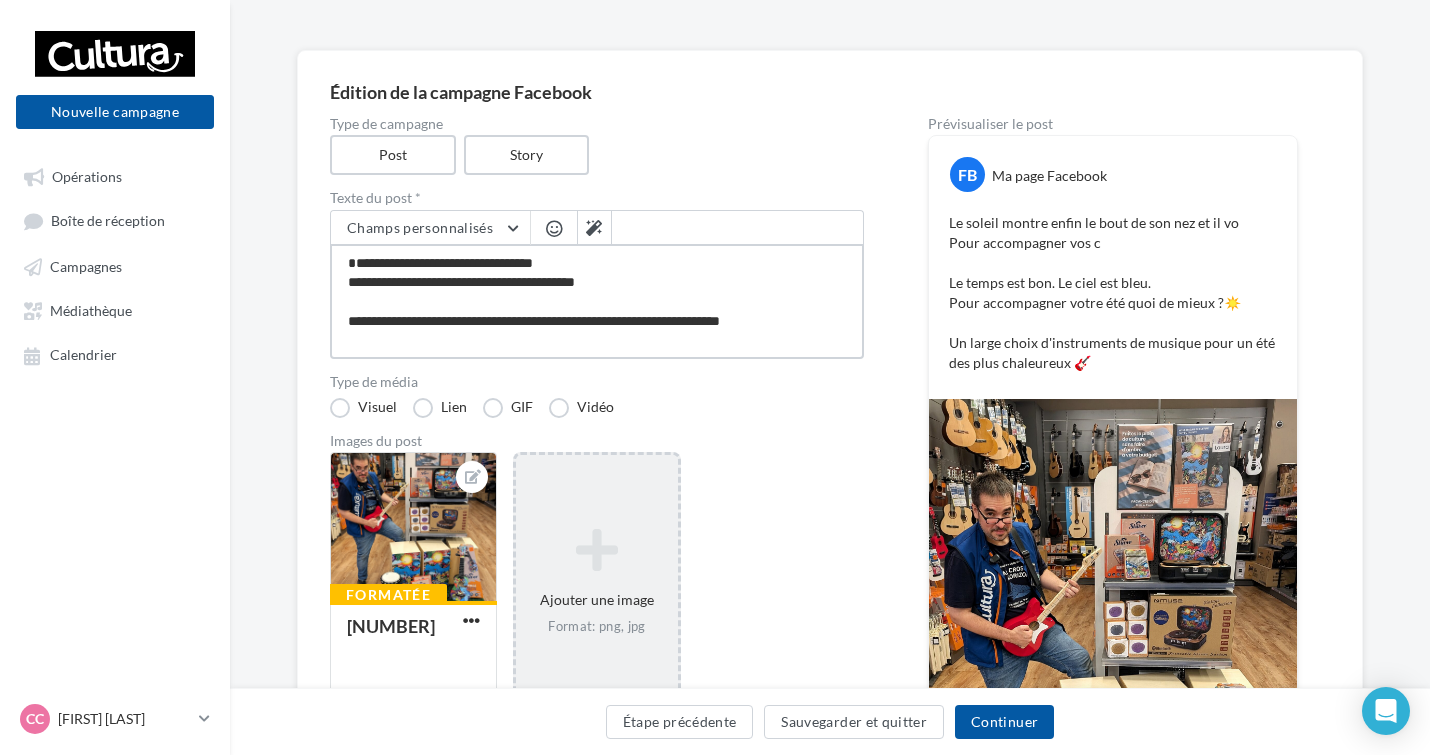 scroll, scrollTop: 0, scrollLeft: 0, axis: both 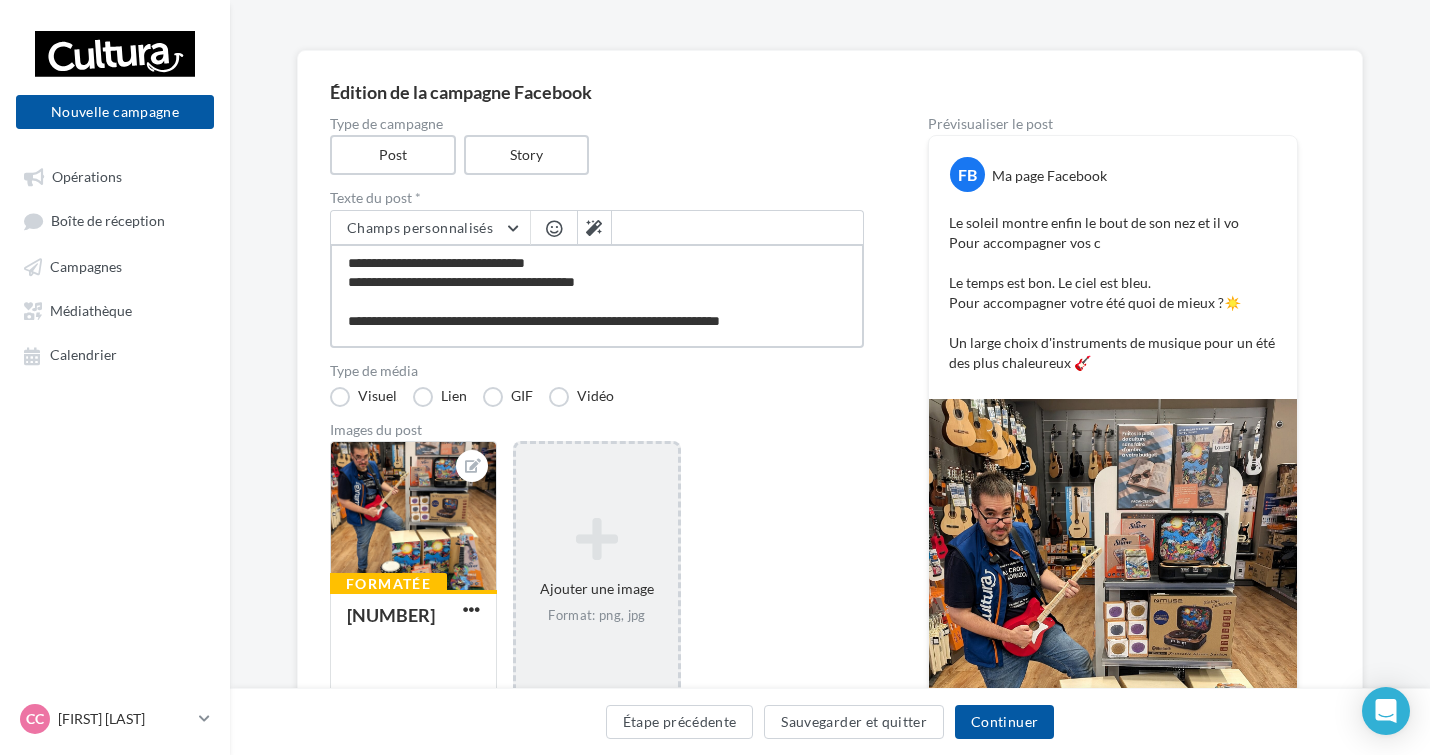 click on "**********" at bounding box center (597, 296) 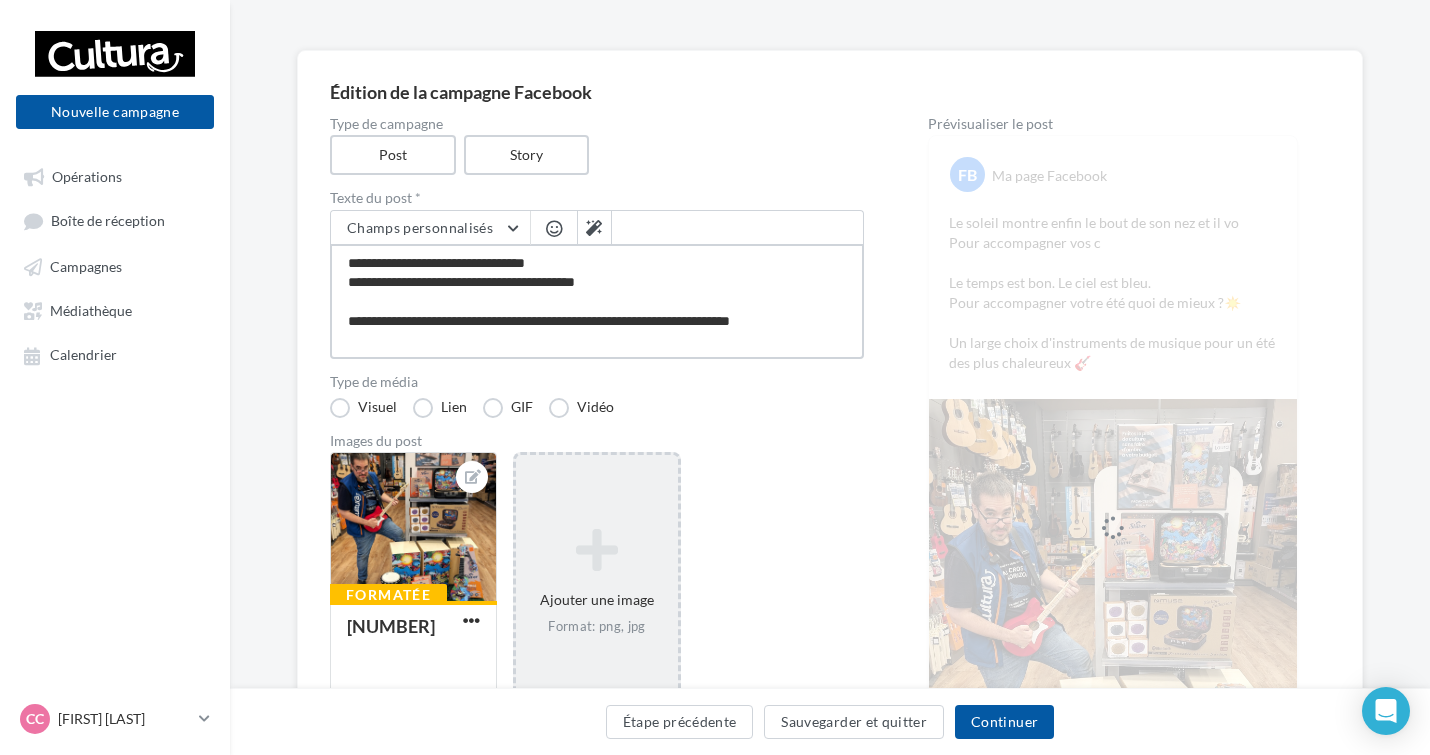 scroll, scrollTop: 12, scrollLeft: 0, axis: vertical 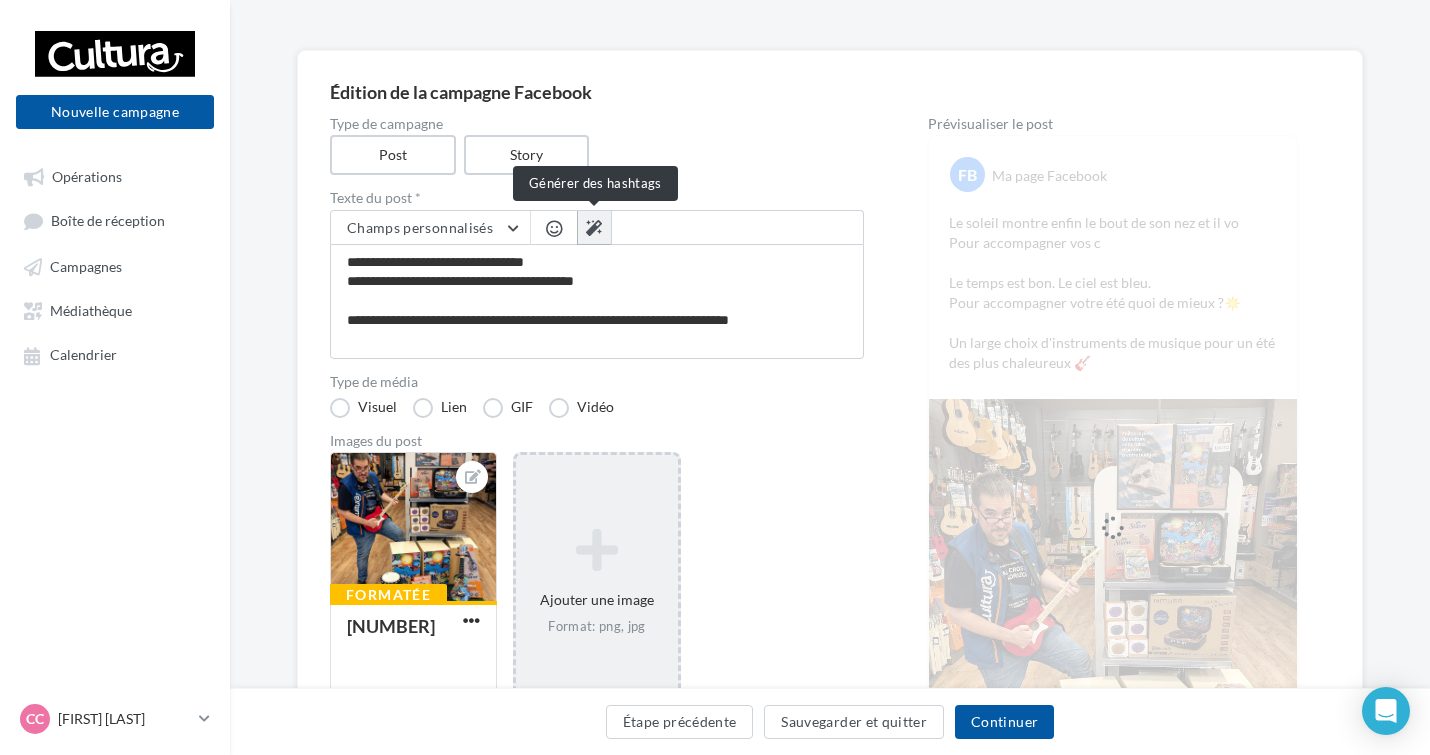 click at bounding box center [594, 228] 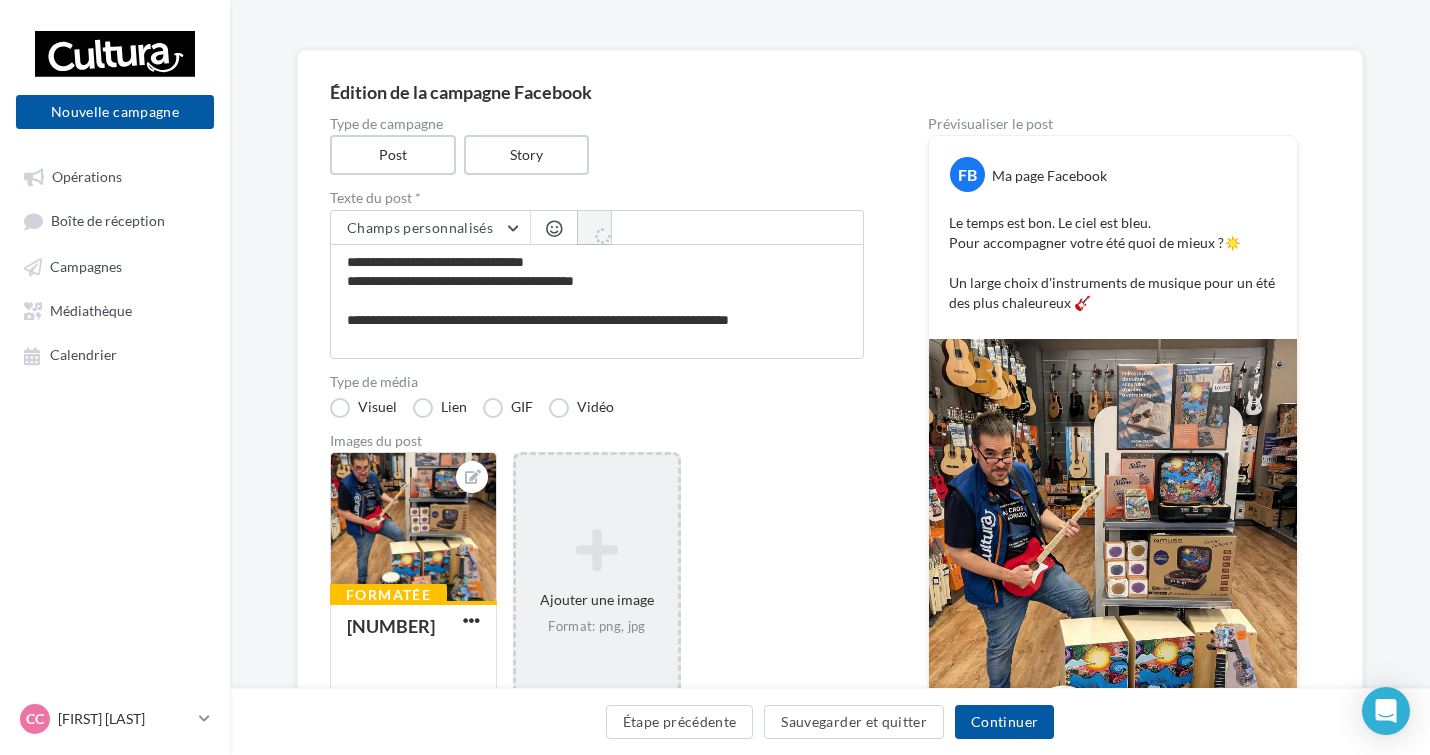 scroll, scrollTop: 11, scrollLeft: 0, axis: vertical 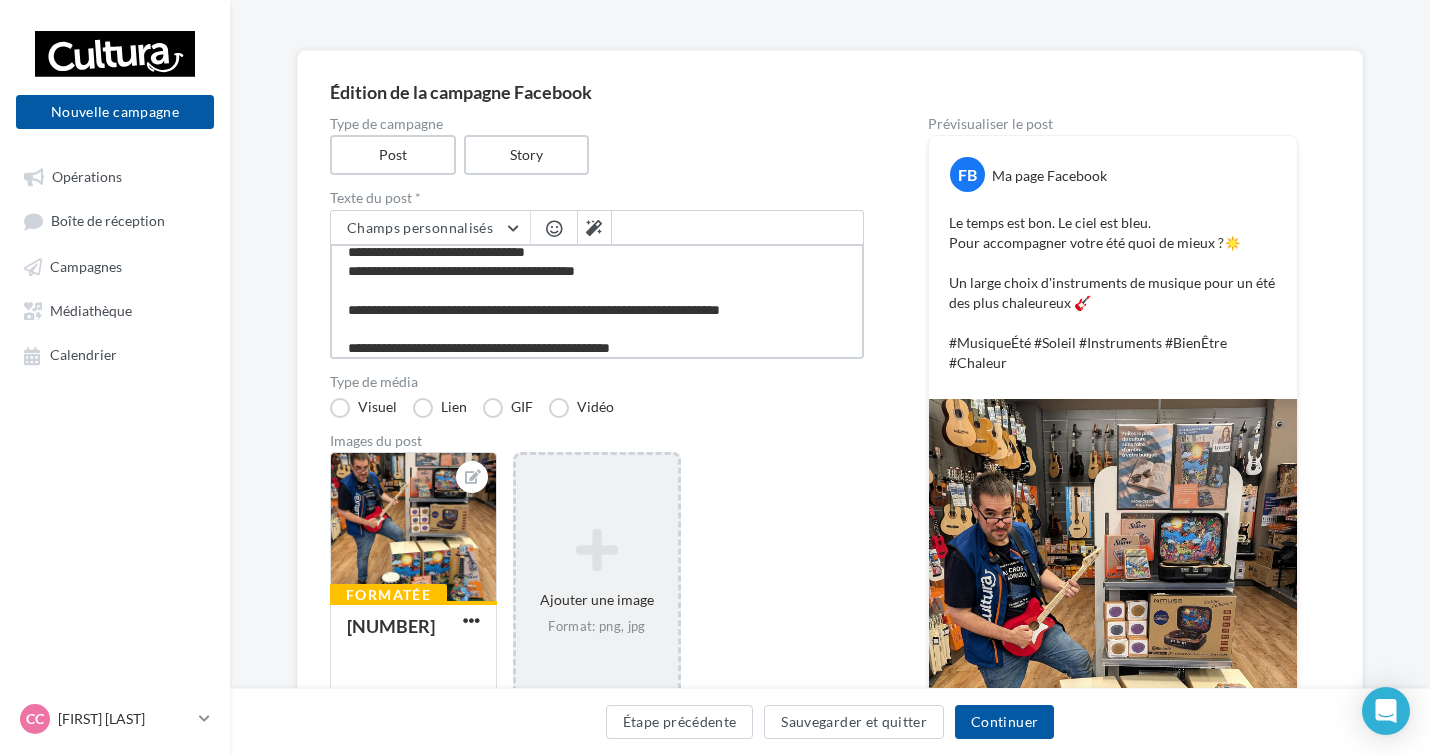 click on "**********" at bounding box center (597, 301) 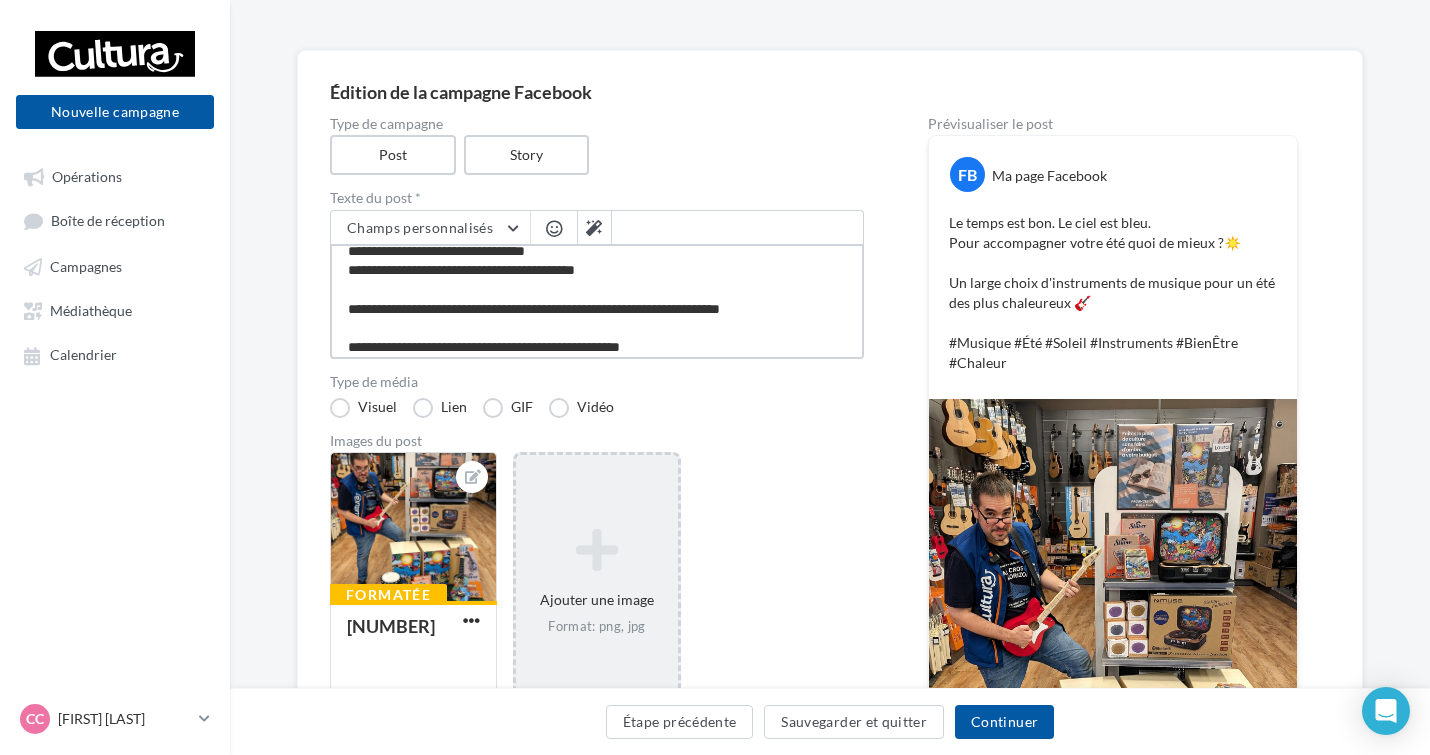 click on "**********" at bounding box center (597, 301) 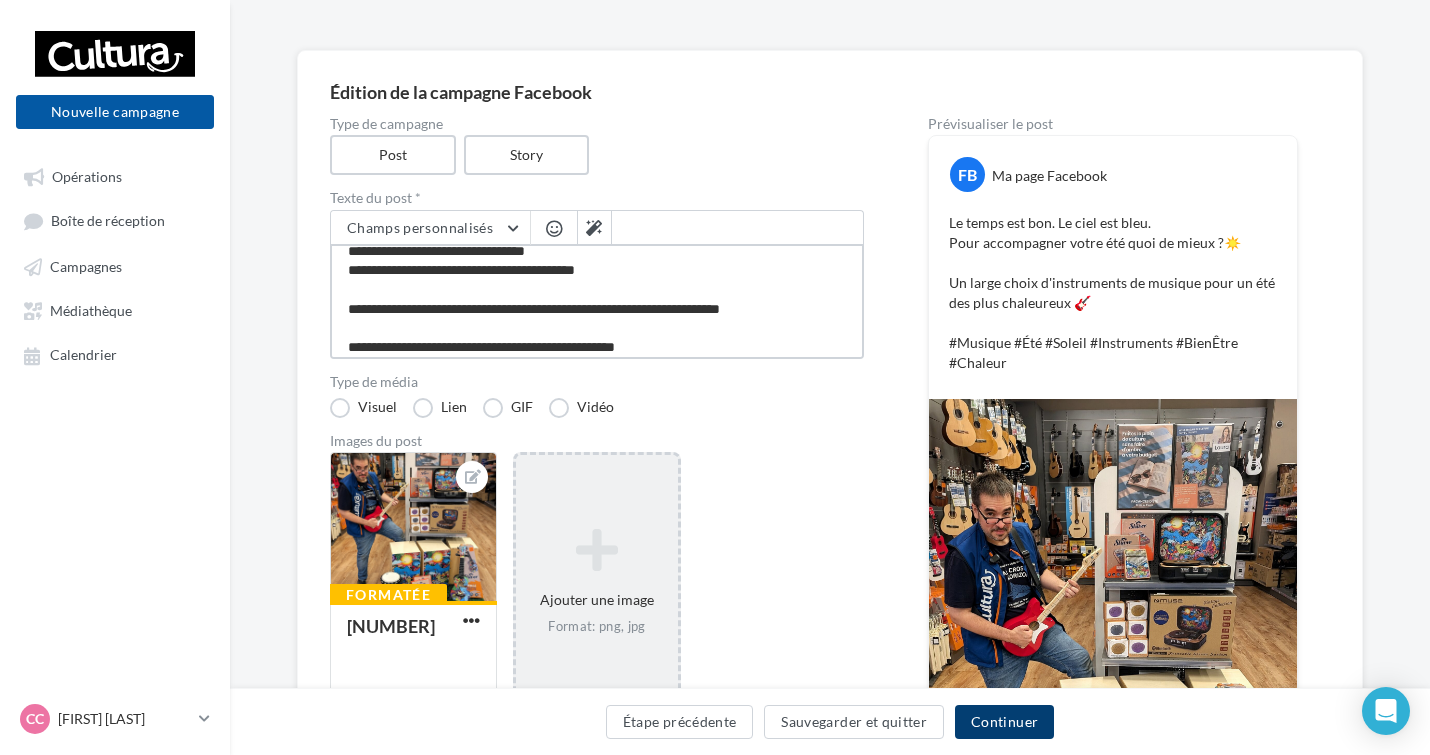 type on "**********" 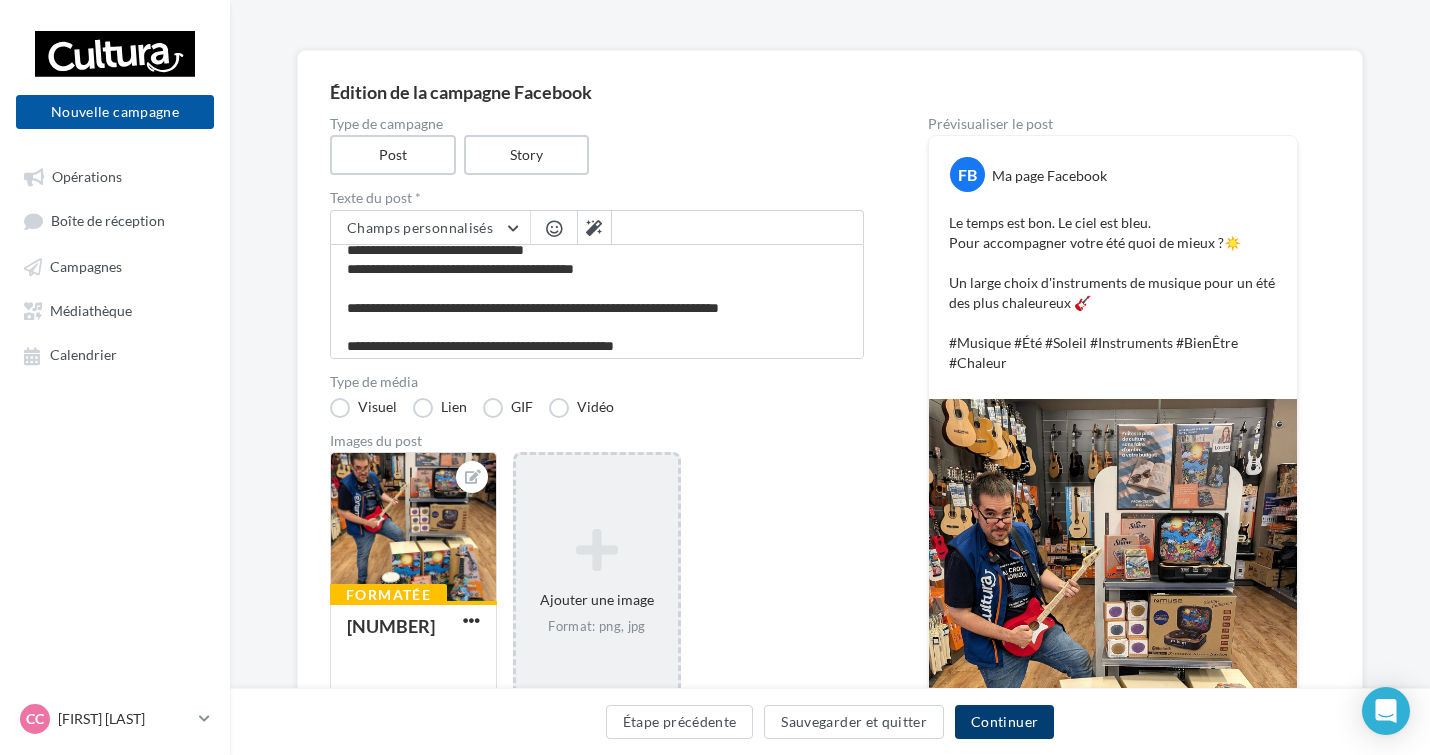 click on "Continuer" at bounding box center (1004, 722) 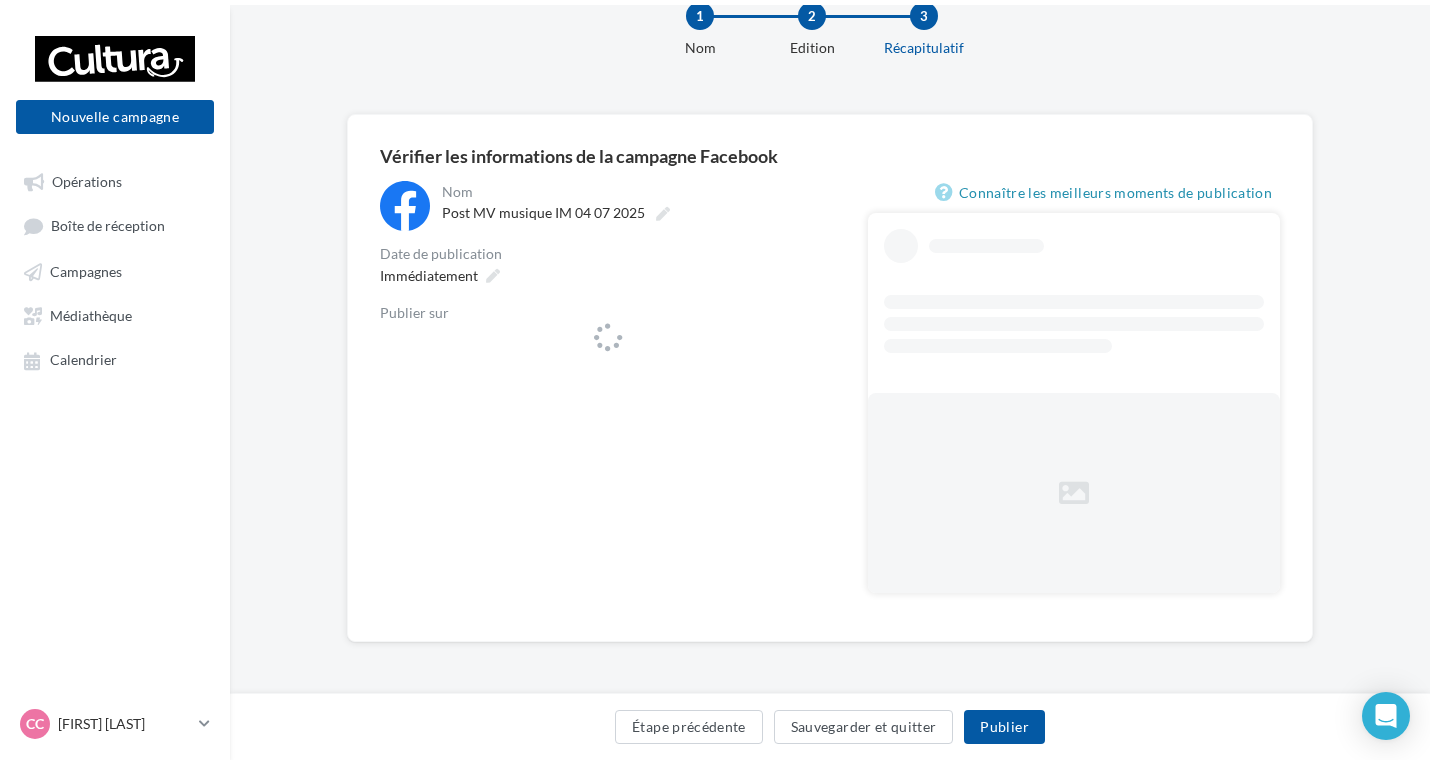 scroll, scrollTop: 0, scrollLeft: 0, axis: both 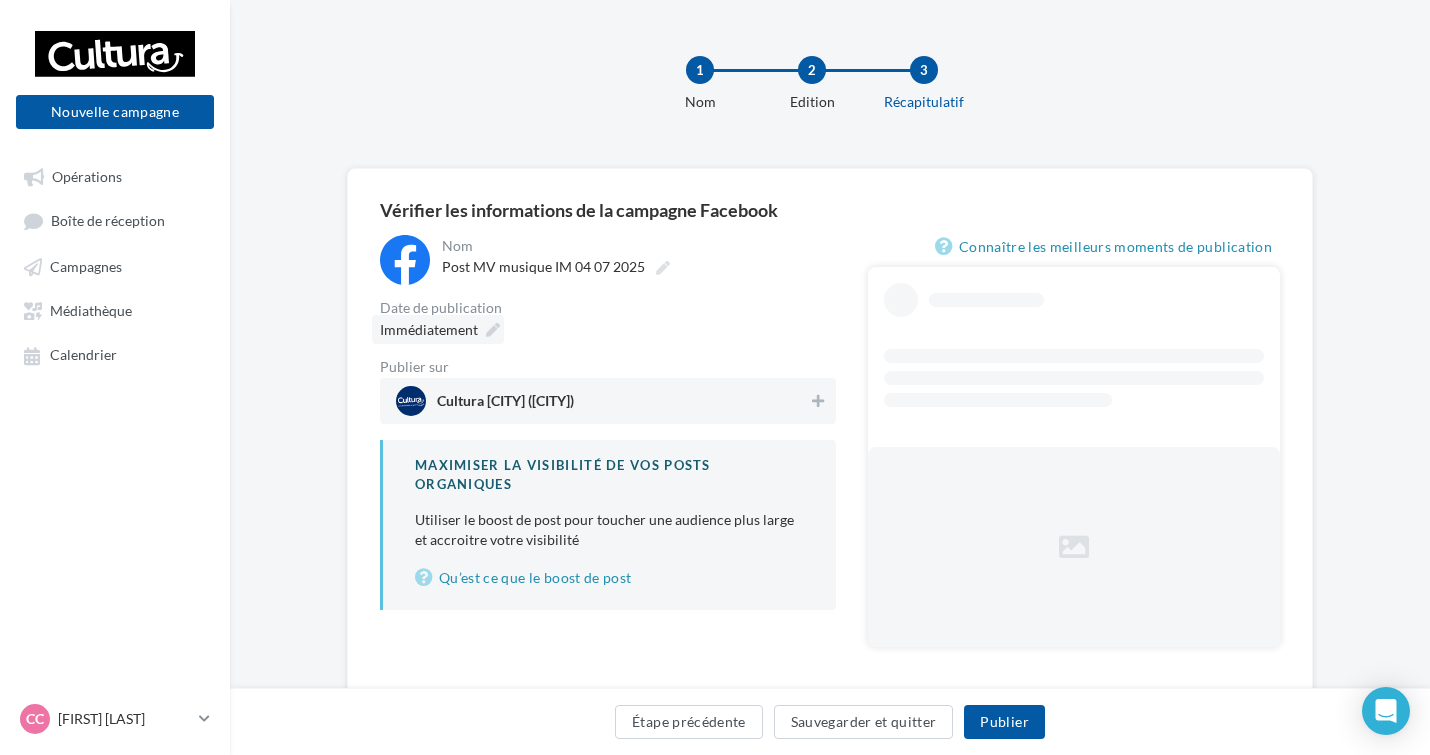 click at bounding box center [493, 330] 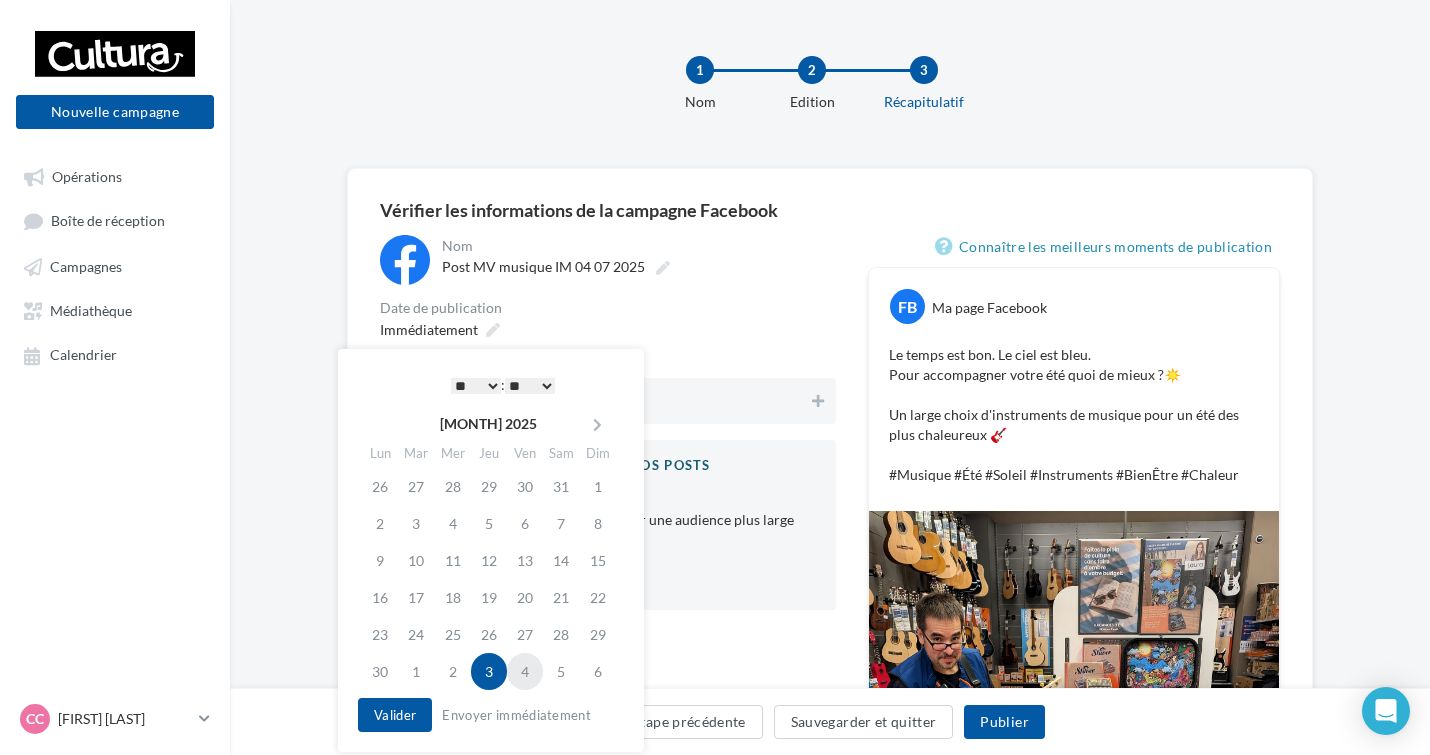 click on "4" at bounding box center (525, 671) 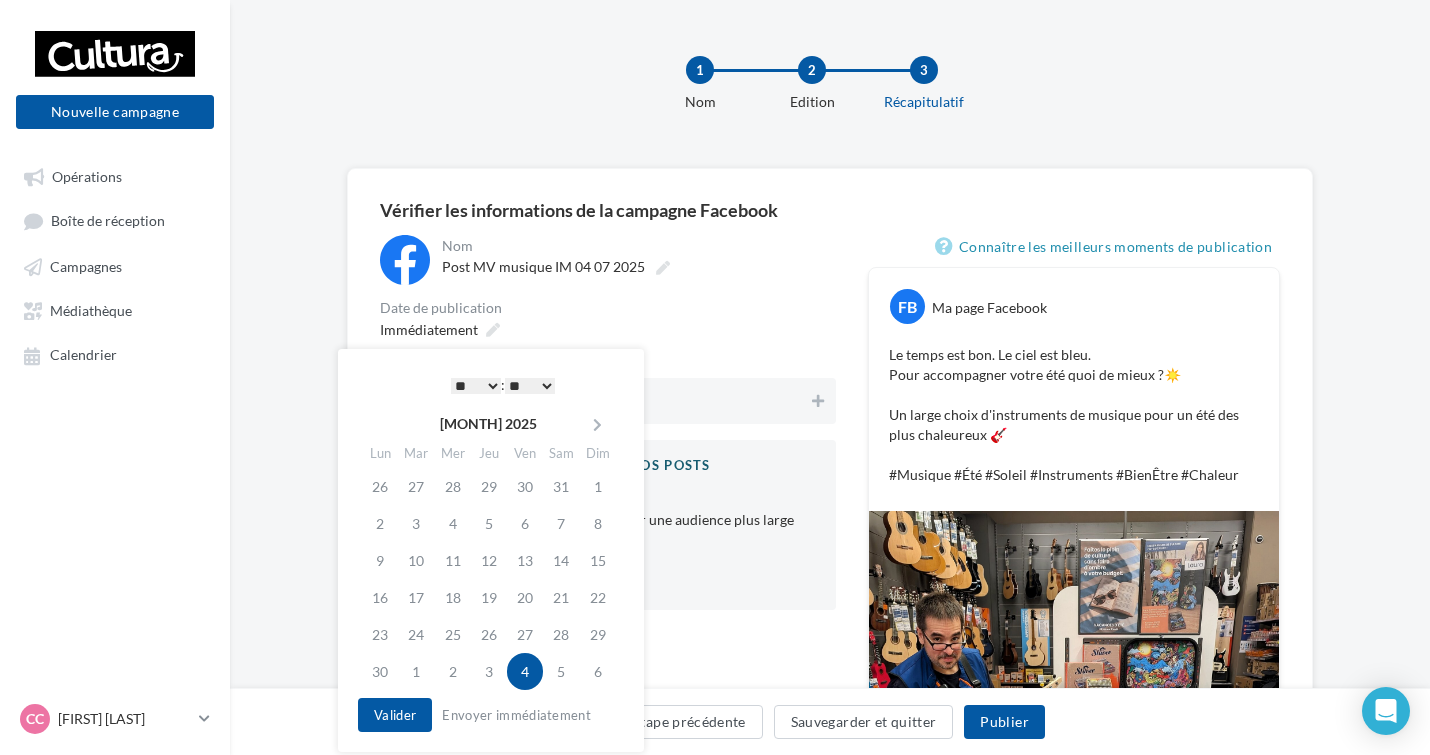 click on "* * * * * * * * * * ** ** ** ** ** ** ** ** ** ** ** ** ** **" at bounding box center [476, 386] 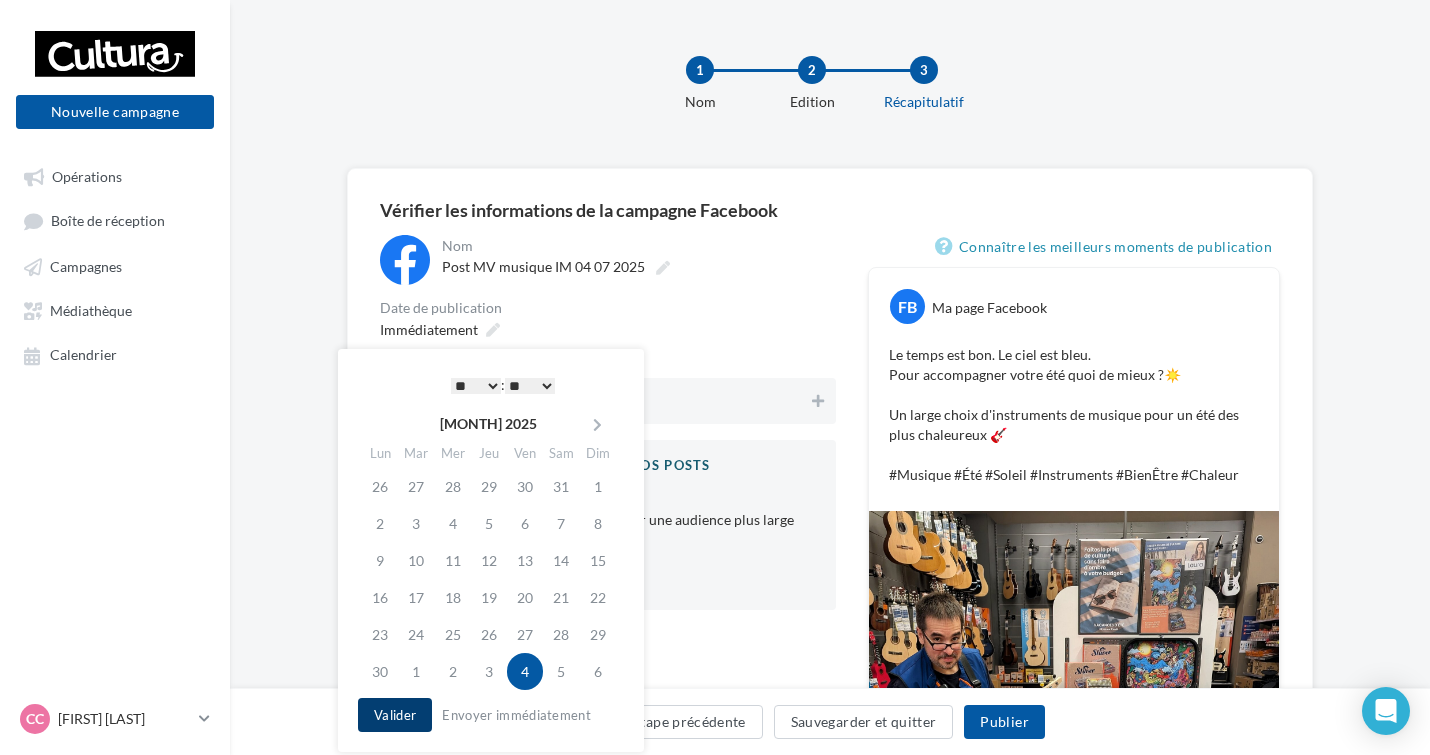 click on "Valider" at bounding box center (395, 715) 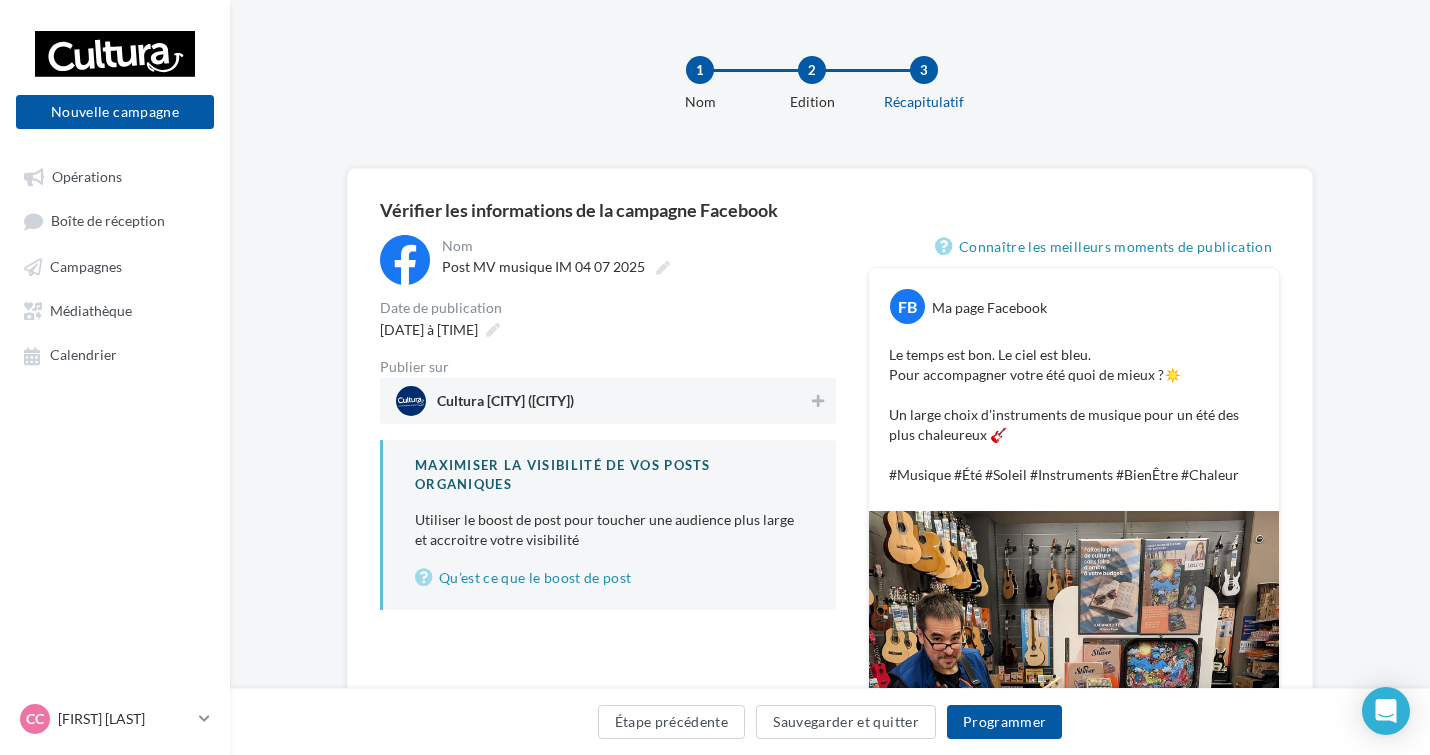 click on "Cultura [CITY] ([CITY])" at bounding box center [602, 401] 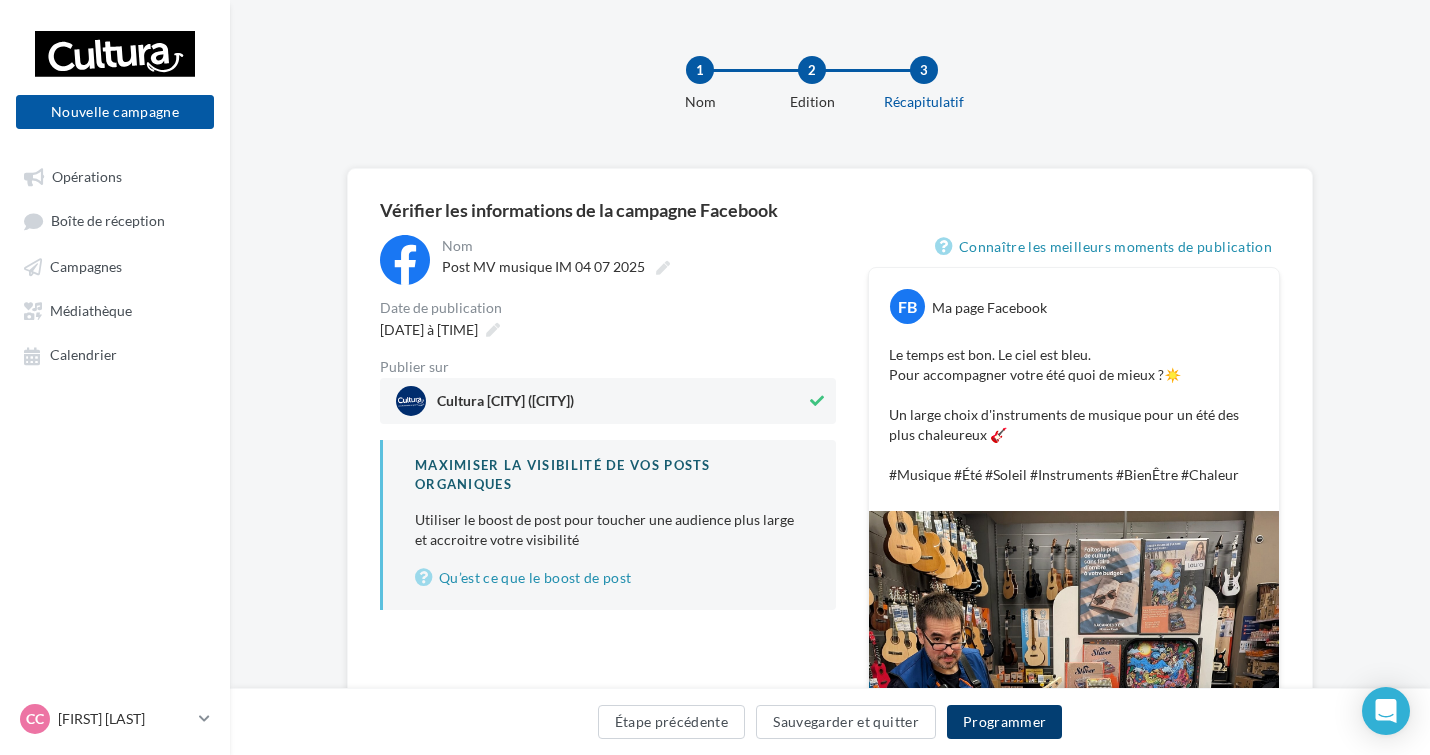 click on "Programmer" at bounding box center (1005, 722) 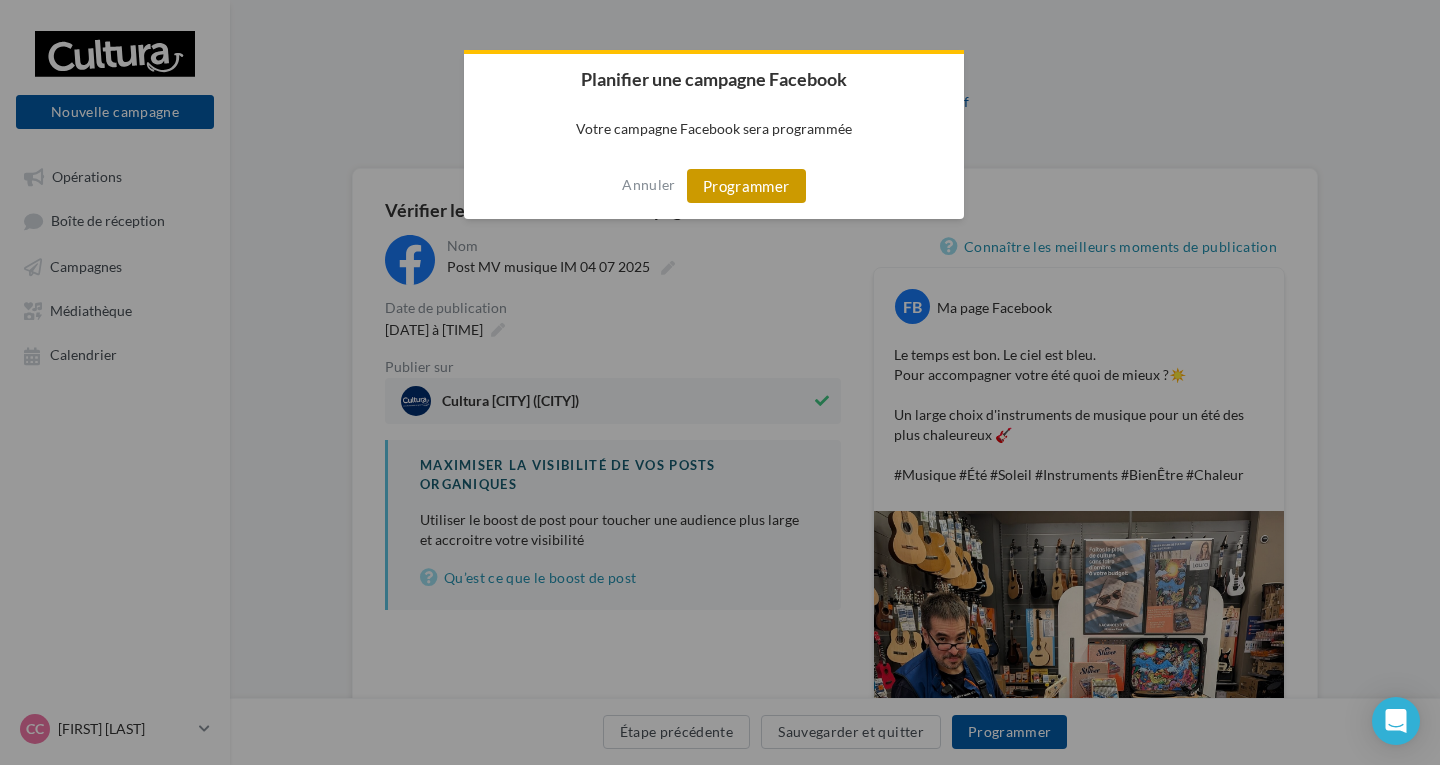 click on "Programmer" at bounding box center [746, 186] 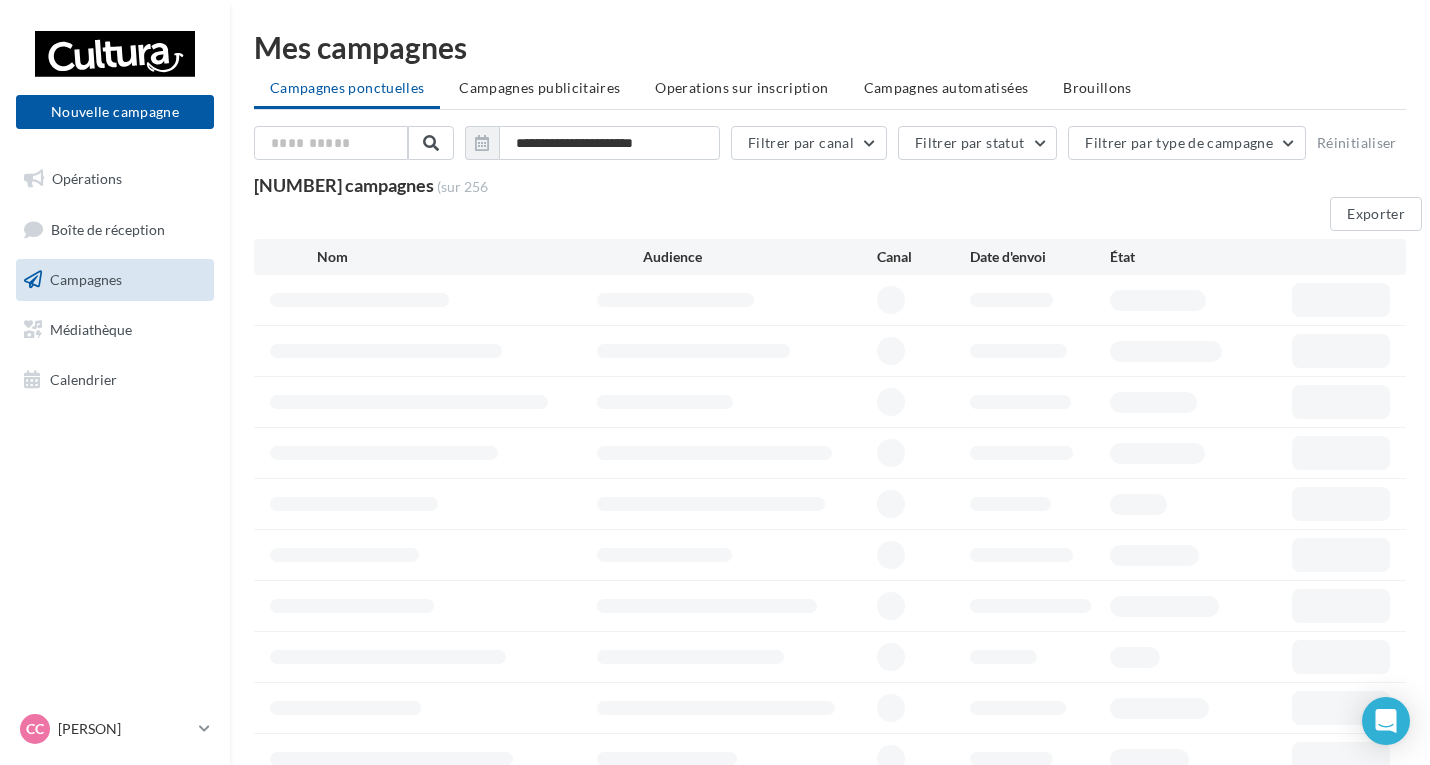 scroll, scrollTop: 0, scrollLeft: 0, axis: both 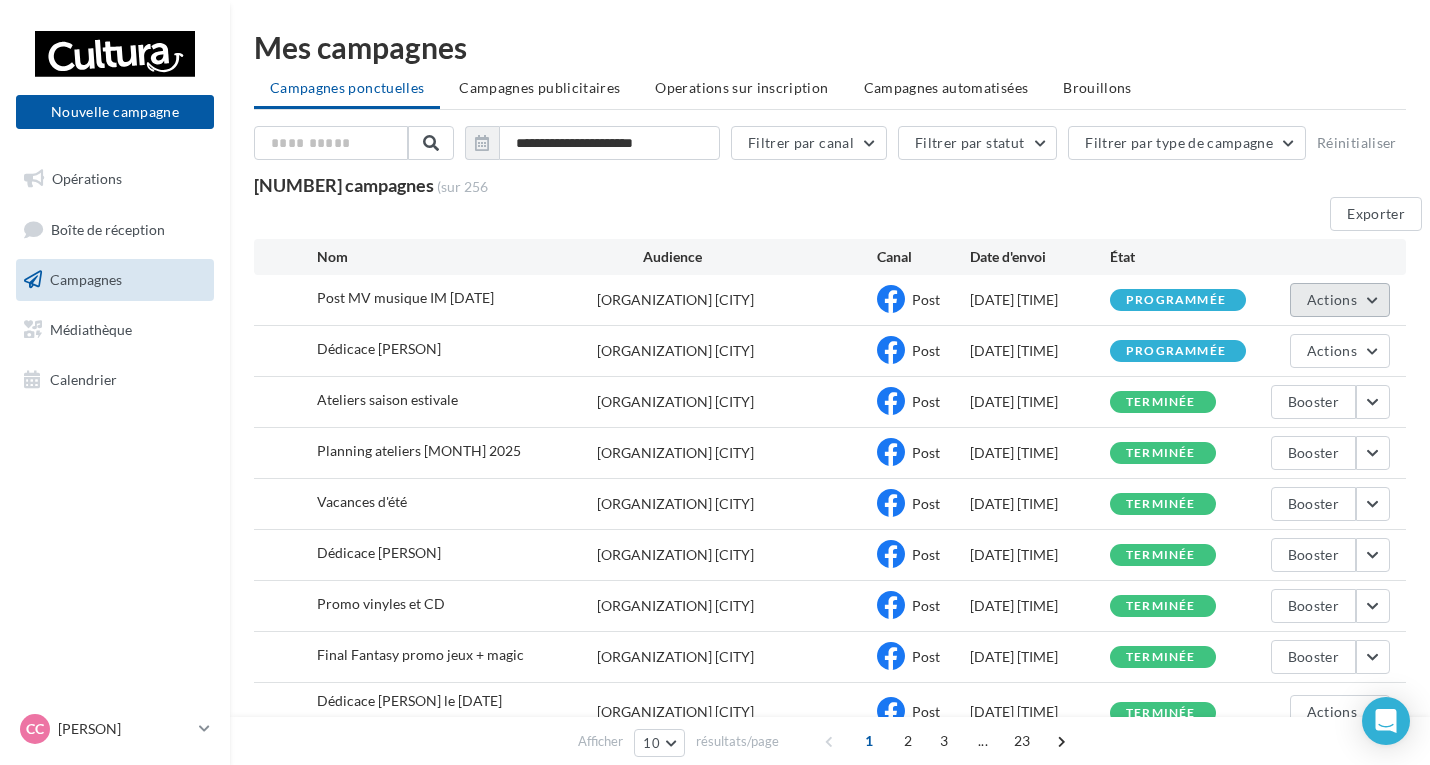 click on "Actions" at bounding box center (1332, 299) 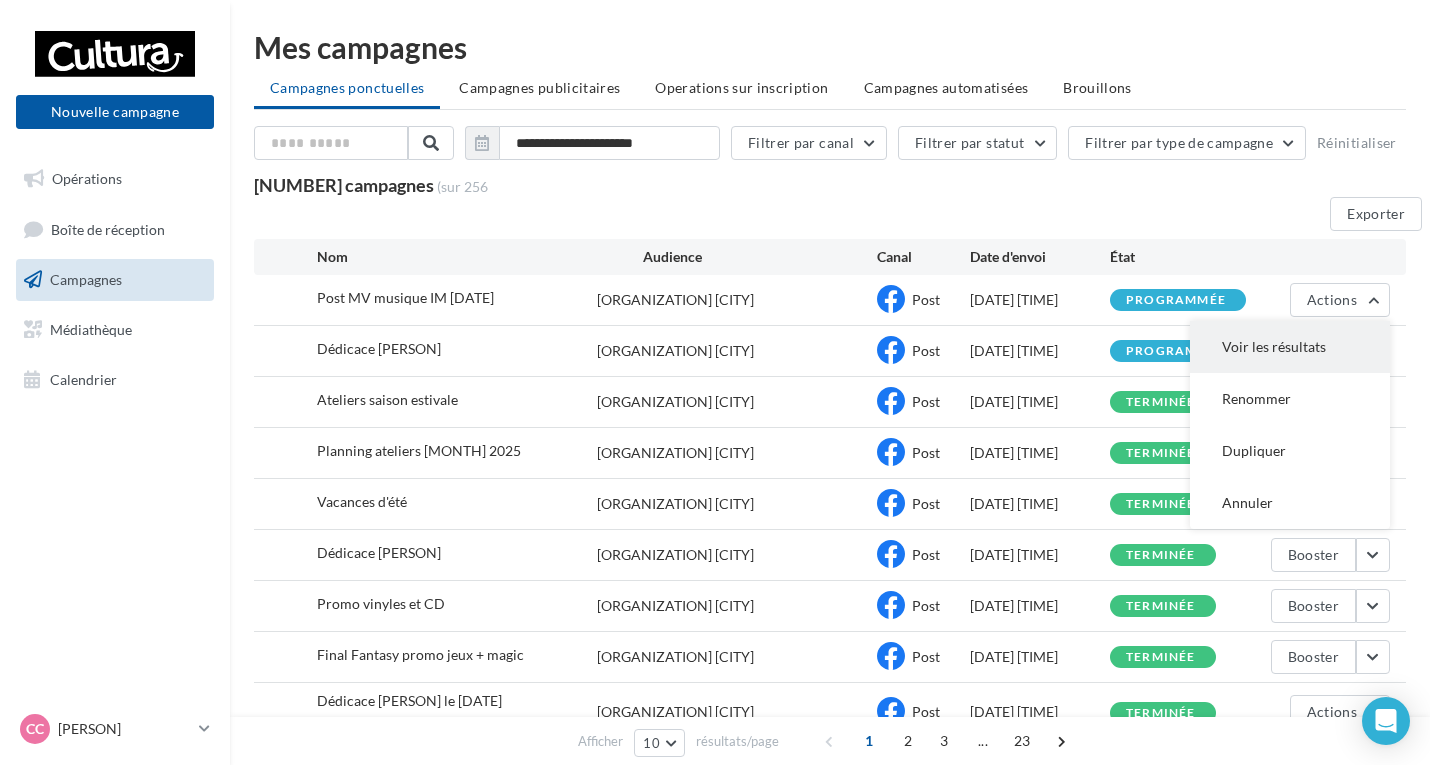 click on "Voir les résultats" at bounding box center (1290, 347) 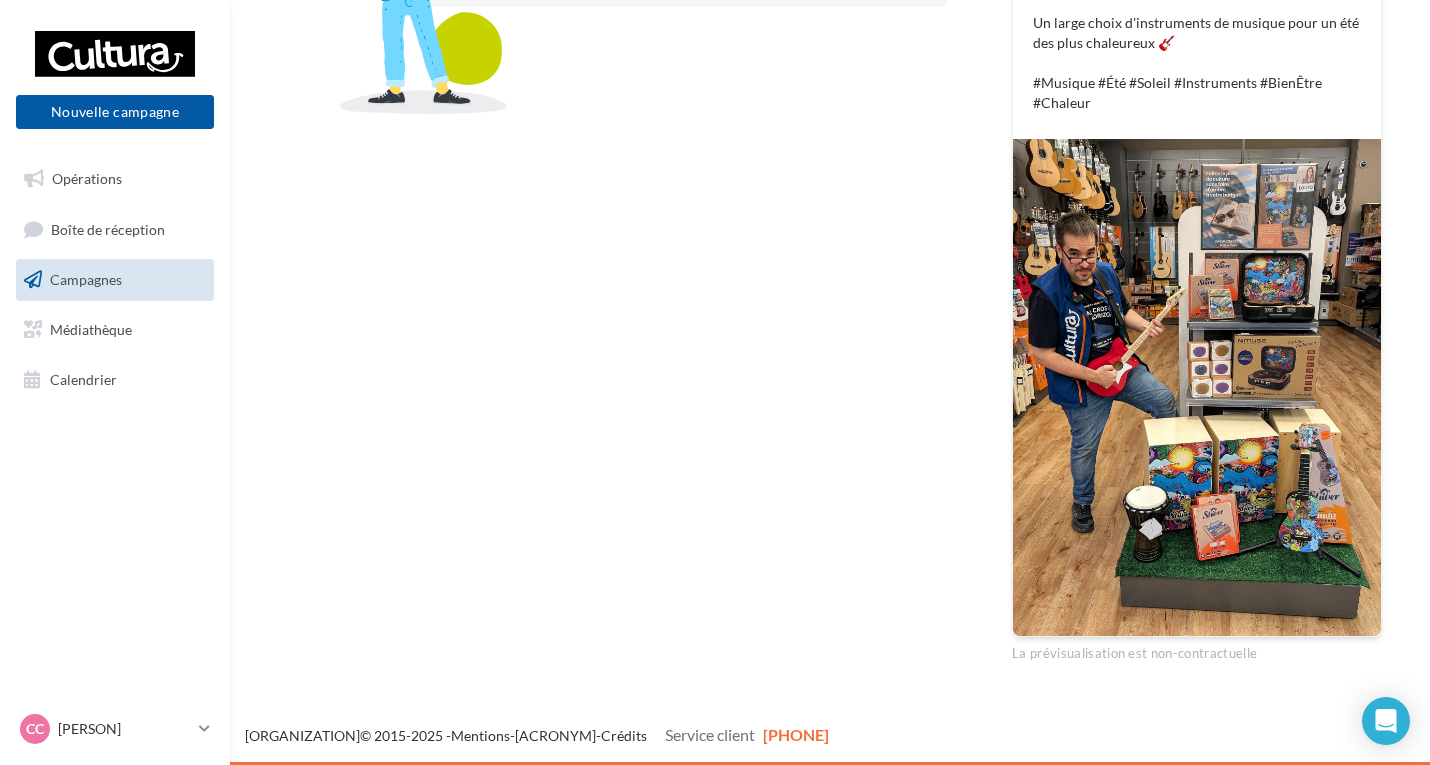 scroll, scrollTop: 0, scrollLeft: 0, axis: both 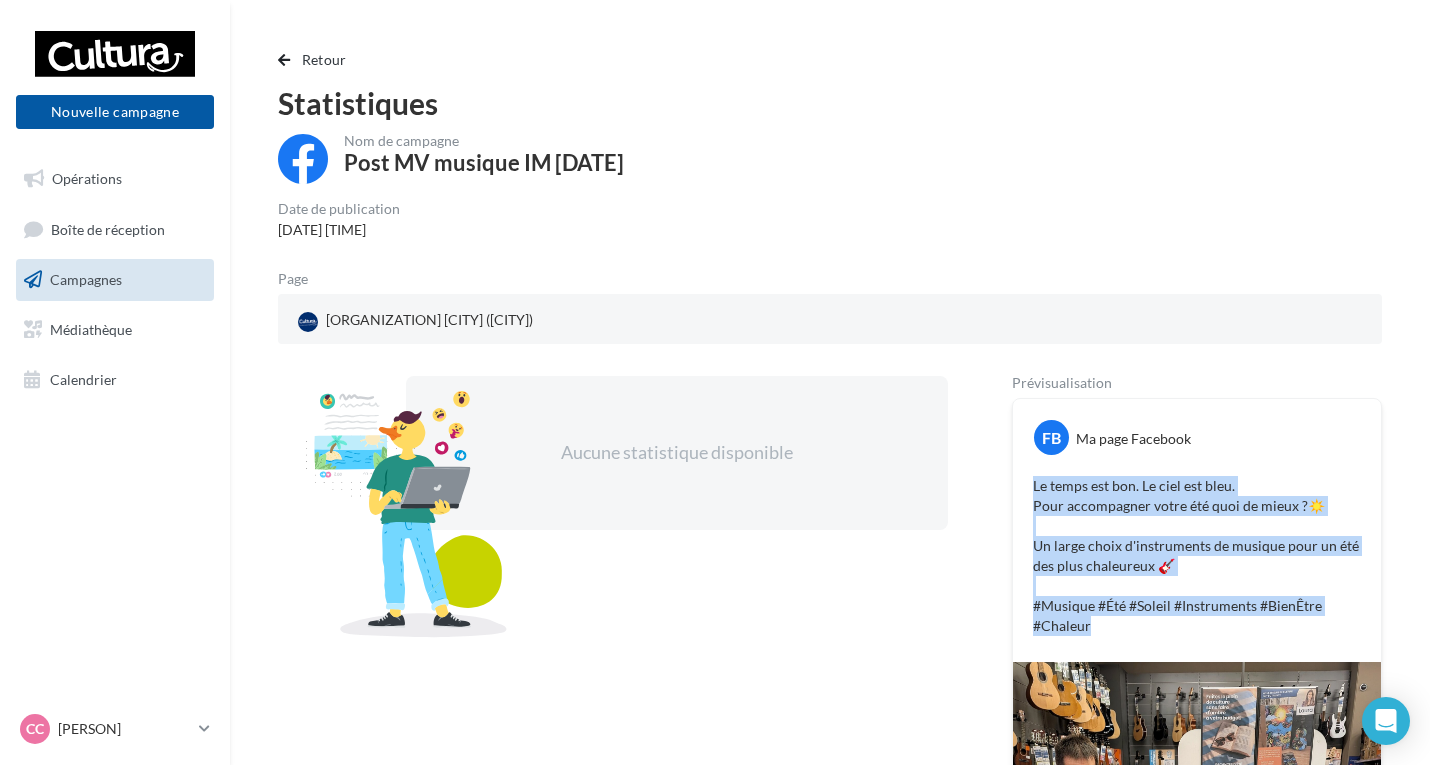 drag, startPoint x: 1100, startPoint y: 626, endPoint x: 1032, endPoint y: 478, distance: 162.87419 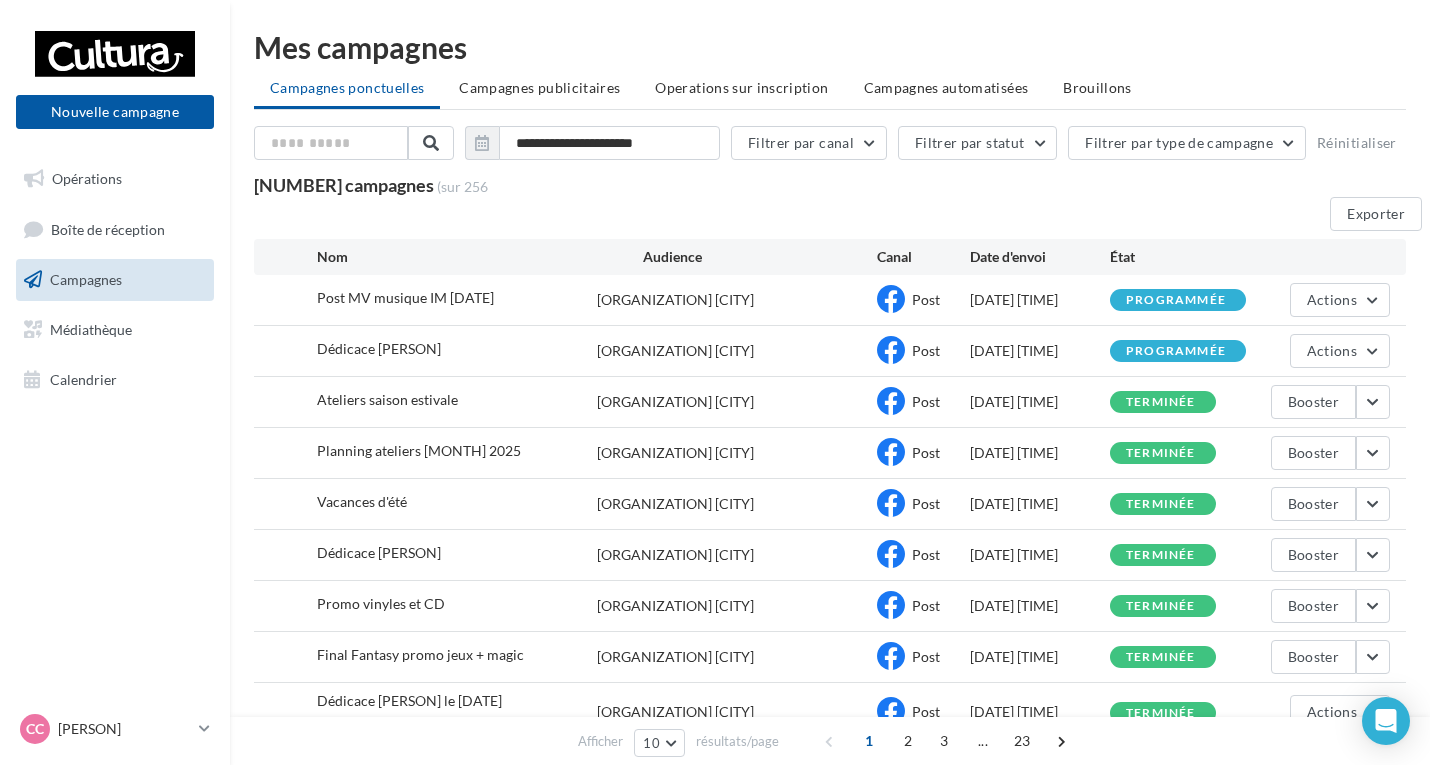 click on "04/07/2025 11:50" at bounding box center [1040, 300] 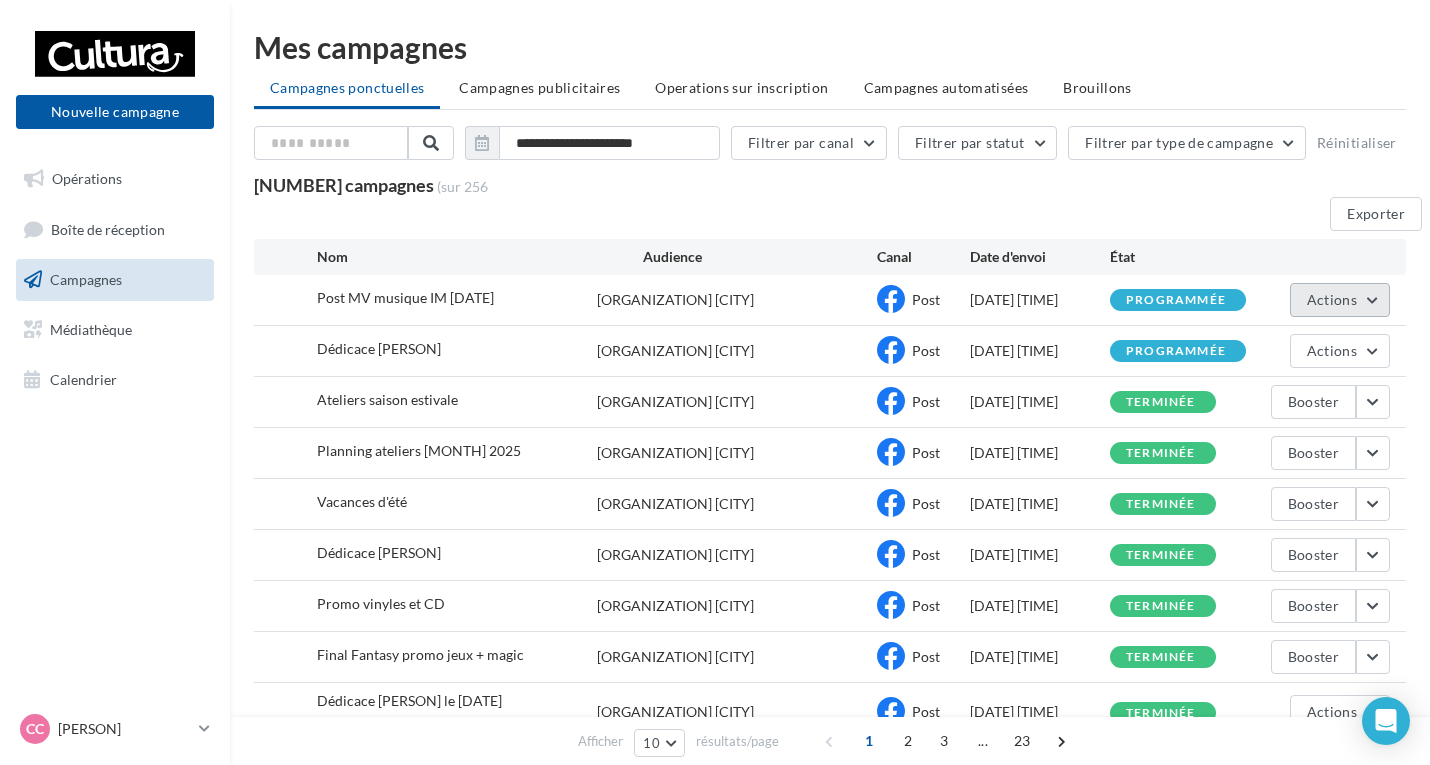 click on "Actions" at bounding box center (1340, 300) 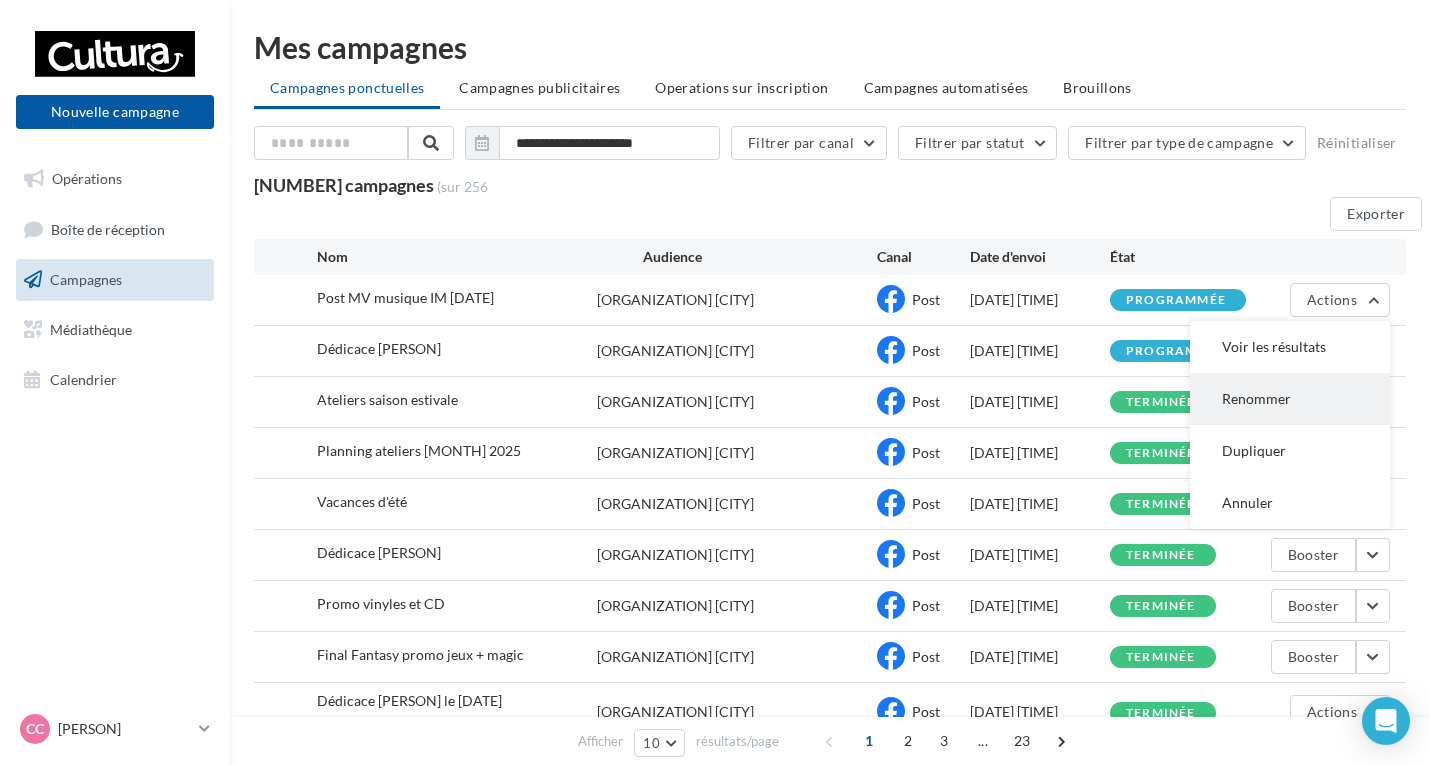 click on "Renommer" at bounding box center (1290, 347) 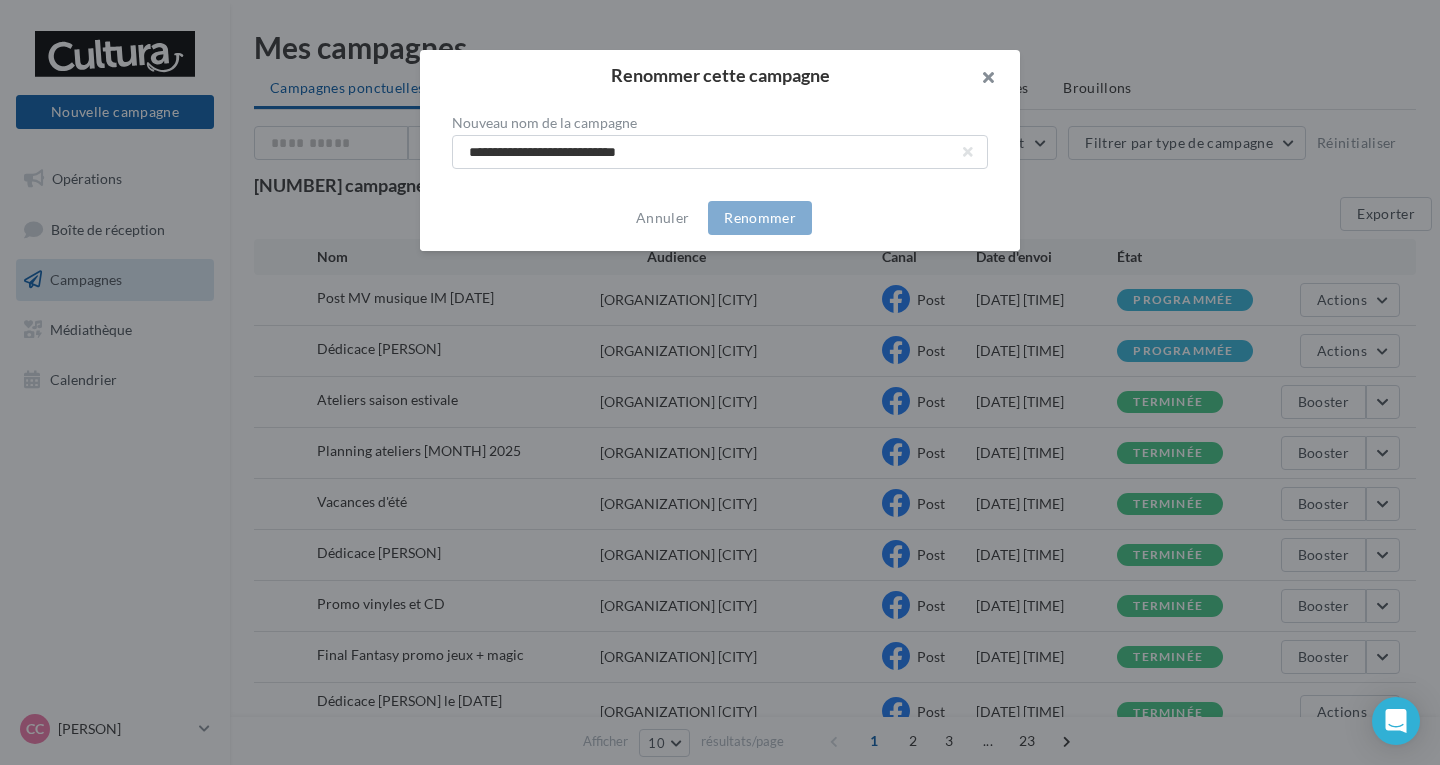 click at bounding box center (980, 80) 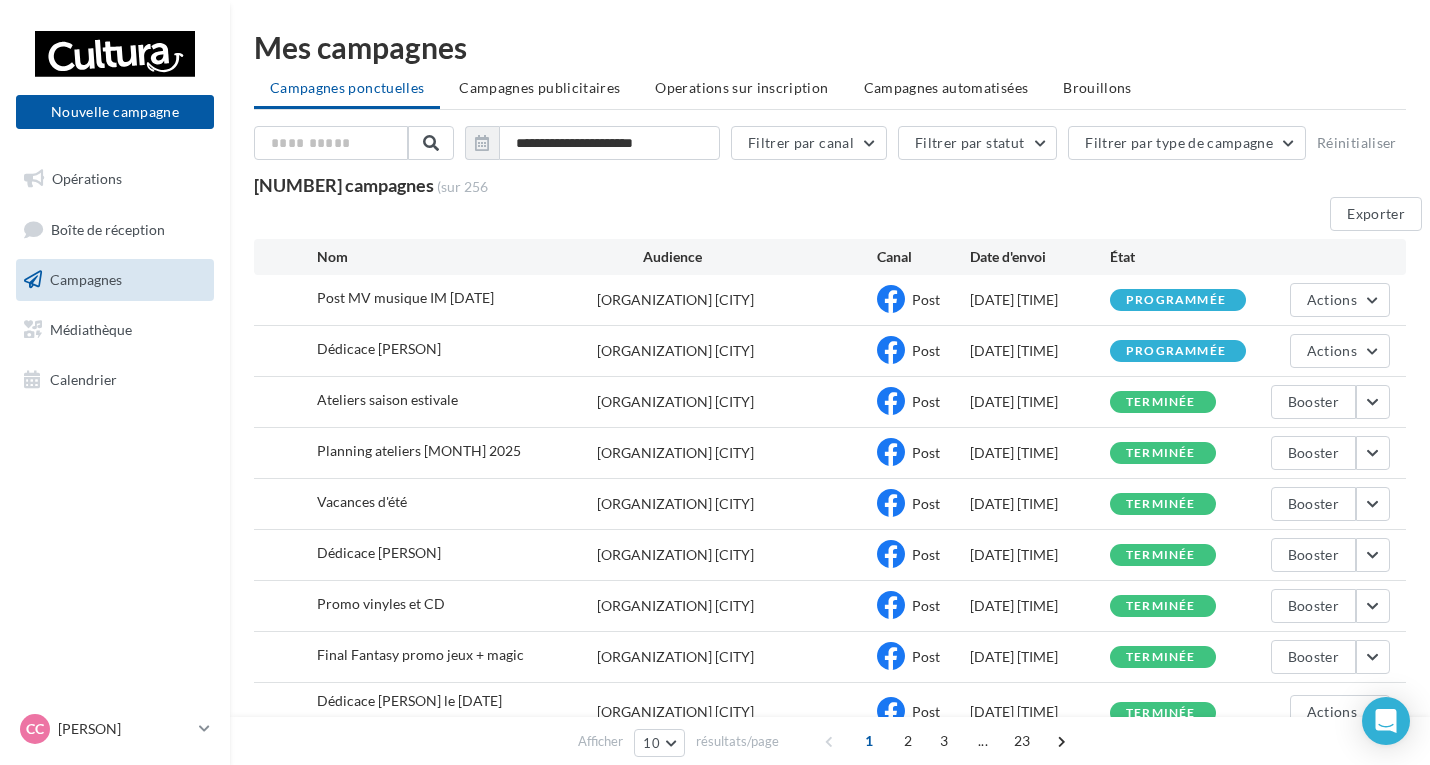 click on "Post MV musique IM 04 07 2025" at bounding box center (405, 297) 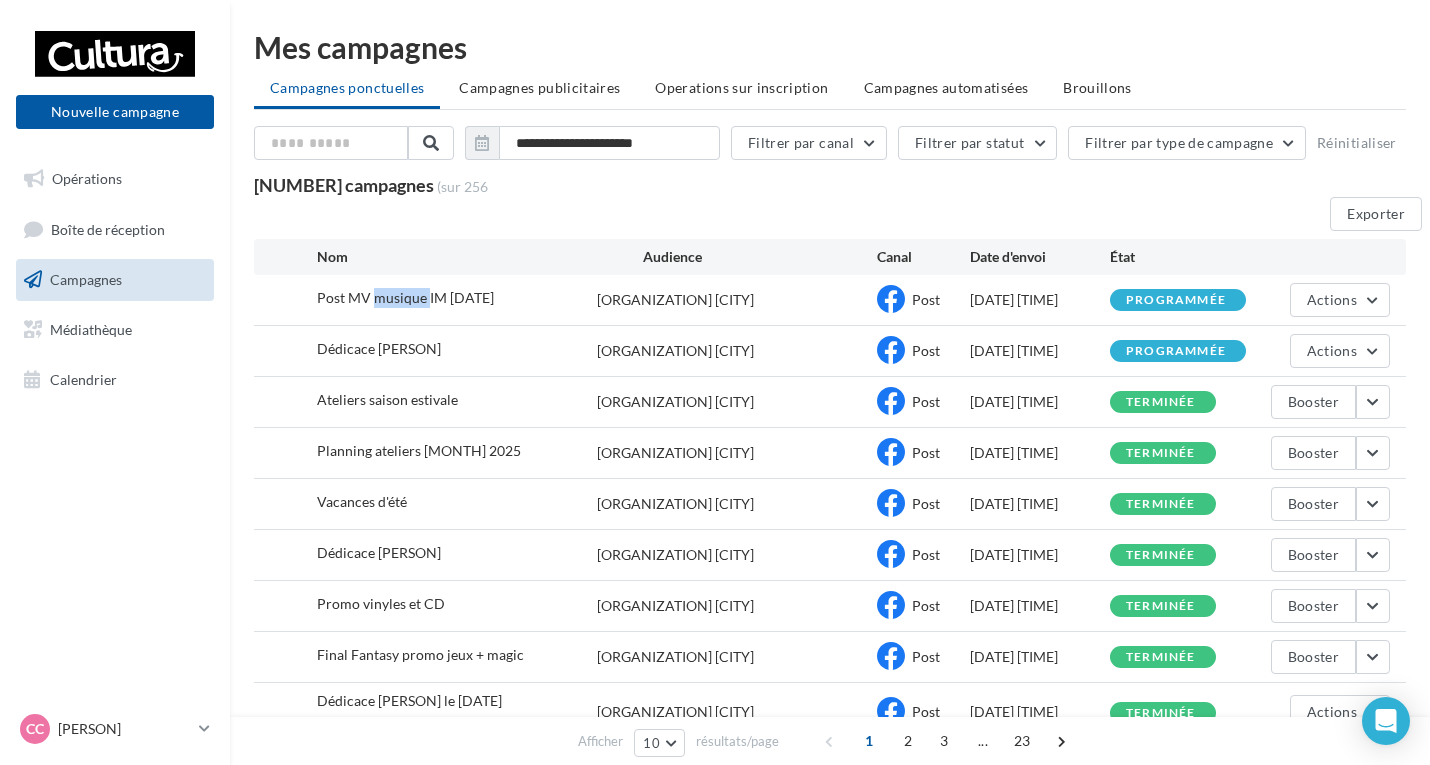 click on "Post MV musique IM 04 07 2025" at bounding box center [405, 297] 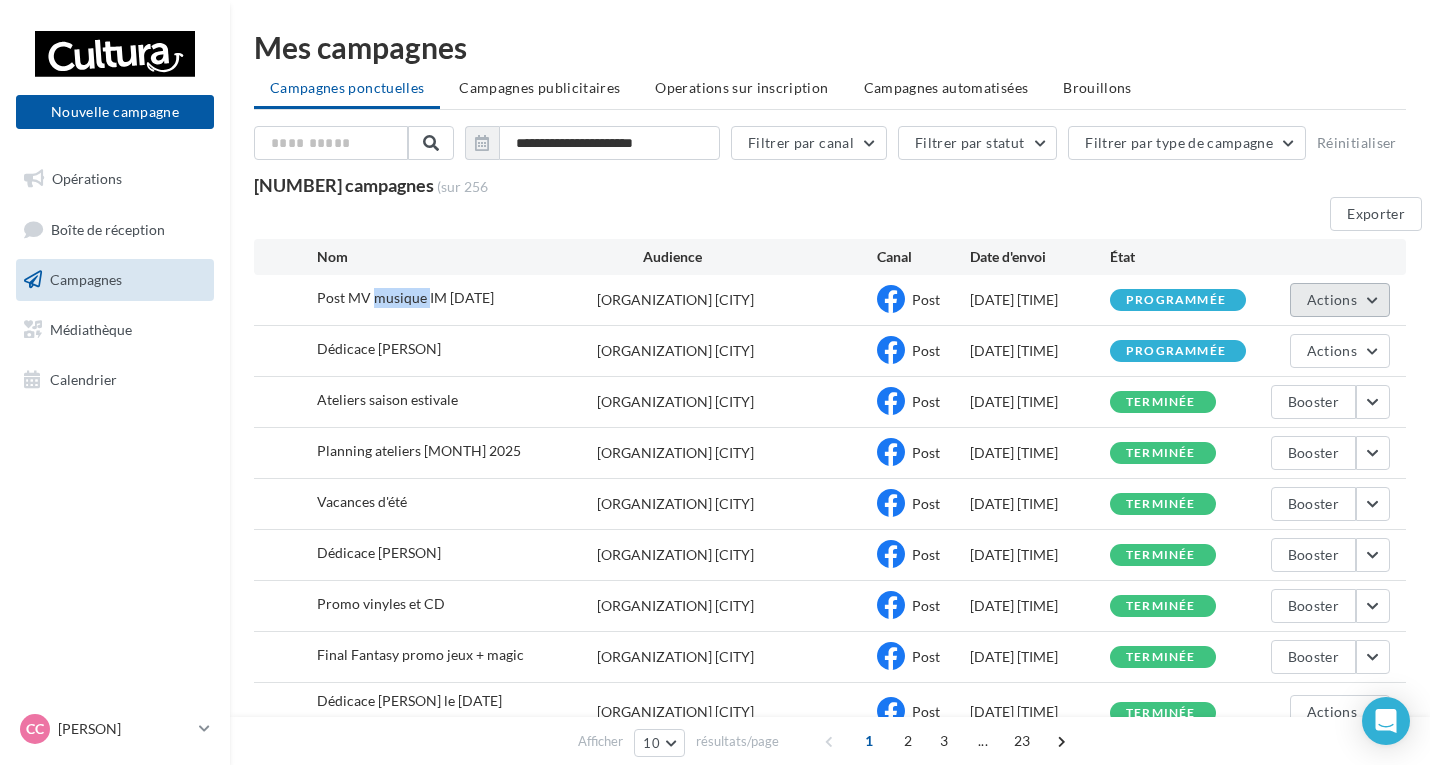 click on "Actions" at bounding box center (1332, 299) 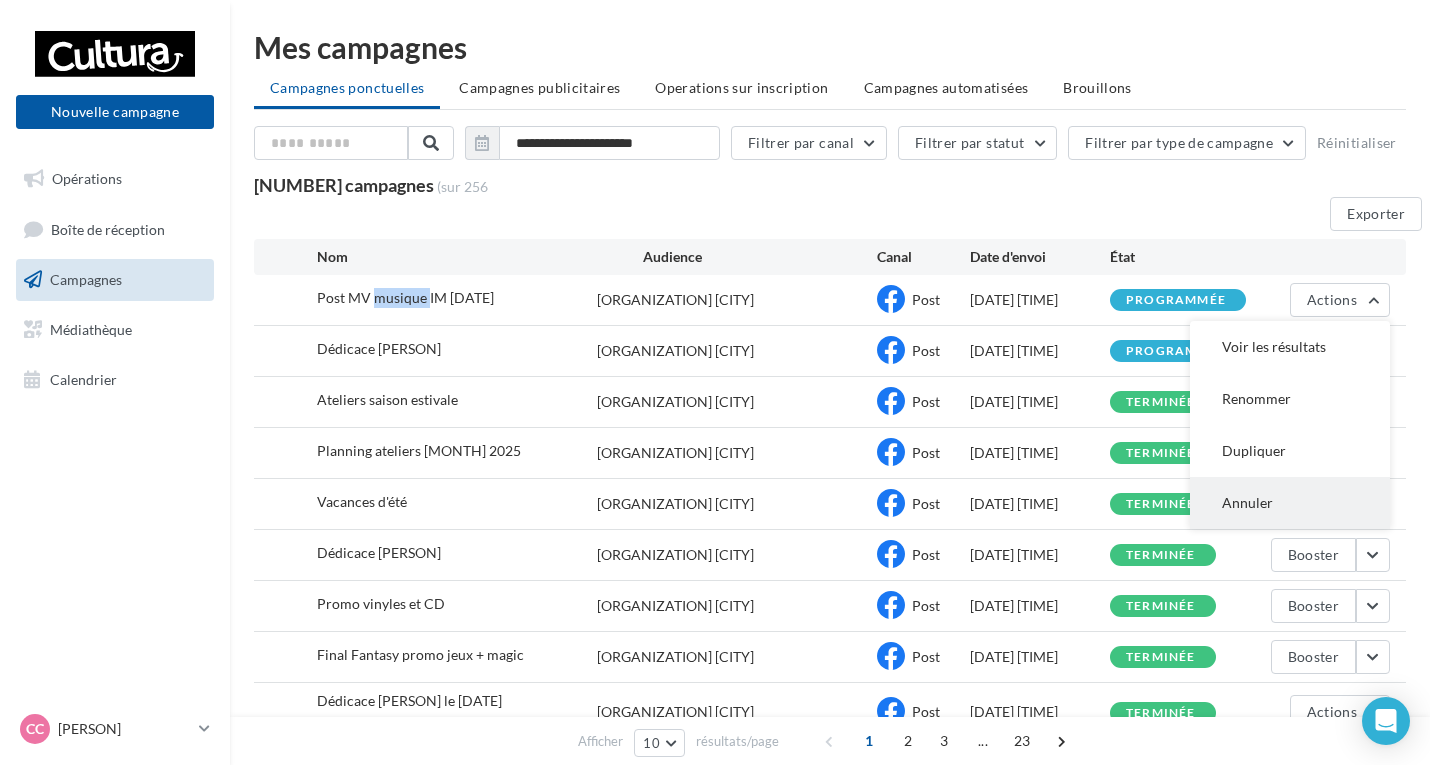 click on "Annuler" at bounding box center [1290, 347] 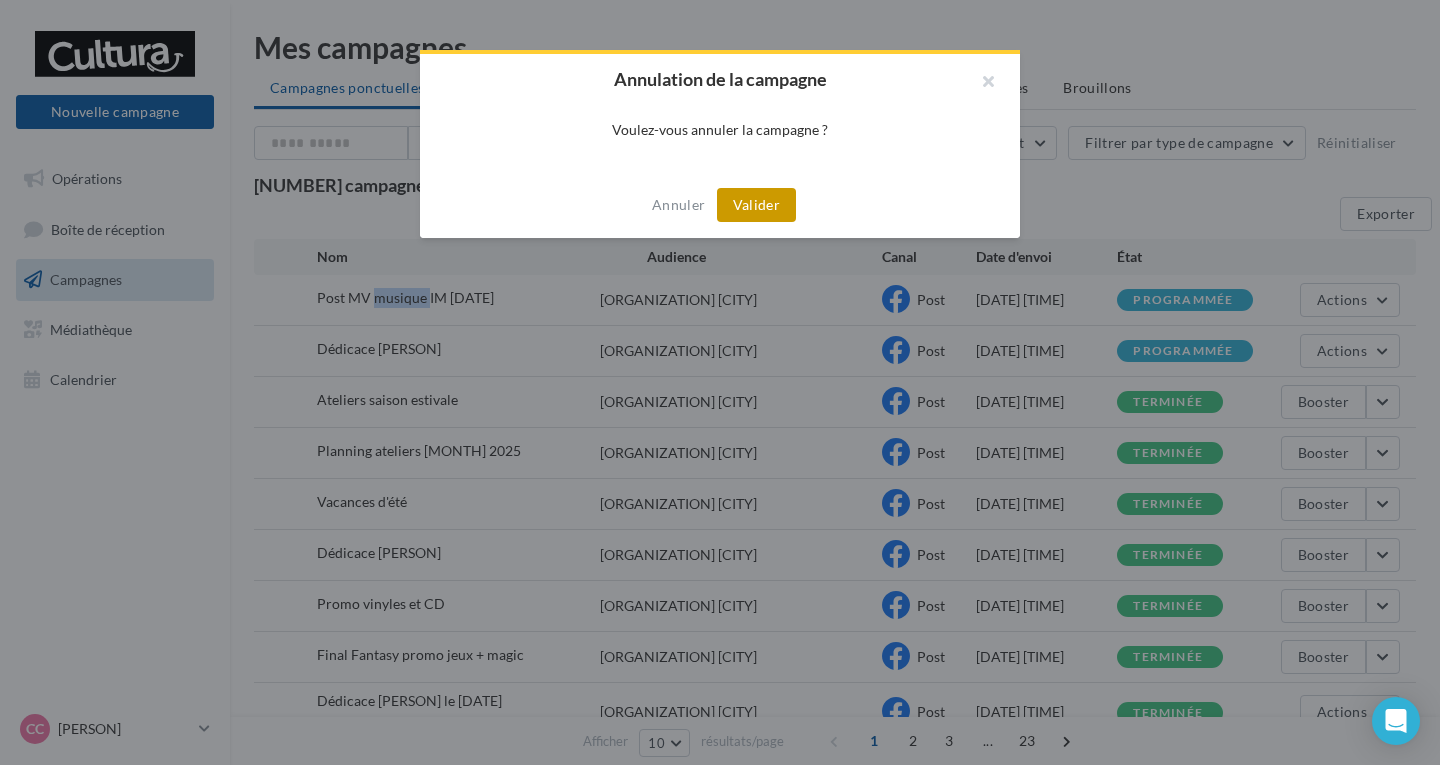 click on "Valider" at bounding box center [756, 205] 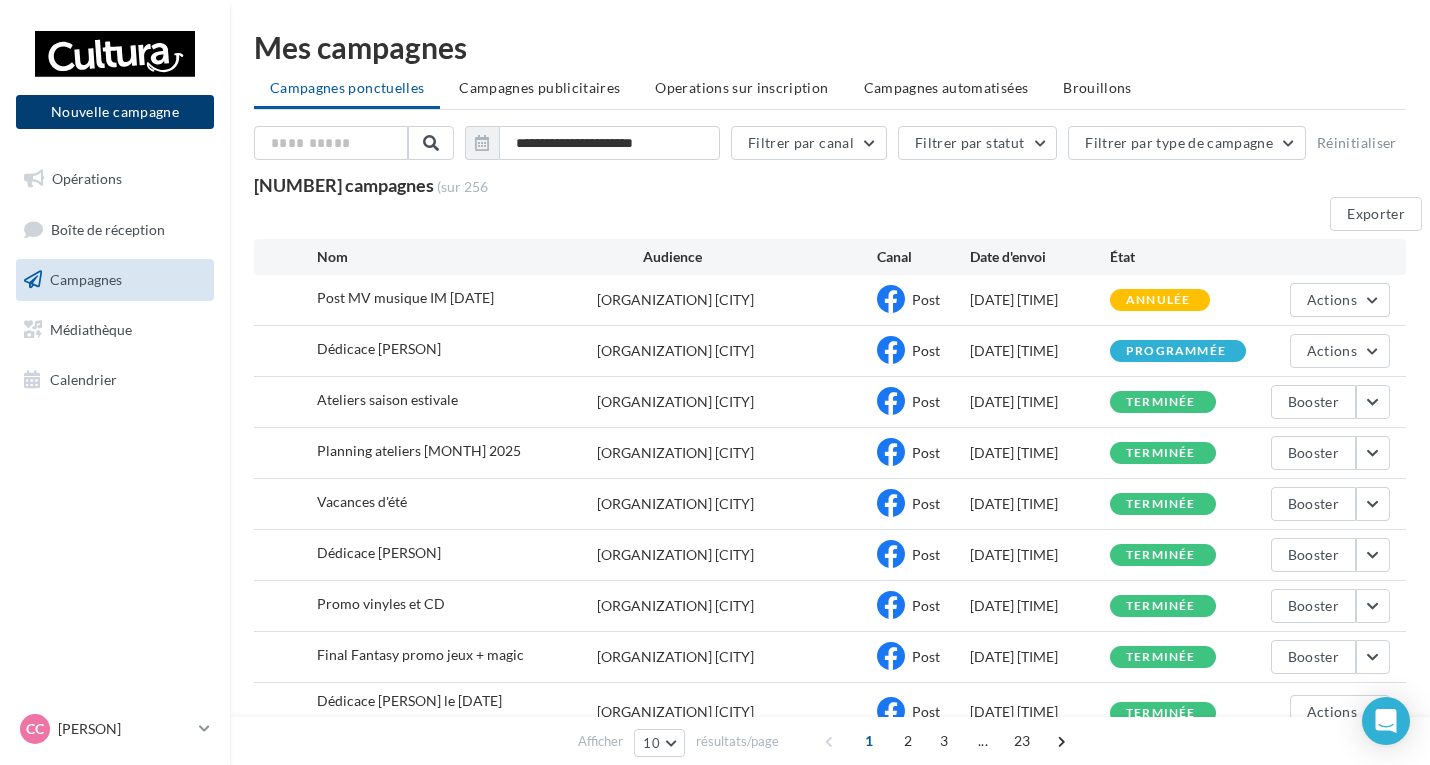 click on "Nouvelle campagne" at bounding box center (115, 112) 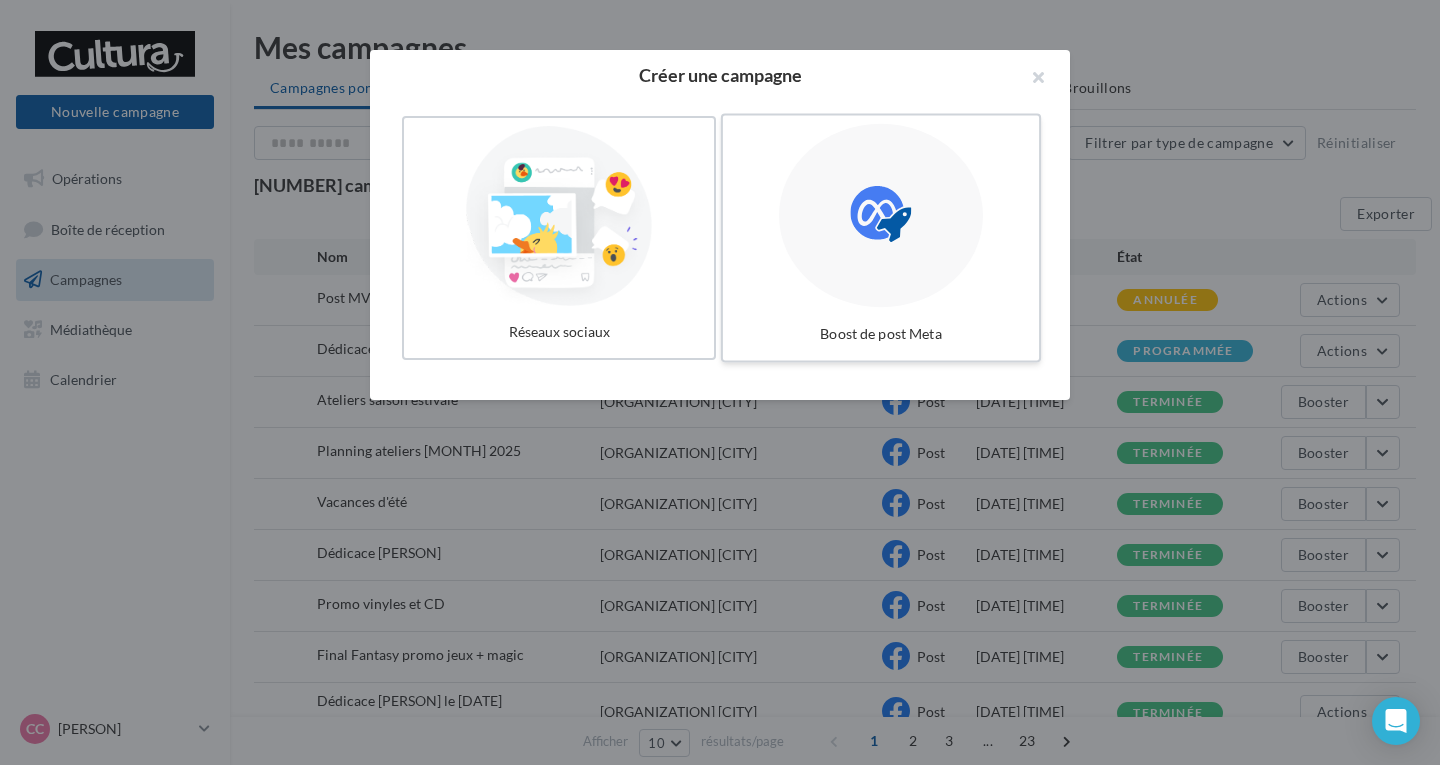 click on "Boost de post Meta" at bounding box center (881, 238) 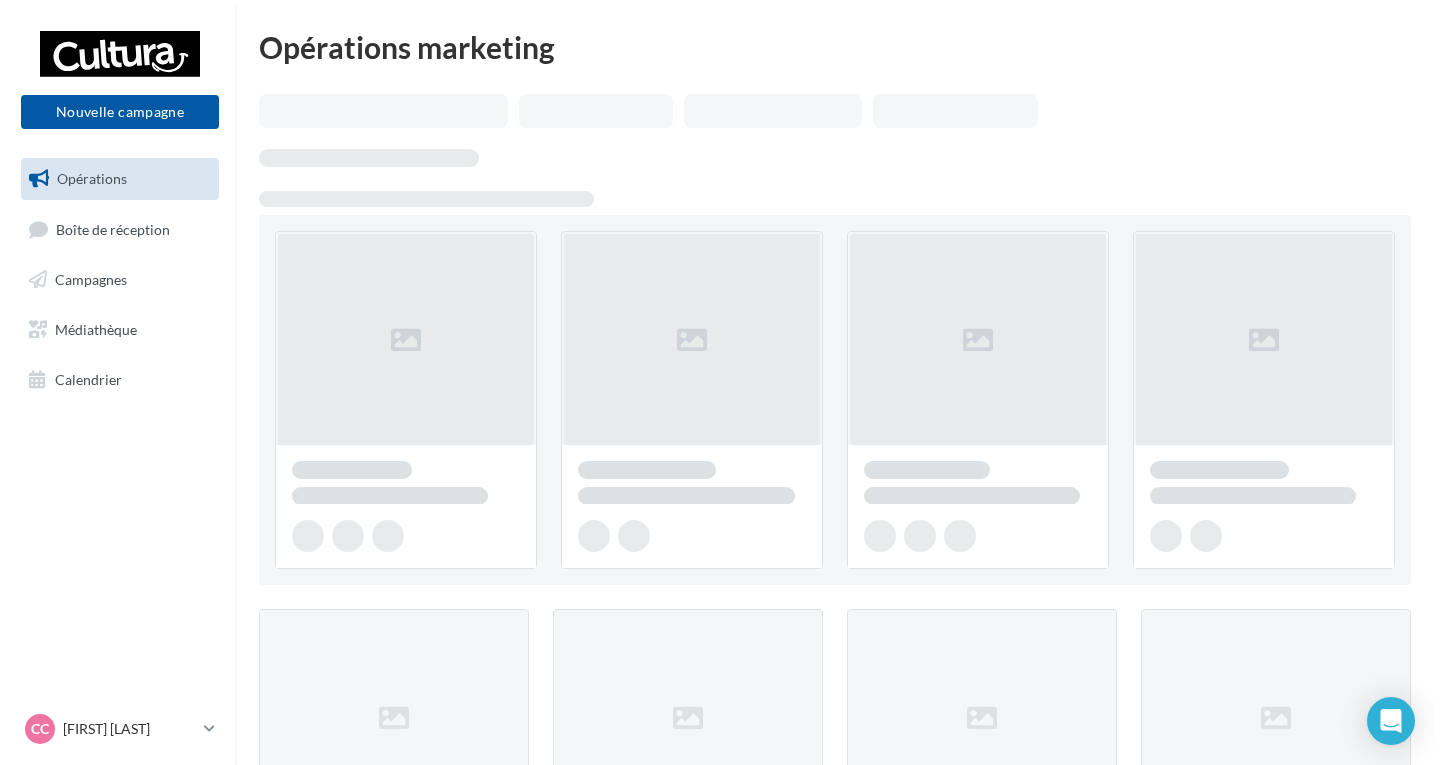 scroll, scrollTop: 0, scrollLeft: 0, axis: both 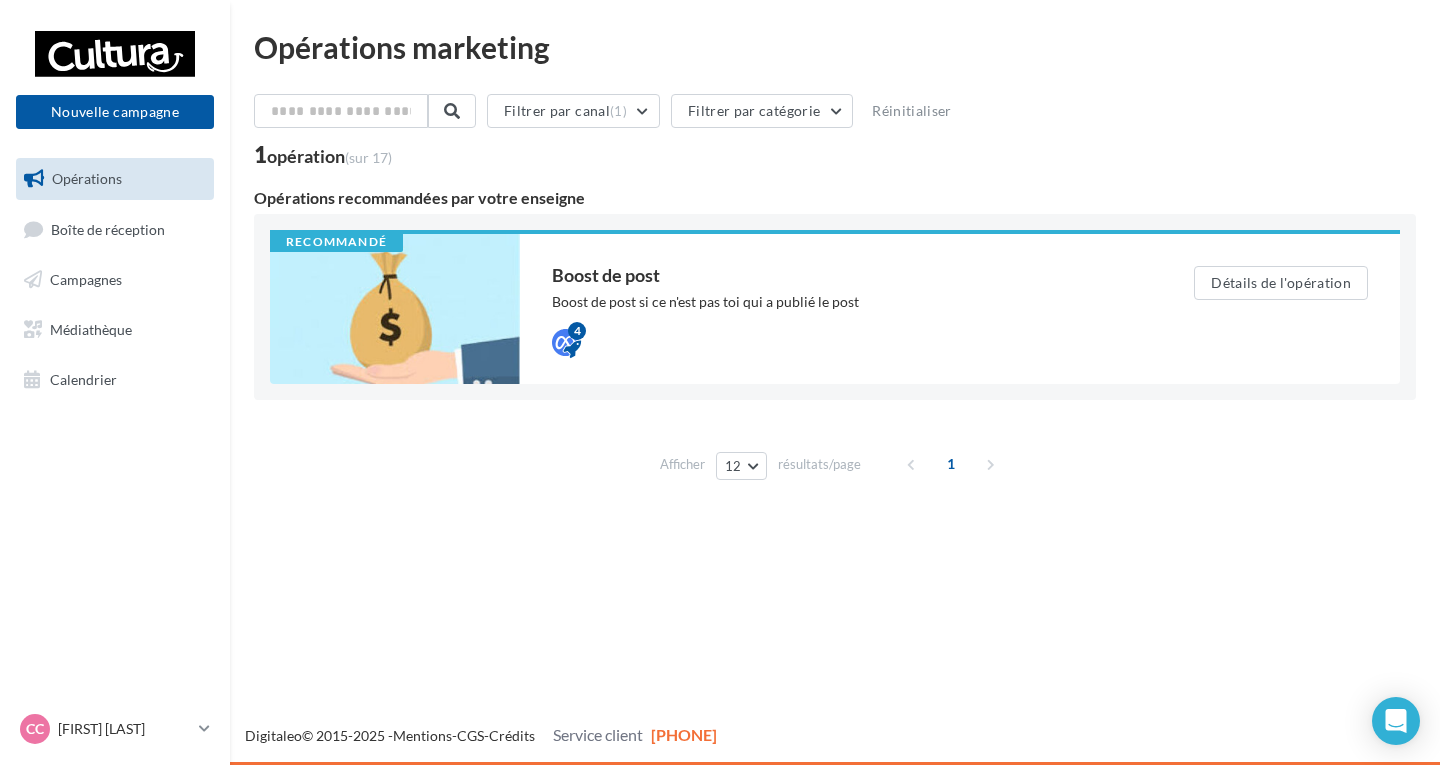 click on "Nouvelle campagne
Nouvelle campagne" at bounding box center (115, 87) 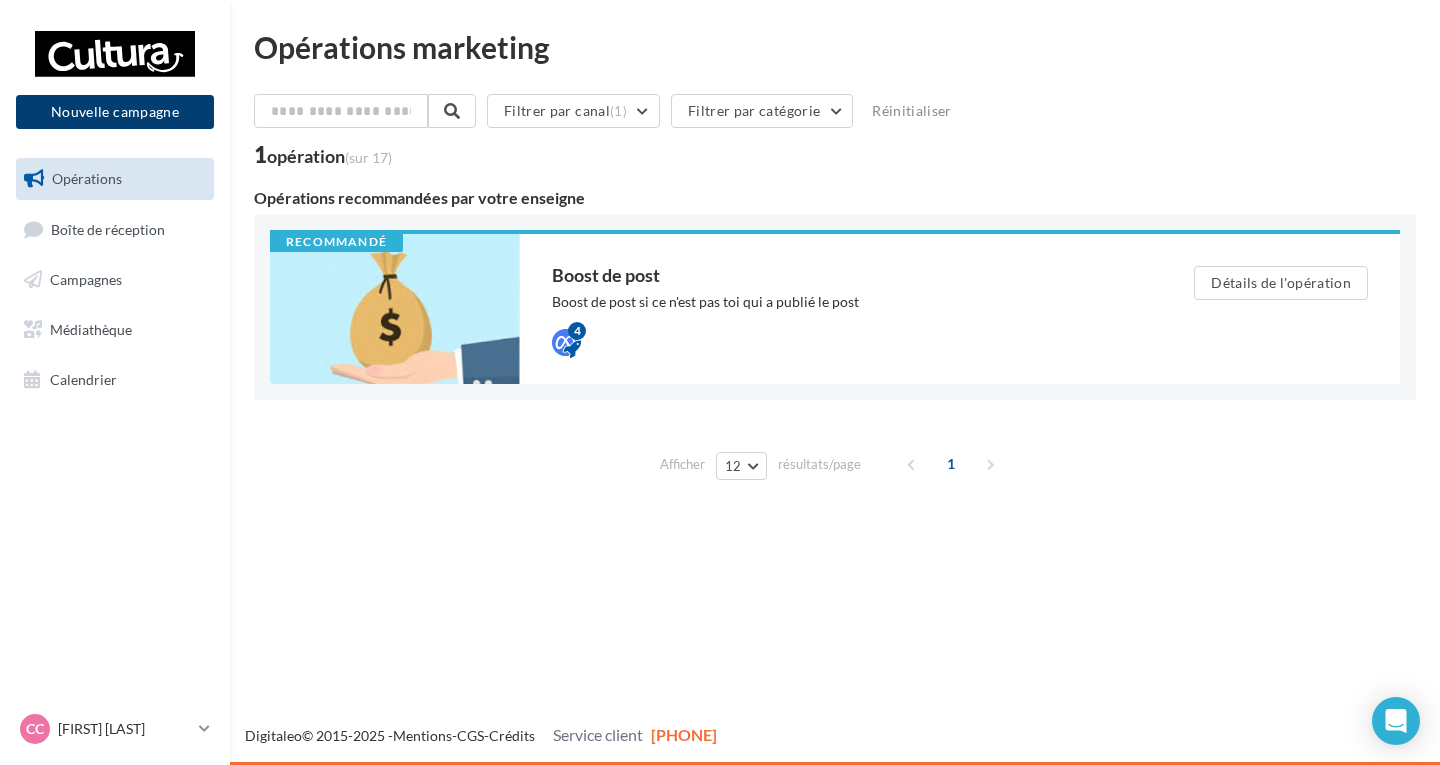 click on "Nouvelle campagne" at bounding box center [115, 112] 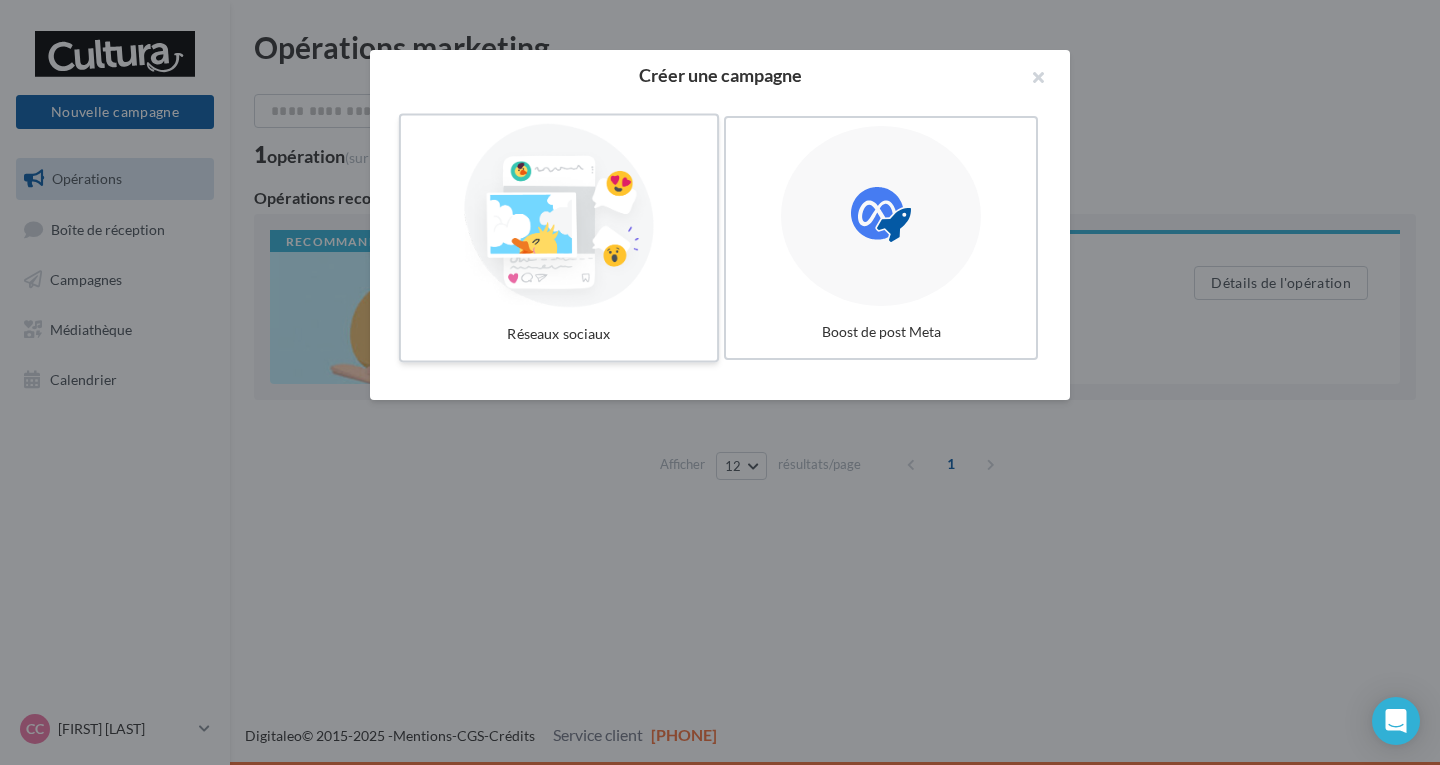 click at bounding box center [559, 216] 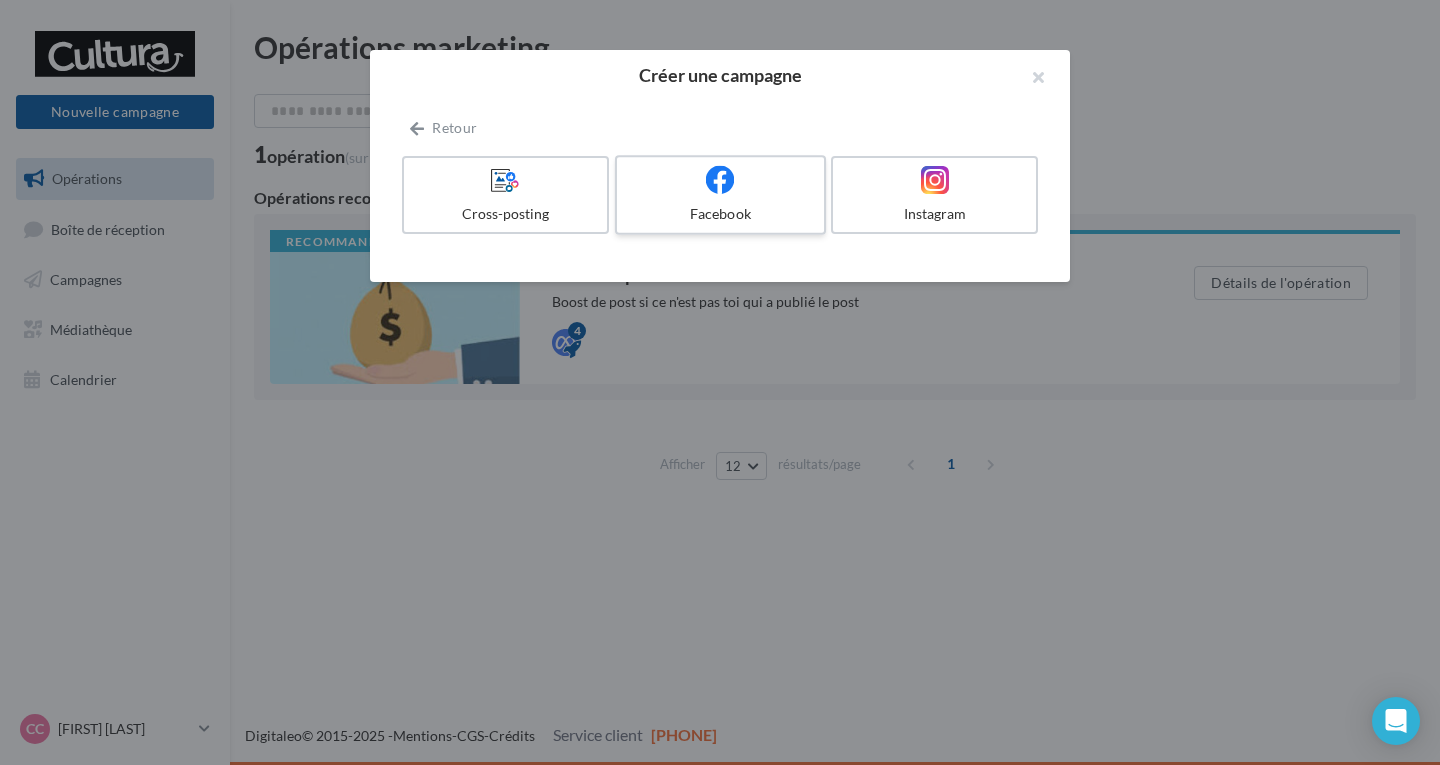 click on "Facebook" at bounding box center [720, 214] 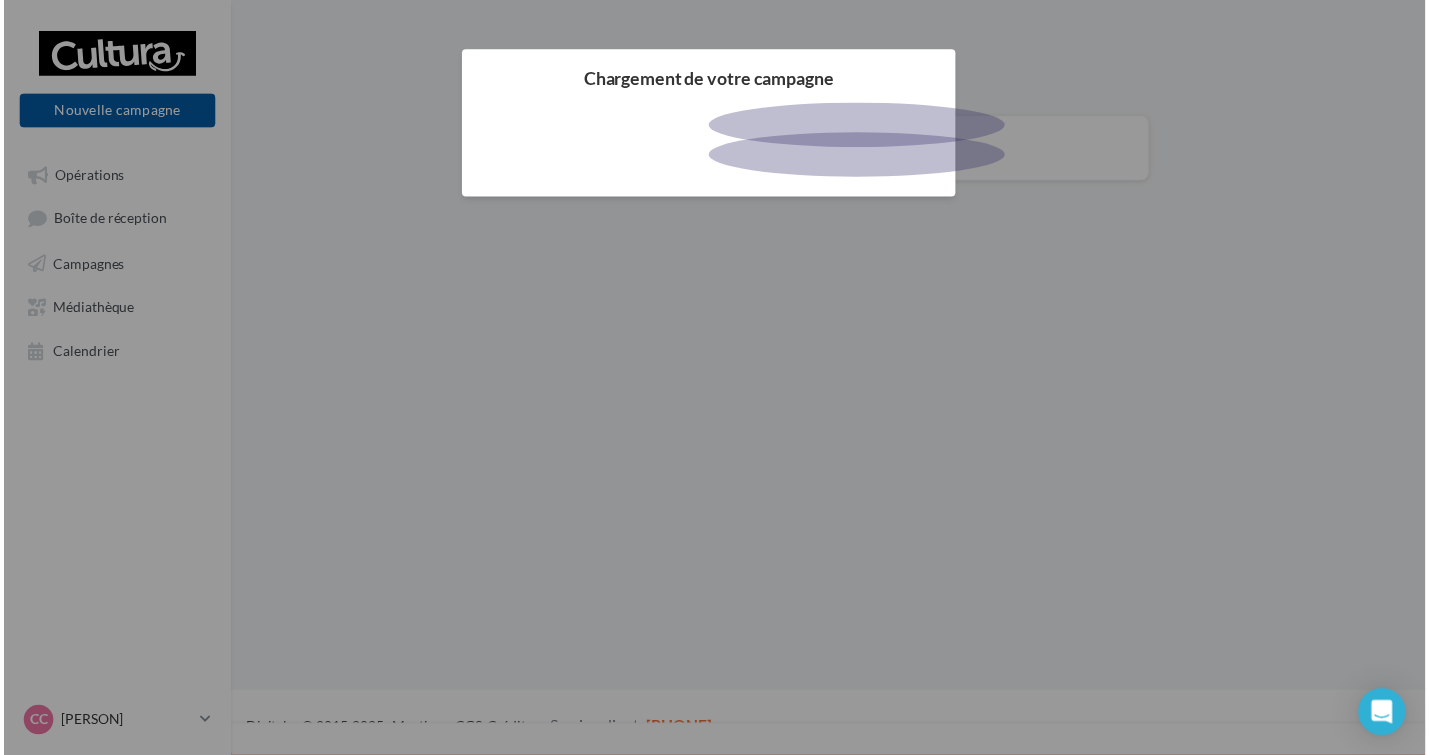scroll, scrollTop: 0, scrollLeft: 0, axis: both 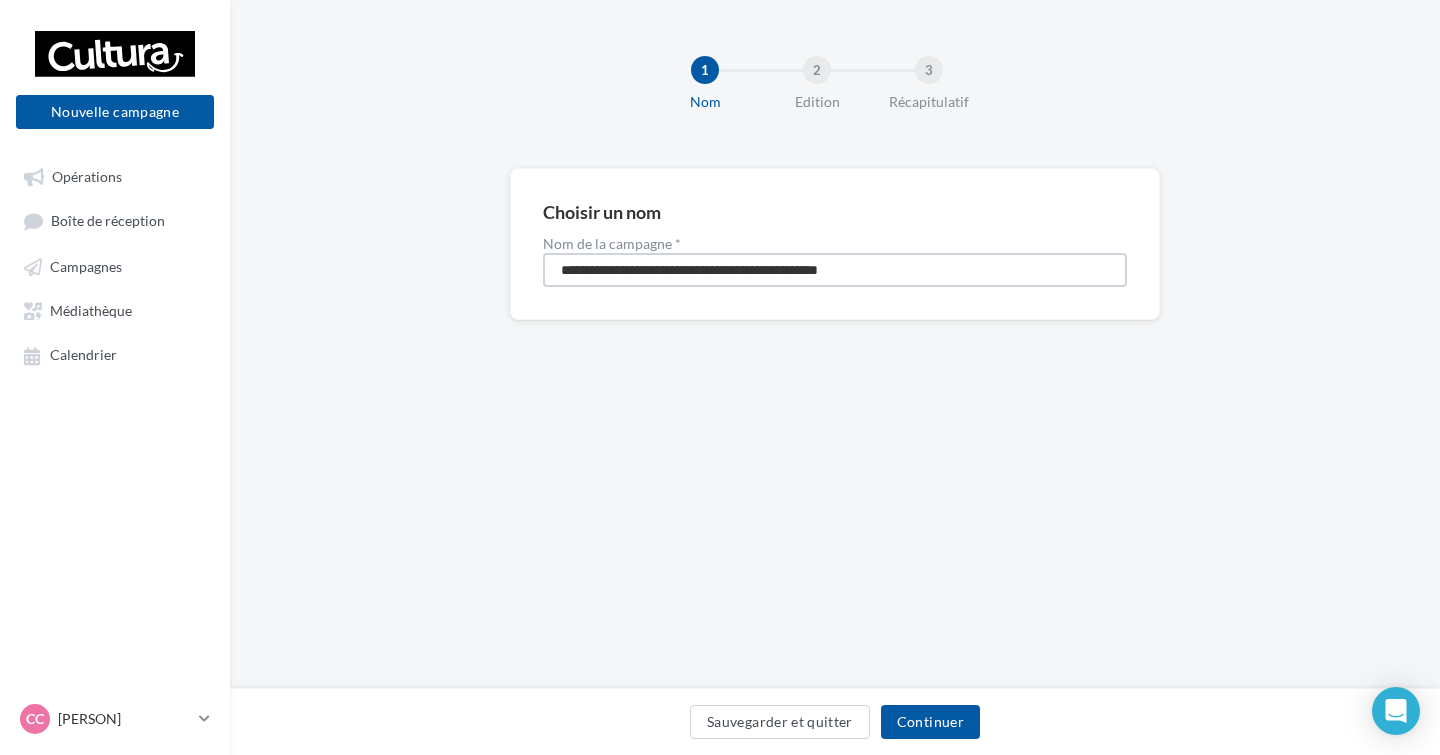 click on "**********" at bounding box center (835, 270) 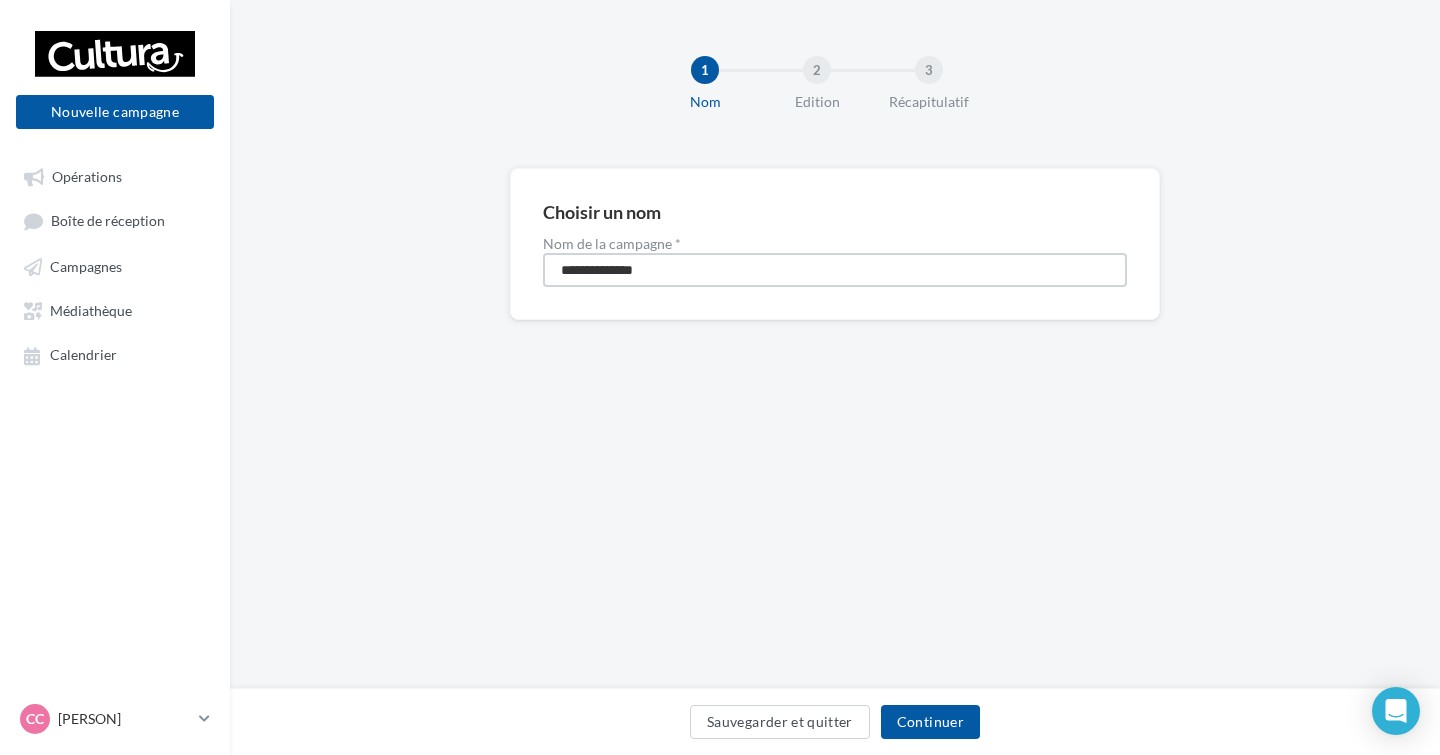 type on "**********" 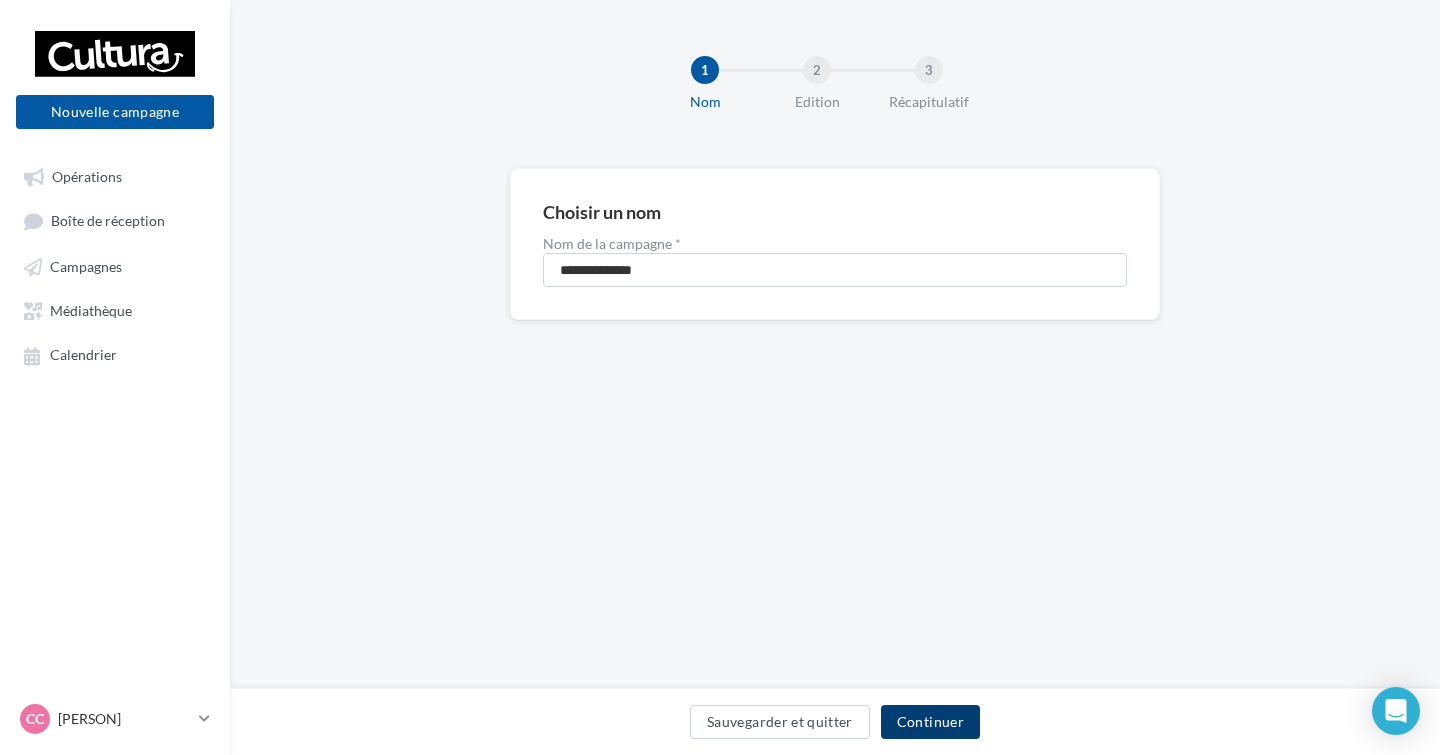 click on "Continuer" at bounding box center [930, 722] 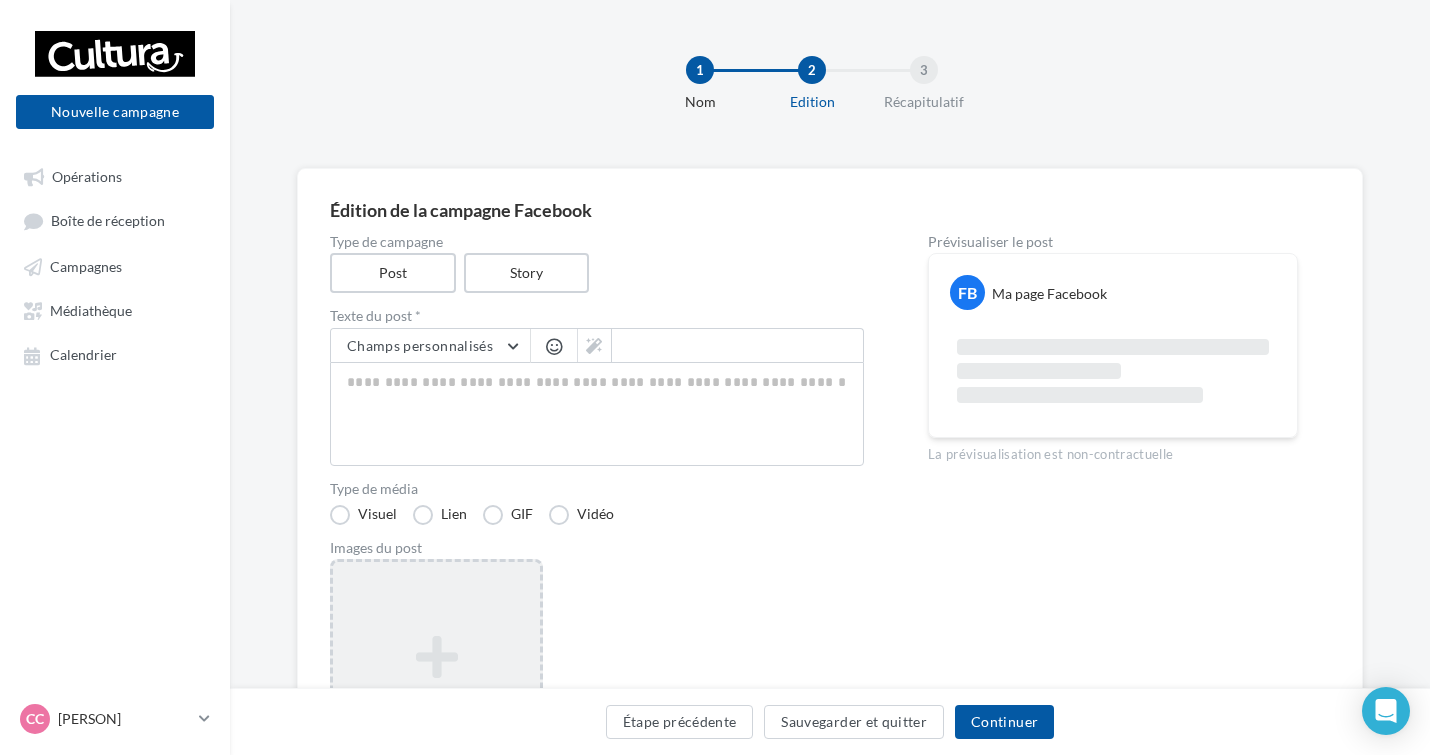 click on "Ajouter une image     Format: png, jpg" at bounding box center [436, 689] 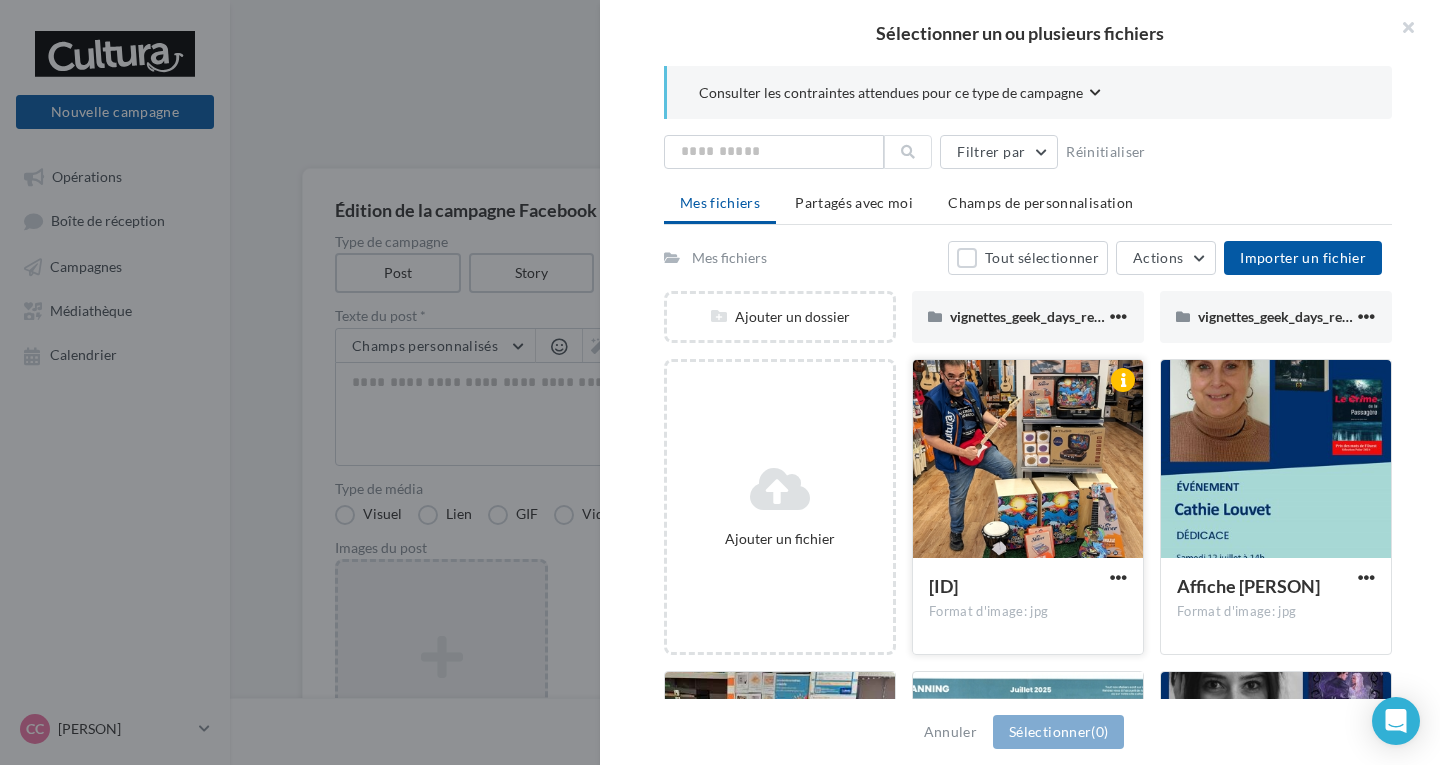 click at bounding box center (1028, 460) 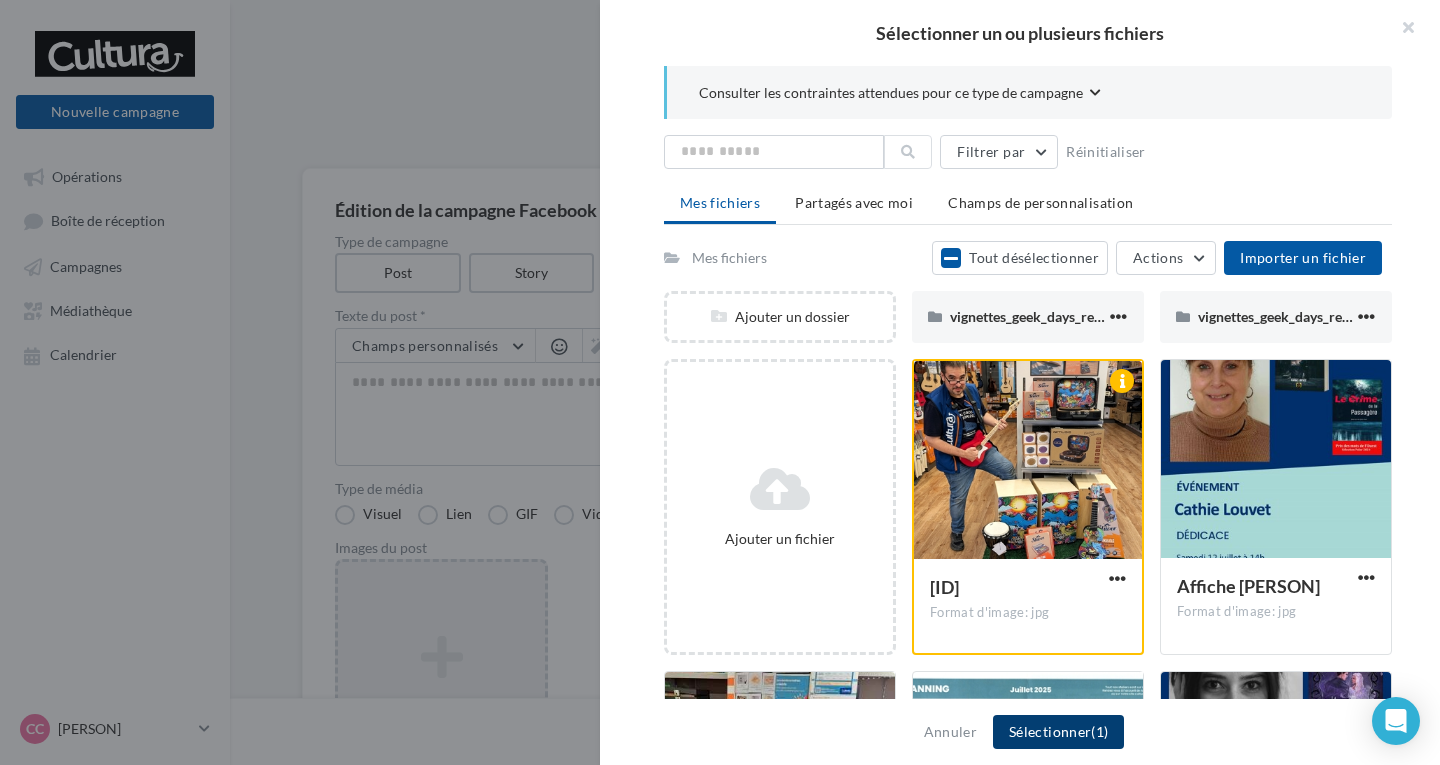 click on "Sélectionner   (1)" at bounding box center [1058, 732] 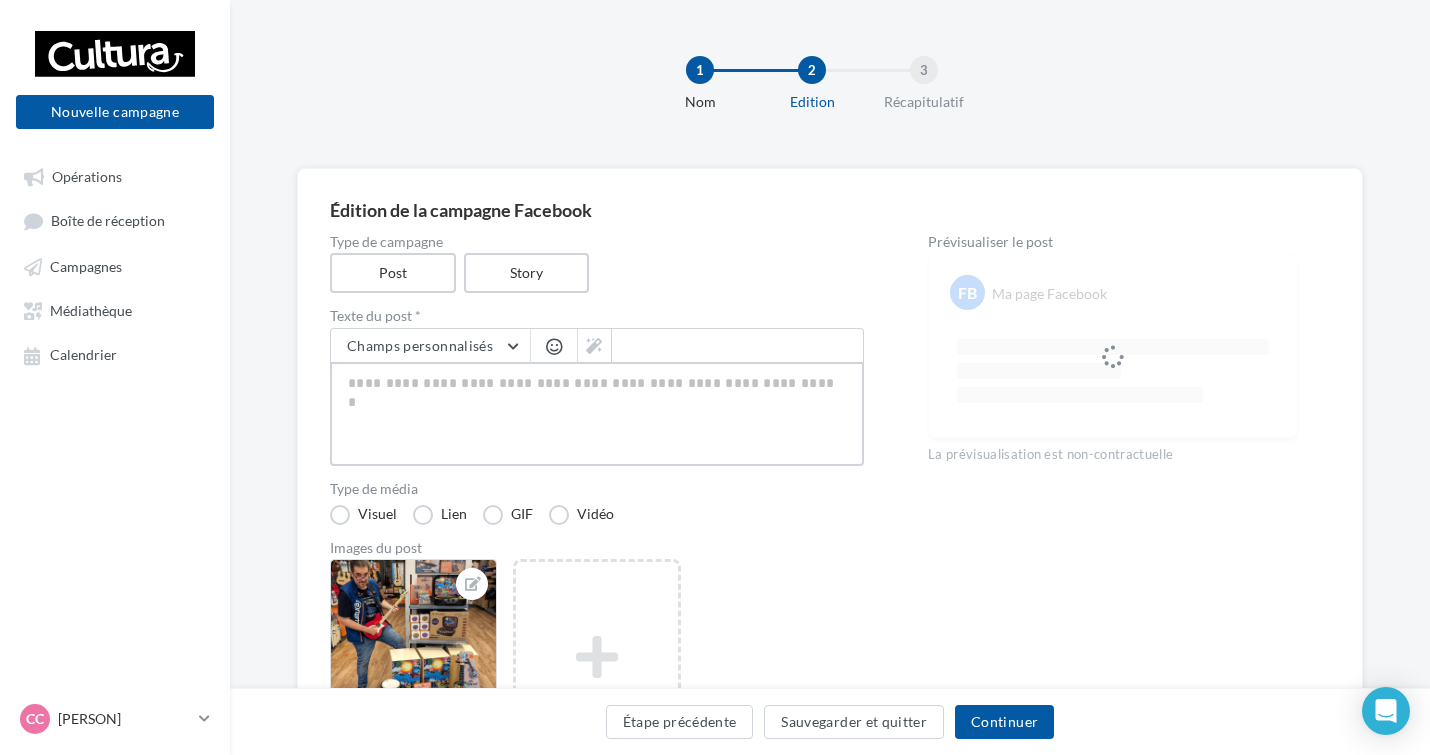 click at bounding box center [597, 414] 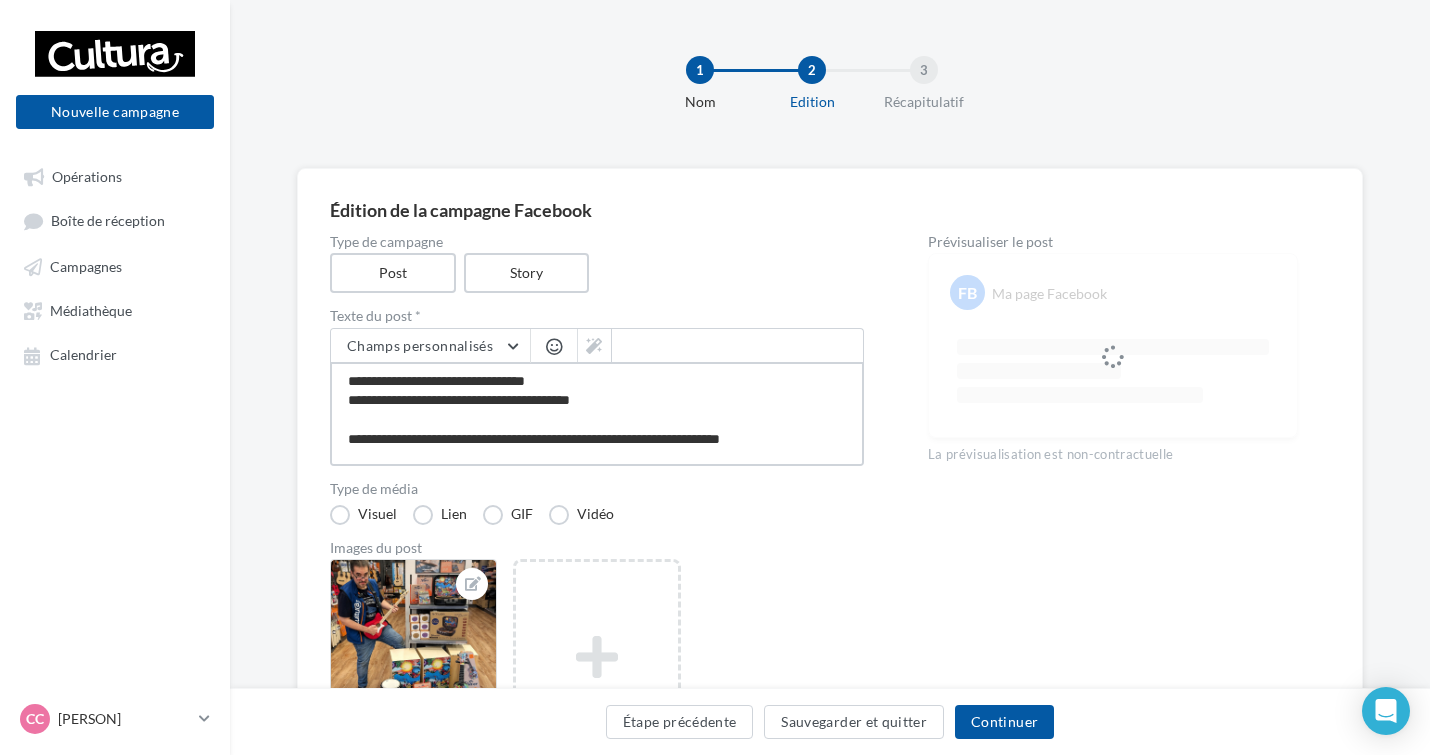 scroll, scrollTop: 12, scrollLeft: 0, axis: vertical 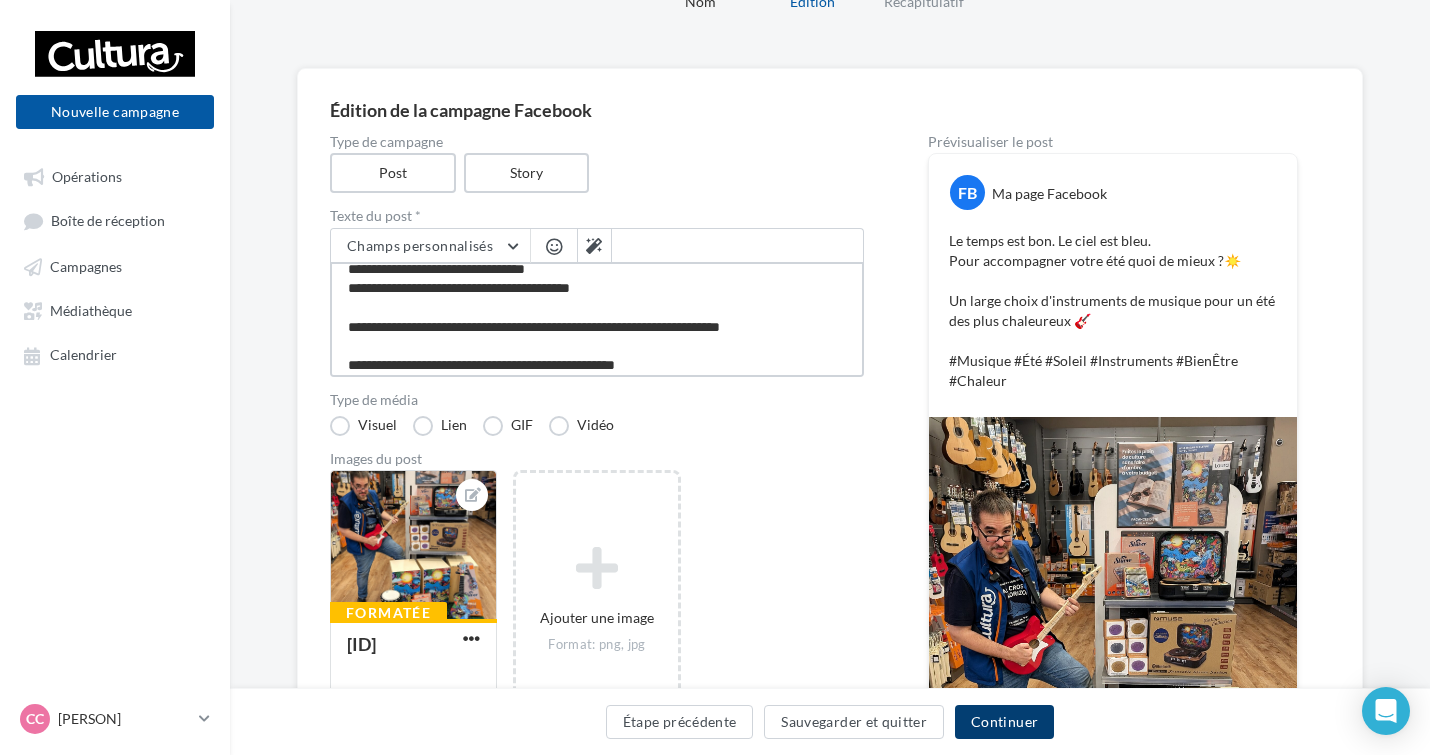 type on "**********" 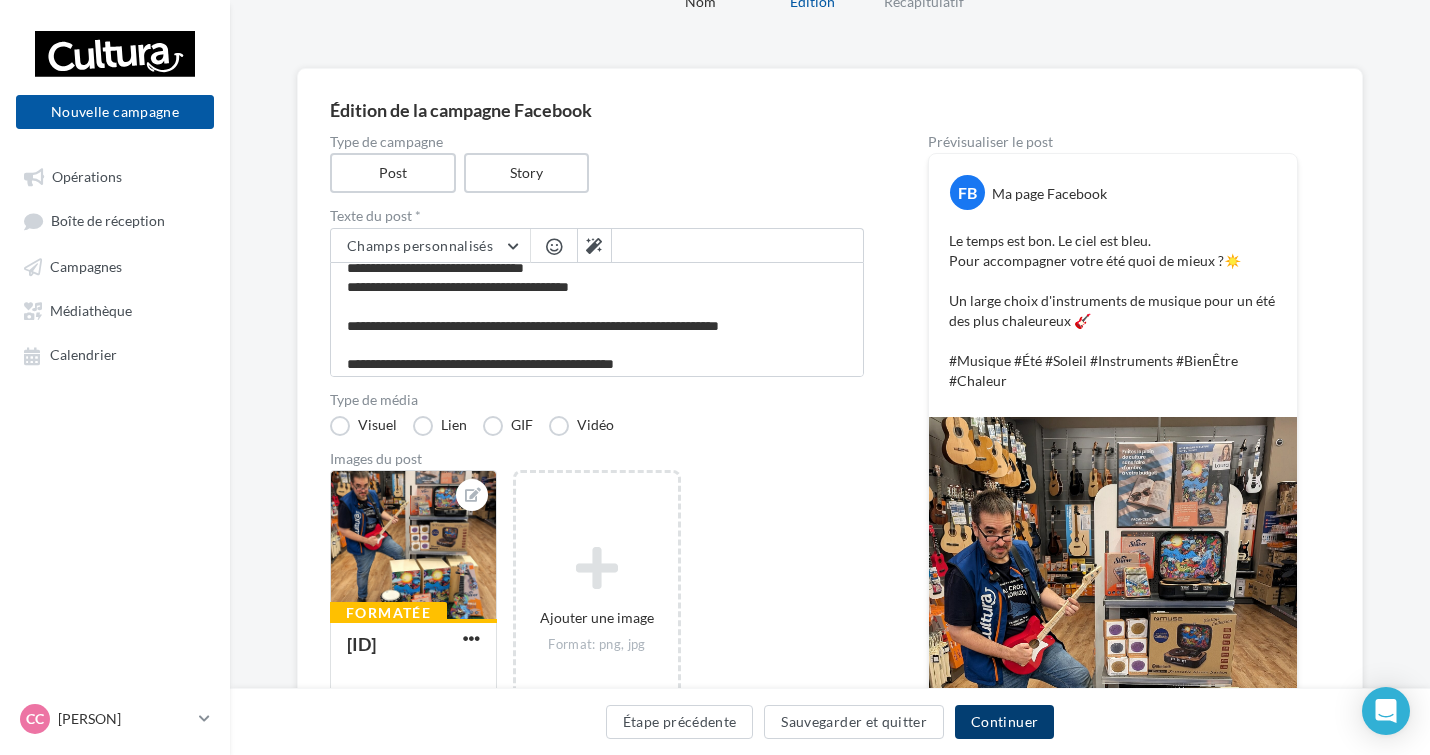 click on "Continuer" at bounding box center (1004, 722) 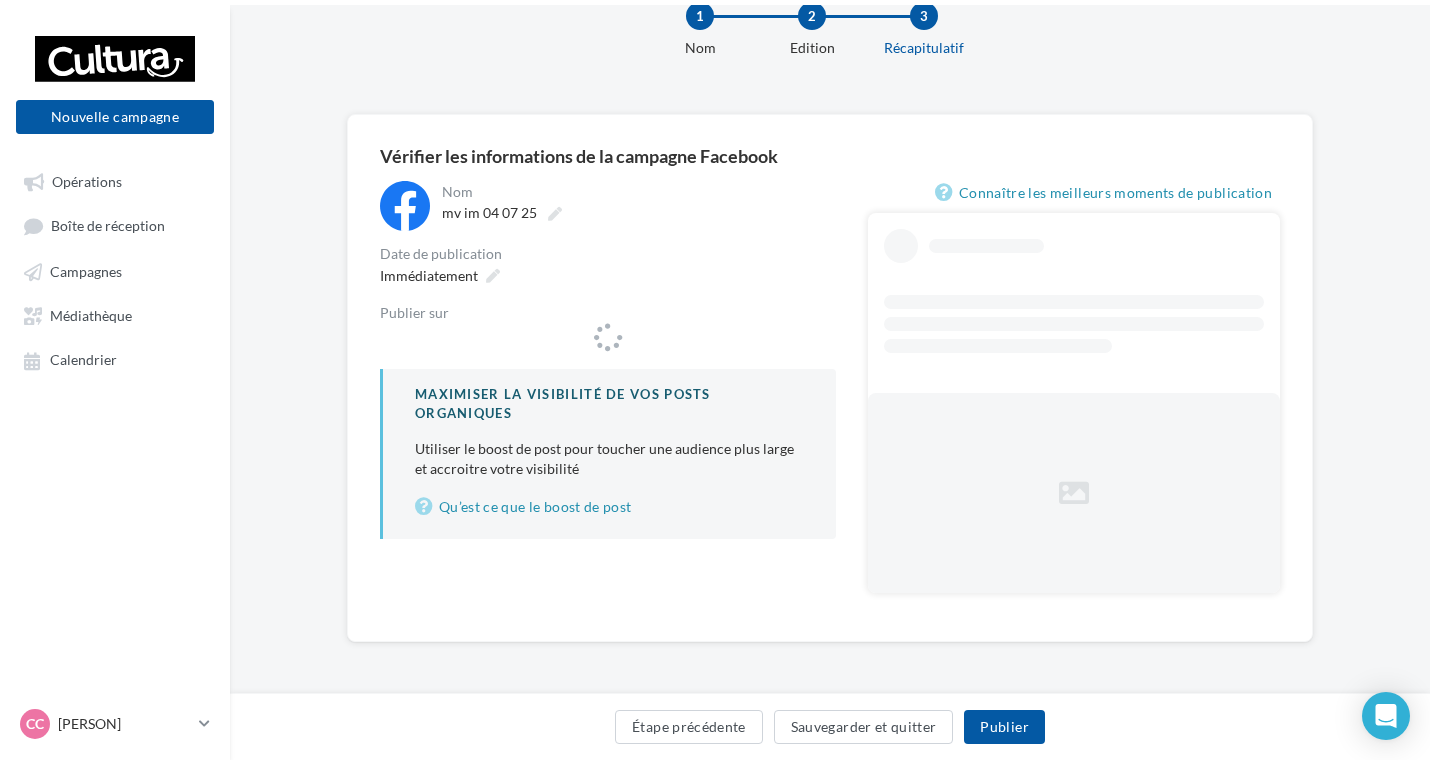 scroll, scrollTop: 0, scrollLeft: 0, axis: both 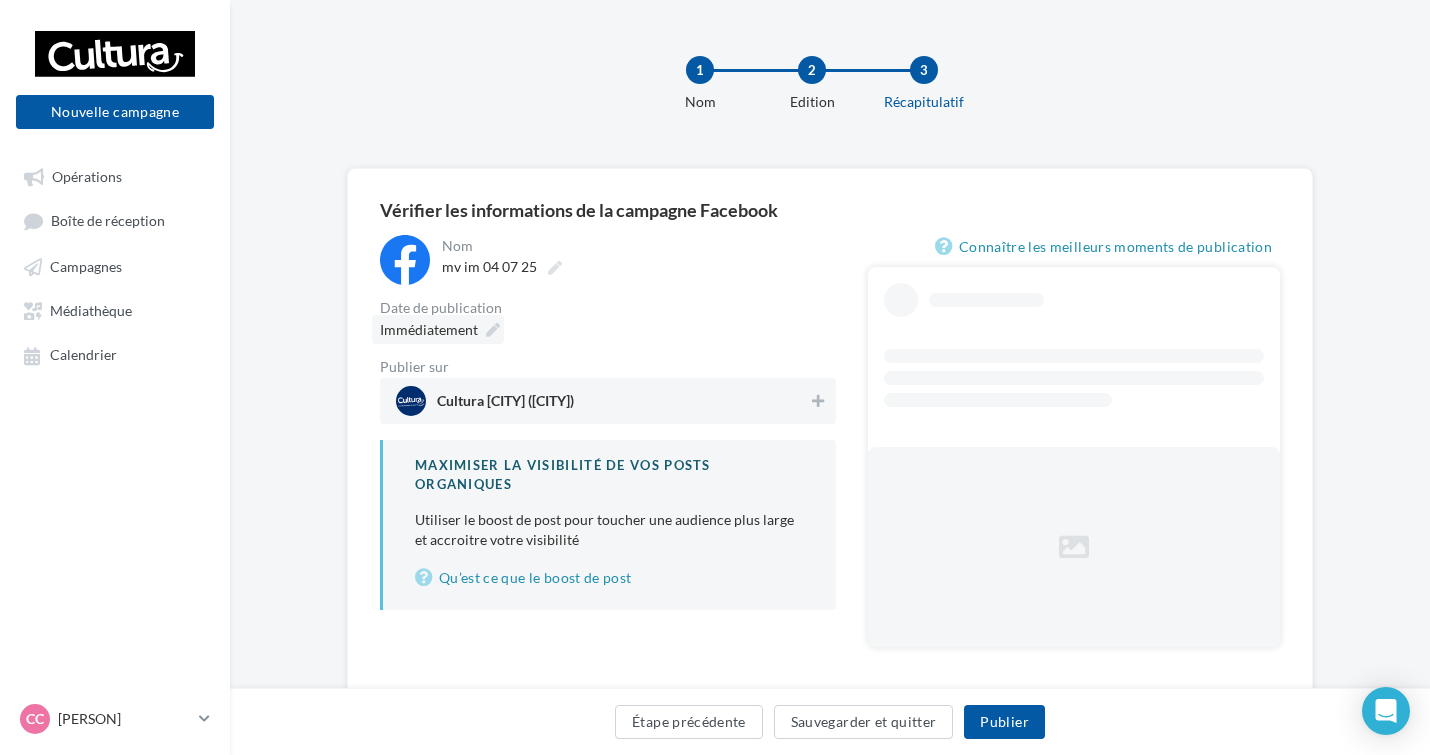 click on "Immédiatement" at bounding box center [438, 329] 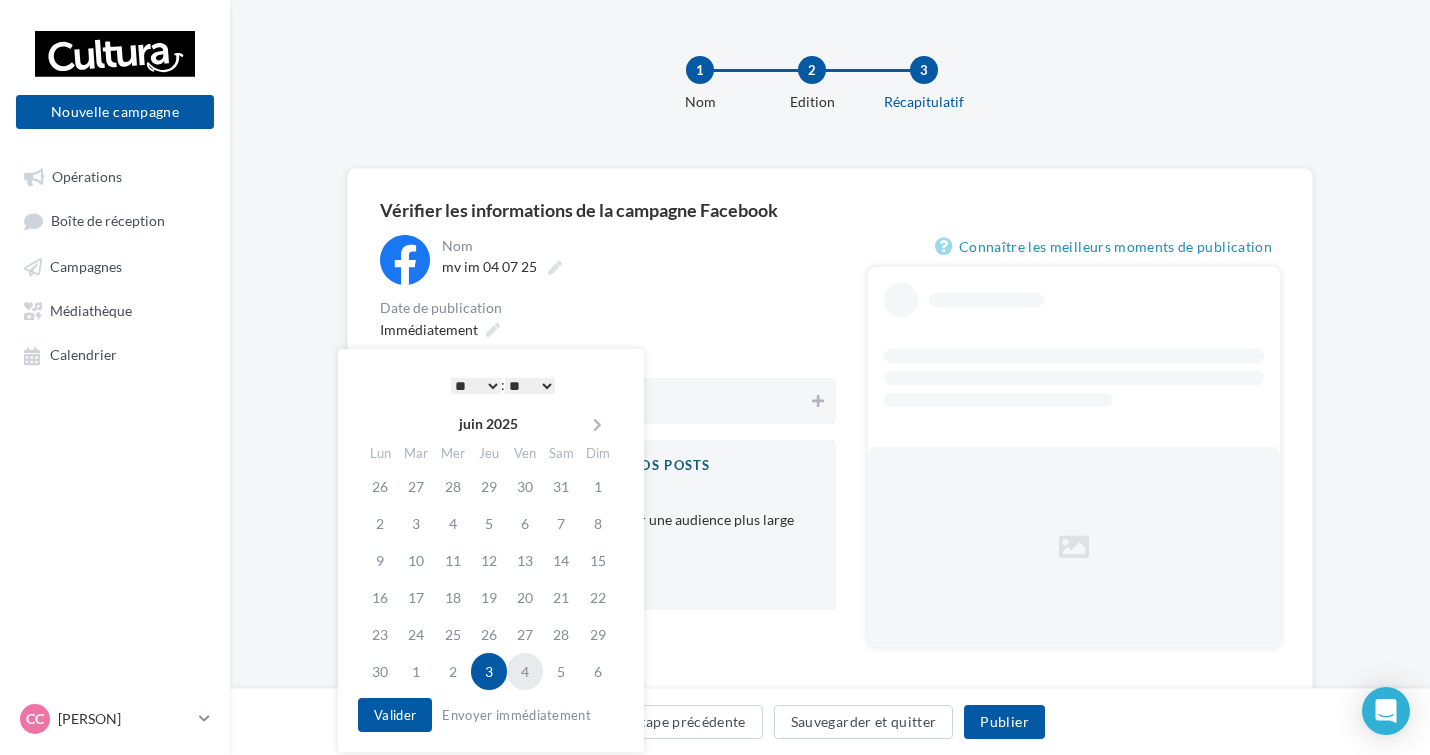 click on "4" at bounding box center (525, 671) 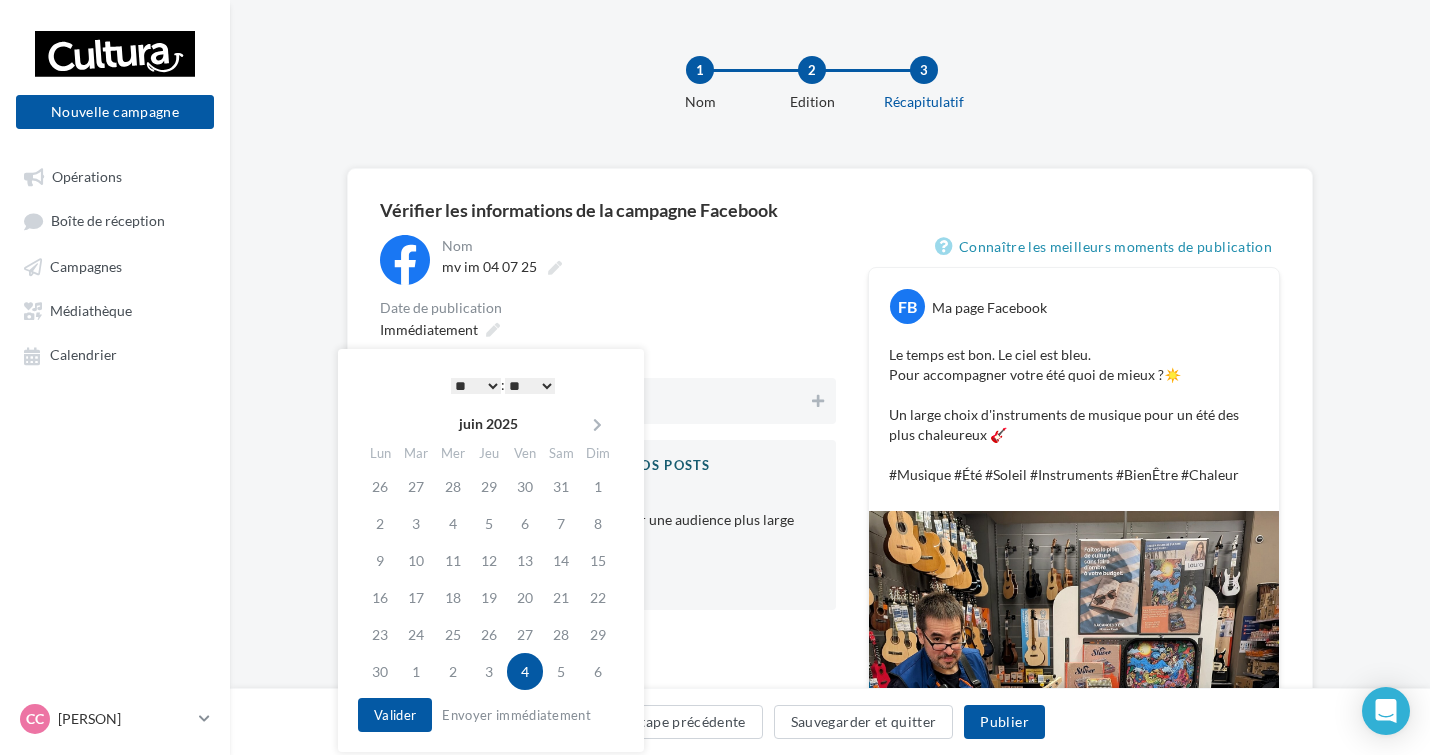 click on "* * * * * * * * * * ** ** ** ** ** ** ** ** ** ** ** ** ** **" at bounding box center [476, 386] 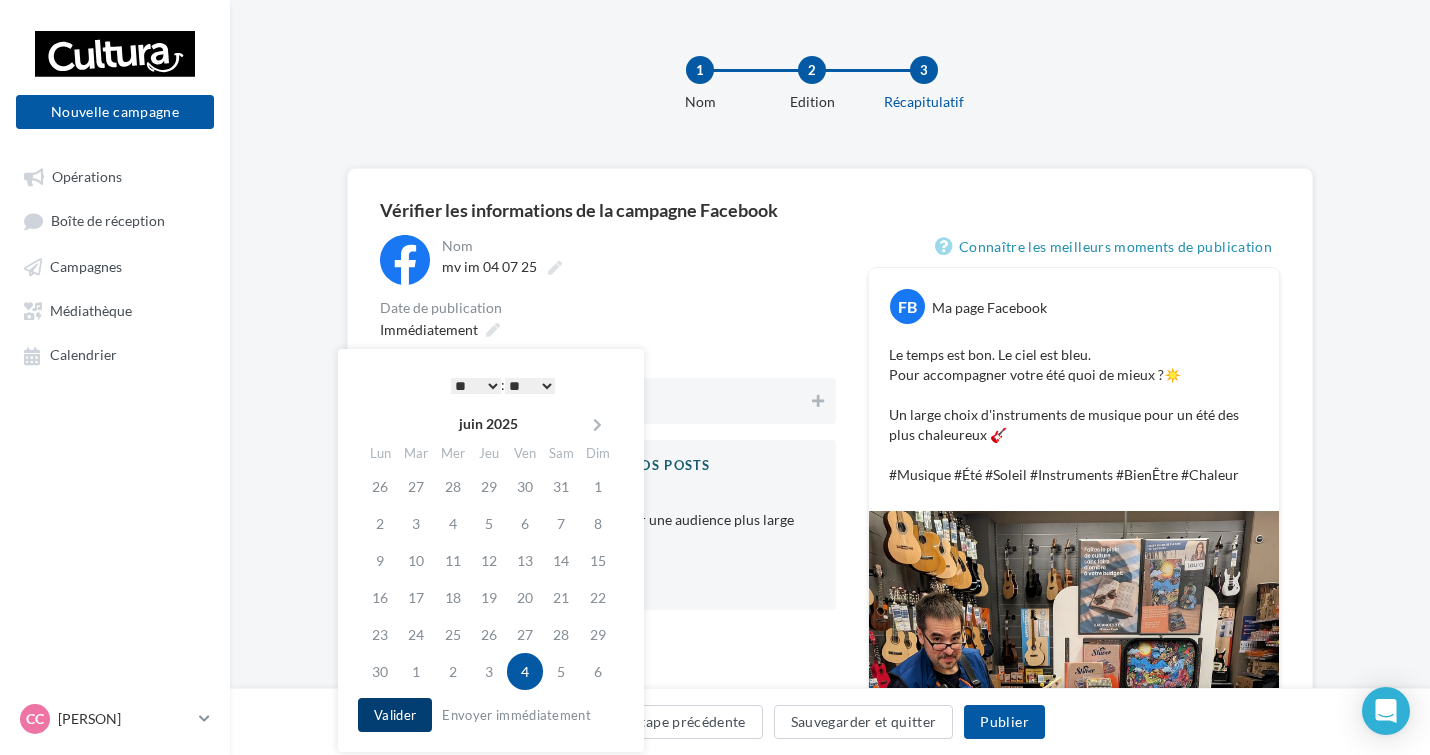 click on "Valider" at bounding box center (395, 715) 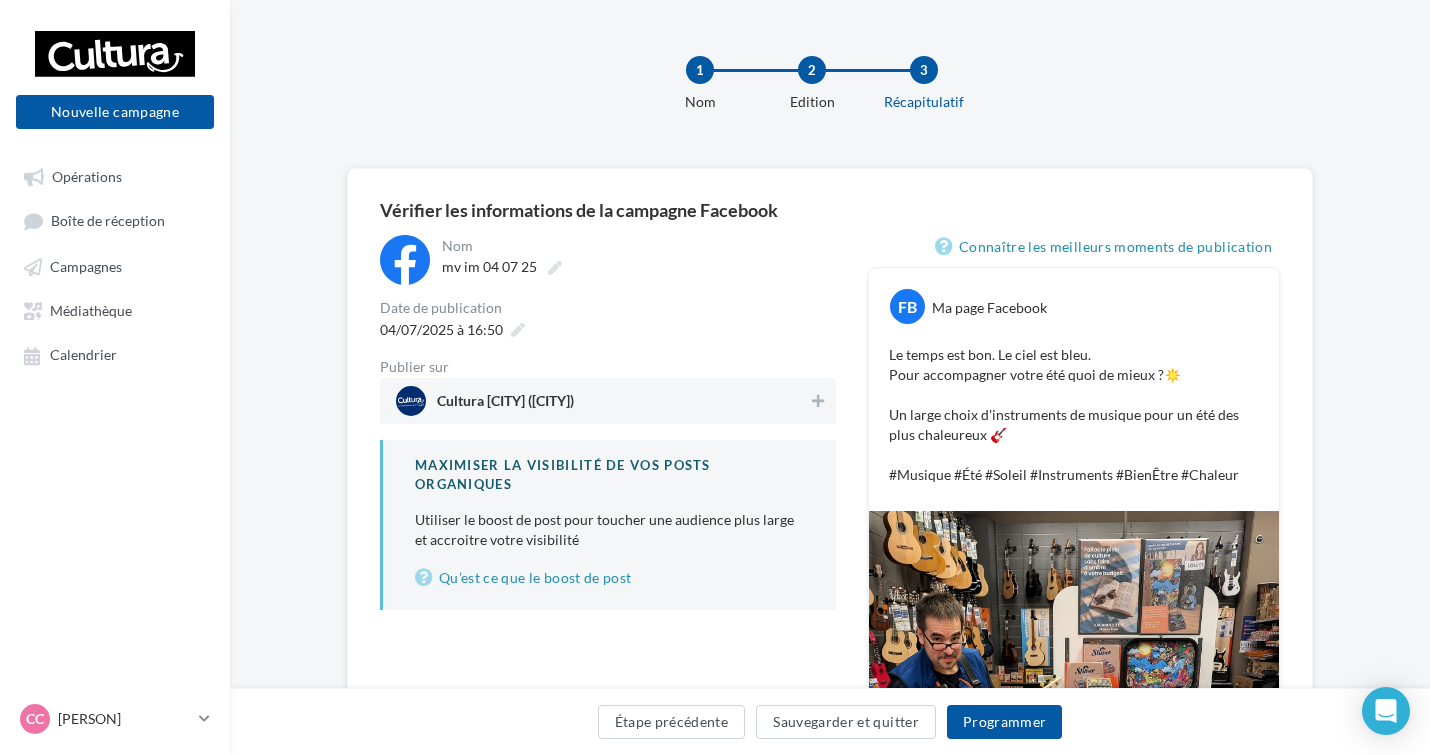 click on "Cultura [CITY] ([CITY])" at bounding box center [602, 401] 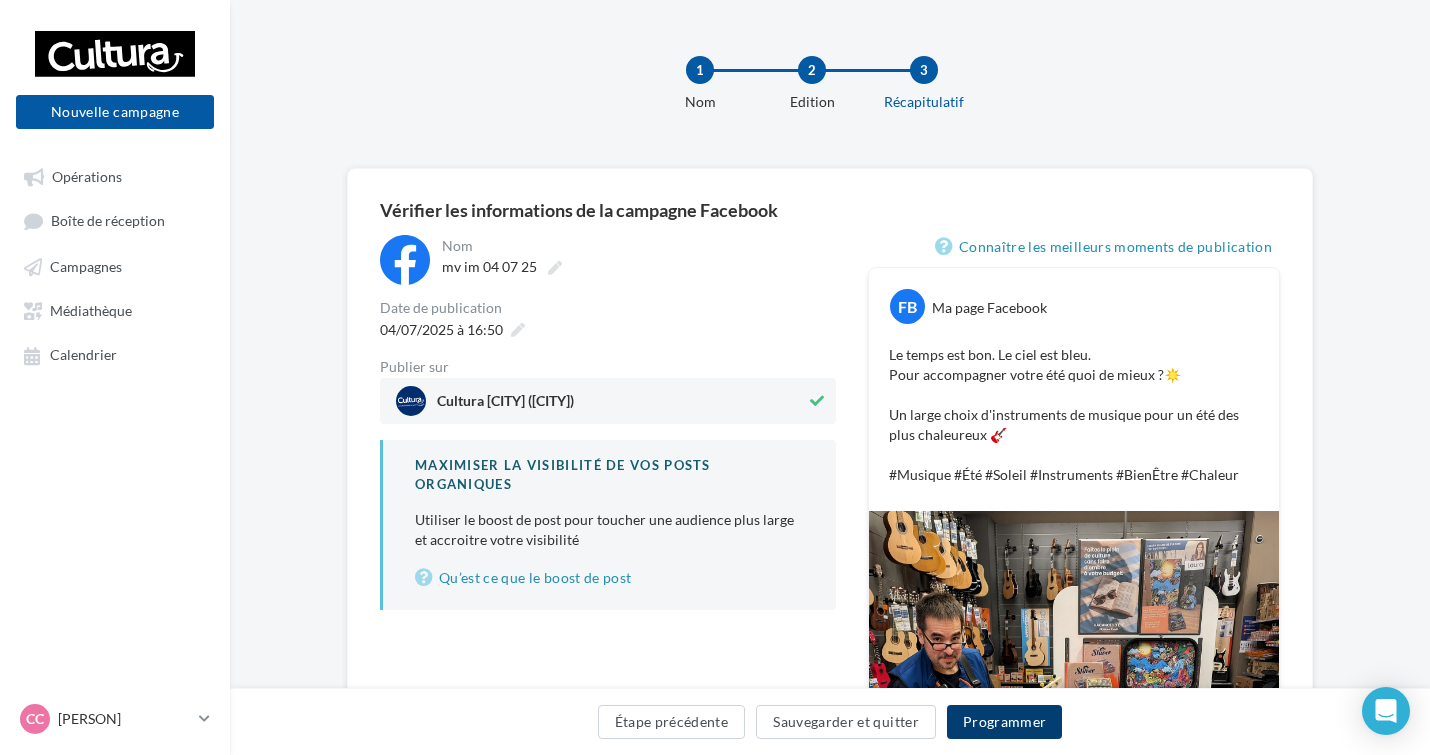 click on "Programmer" at bounding box center (1005, 722) 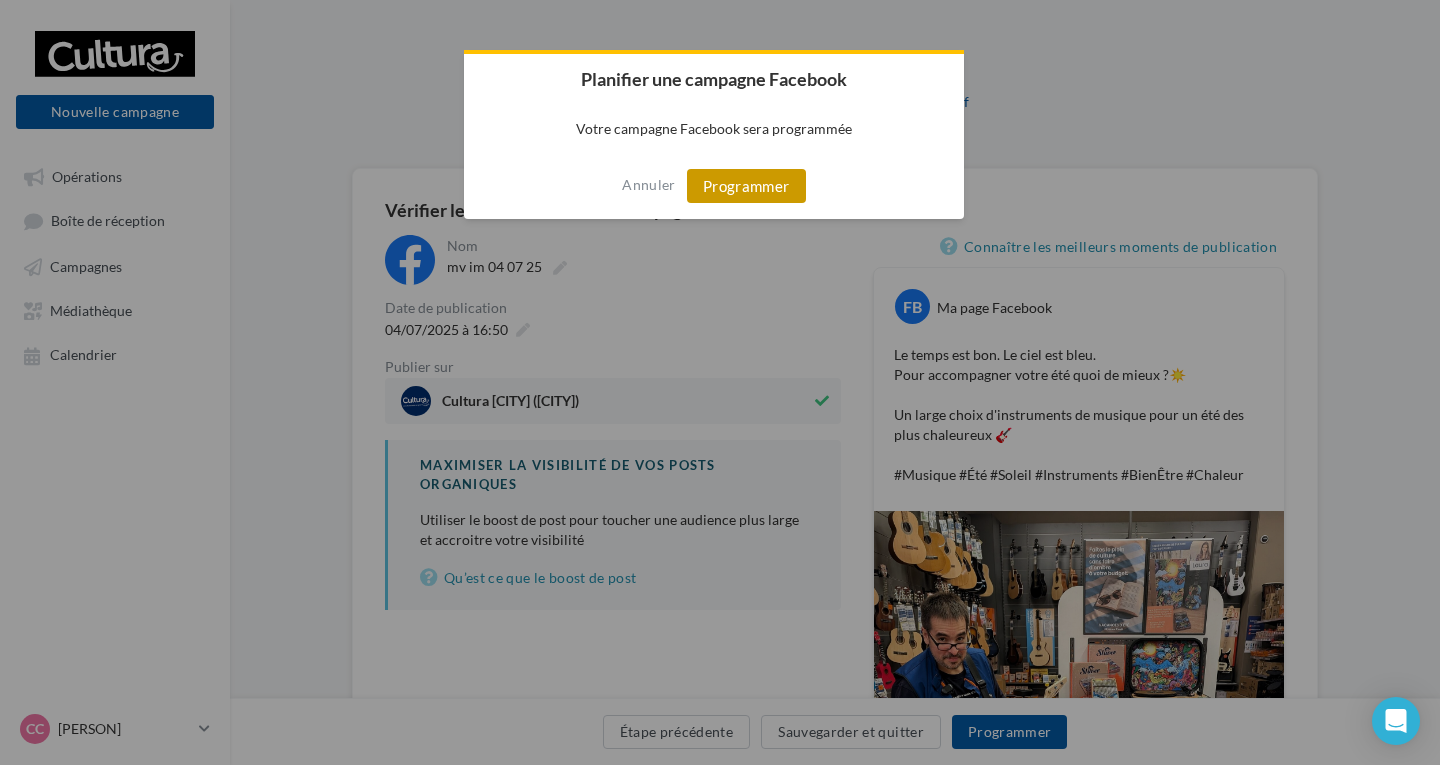 click on "Programmer" at bounding box center [746, 186] 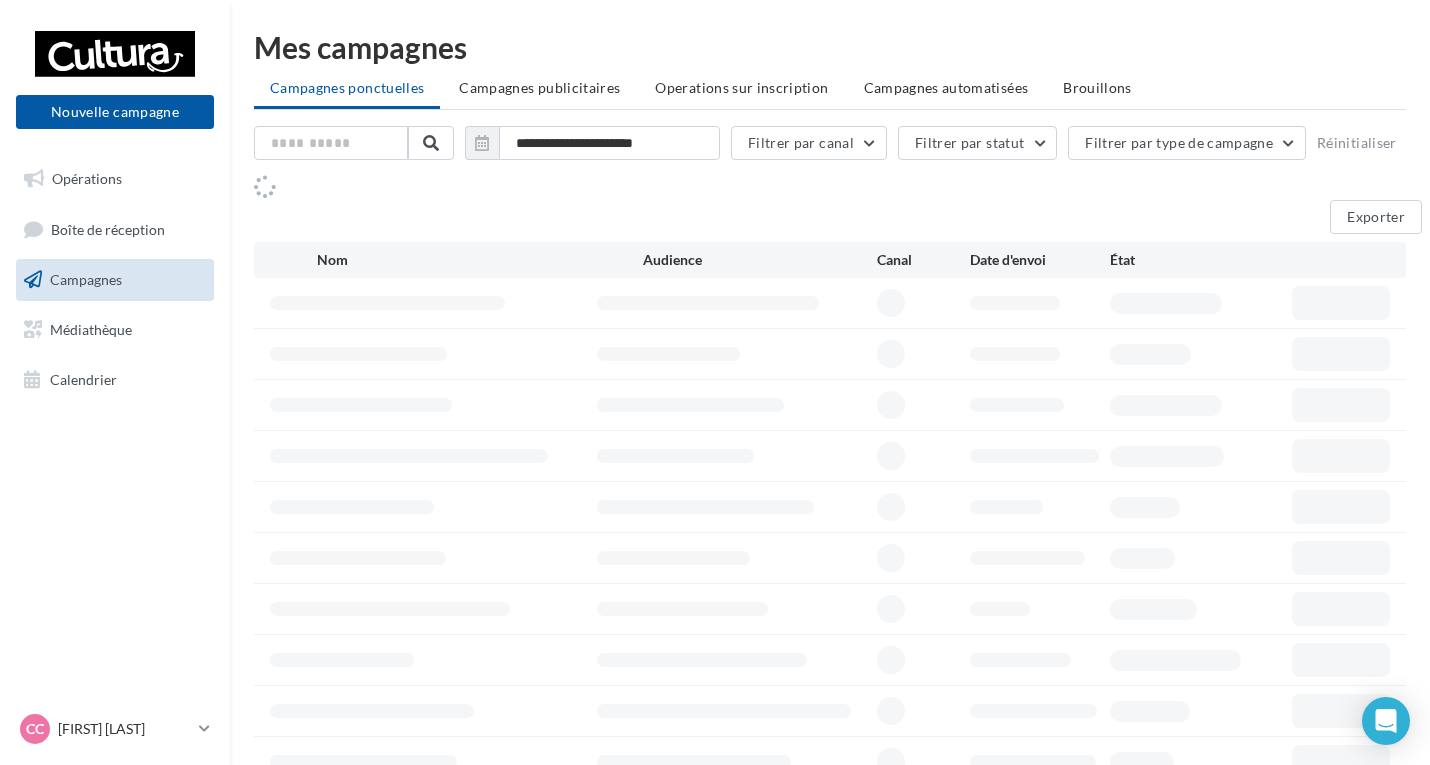 scroll, scrollTop: 0, scrollLeft: 0, axis: both 